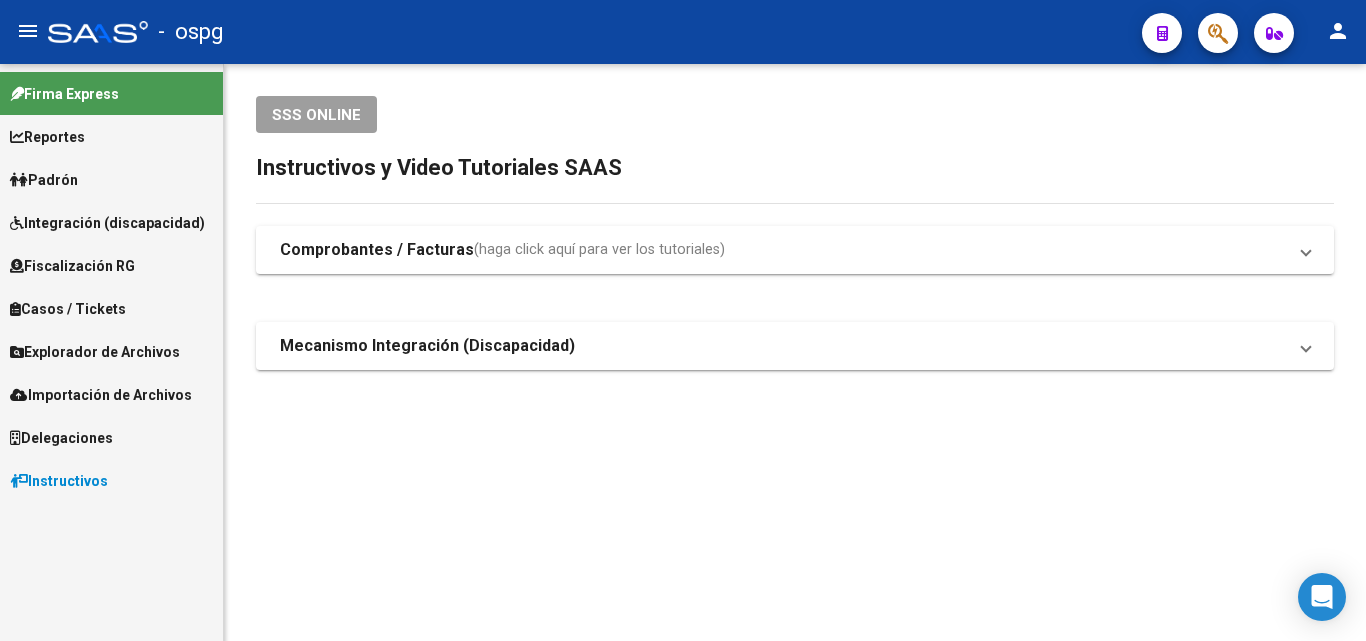 scroll, scrollTop: 0, scrollLeft: 0, axis: both 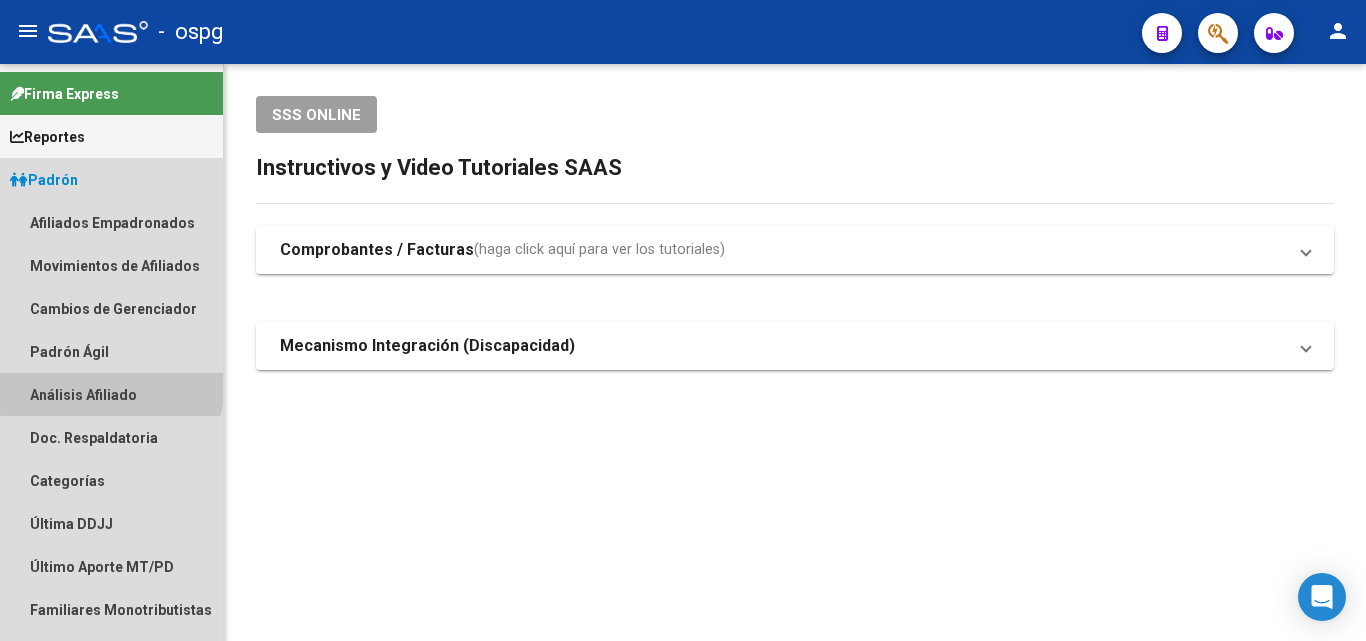 click on "Análisis Afiliado" at bounding box center (111, 394) 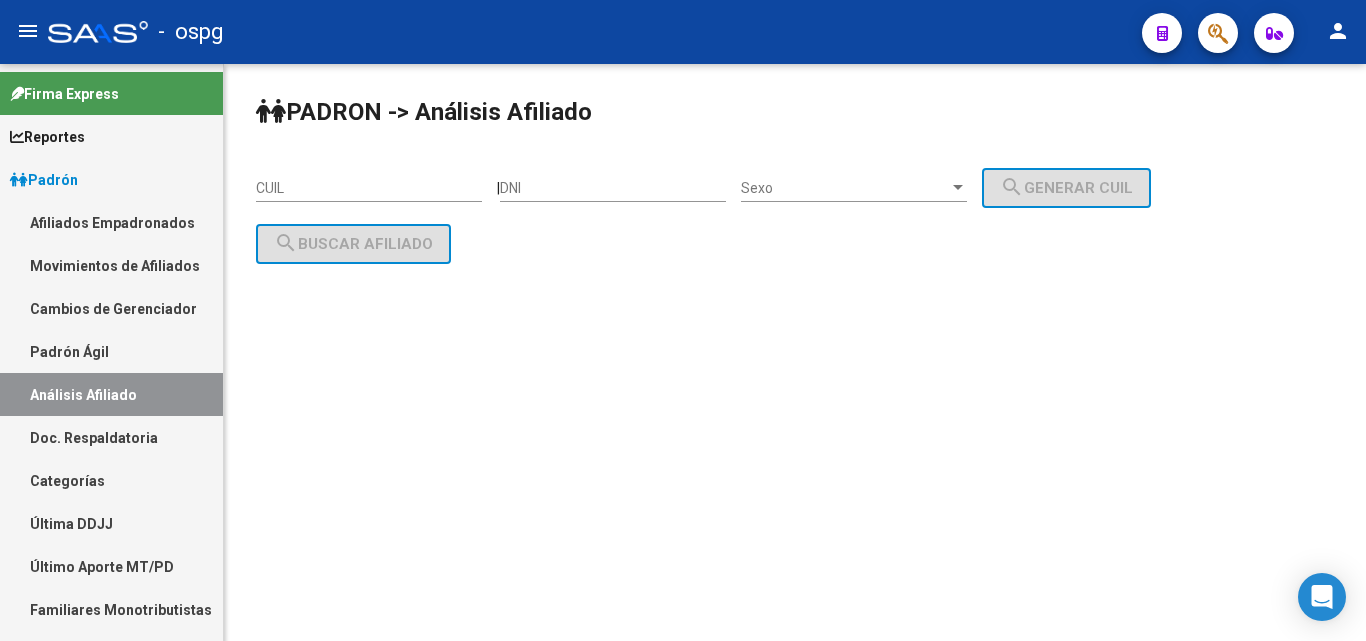 click on "Padrón" at bounding box center (111, 179) 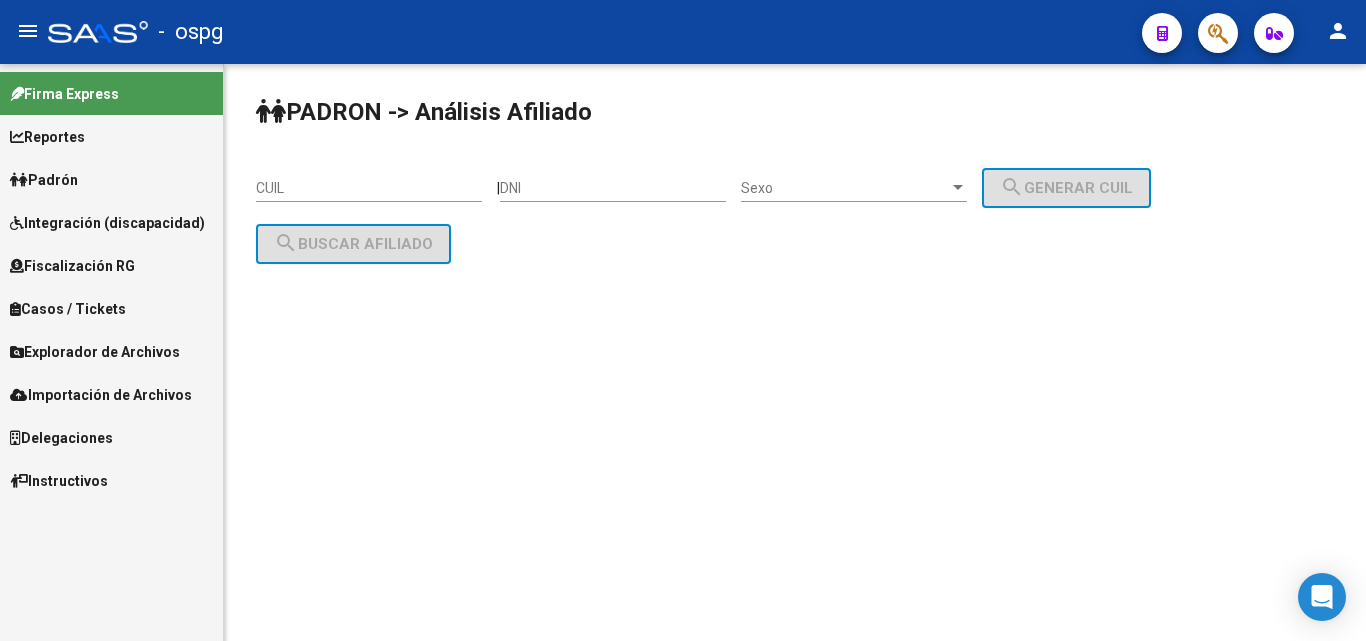 click on "Fiscalización RG" at bounding box center [72, 266] 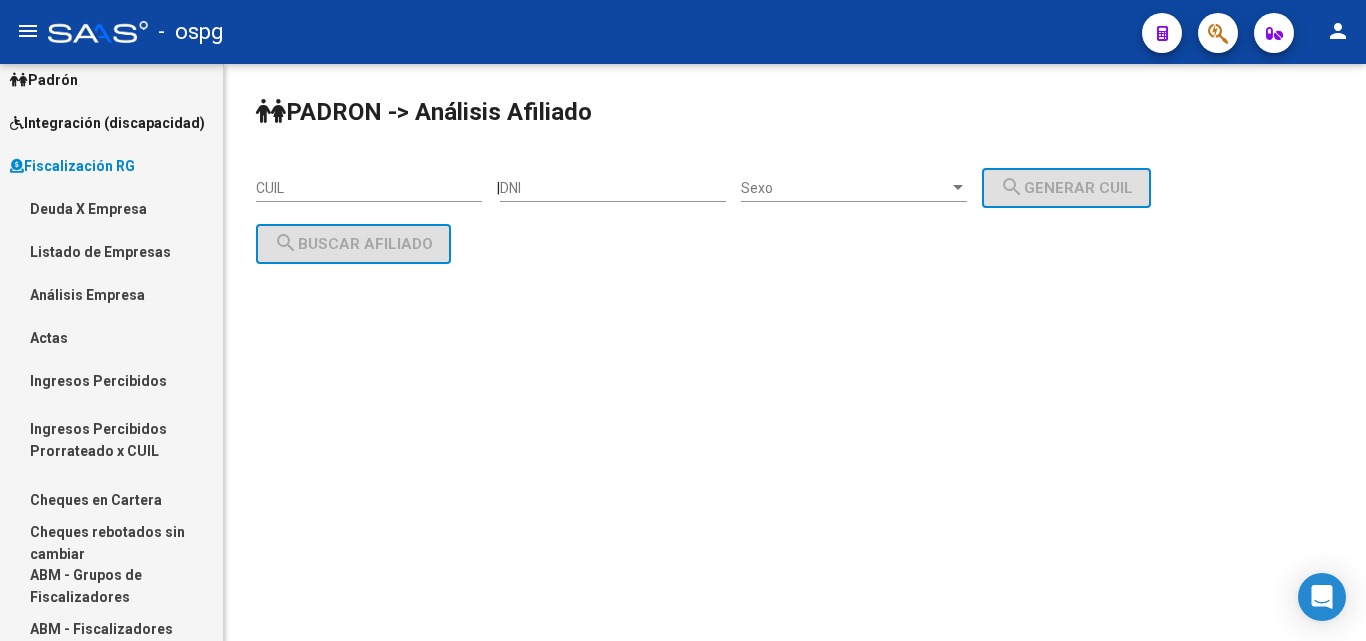 scroll, scrollTop: 0, scrollLeft: 0, axis: both 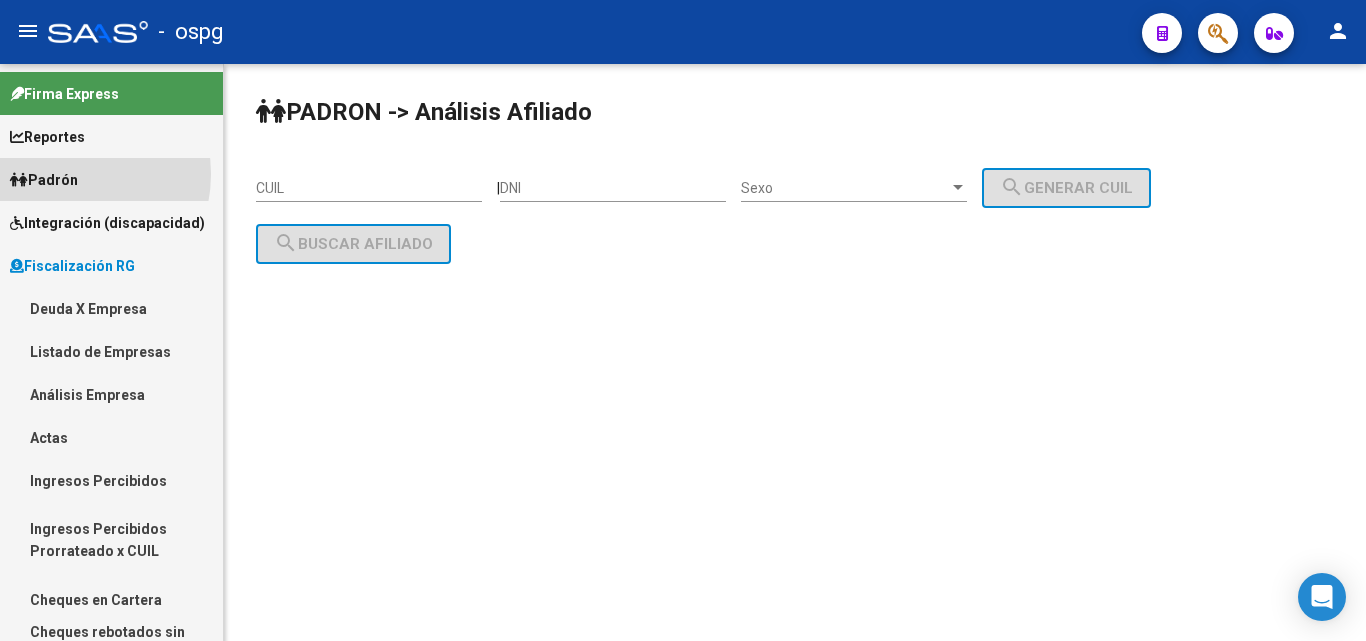 click on "Padrón" at bounding box center (44, 180) 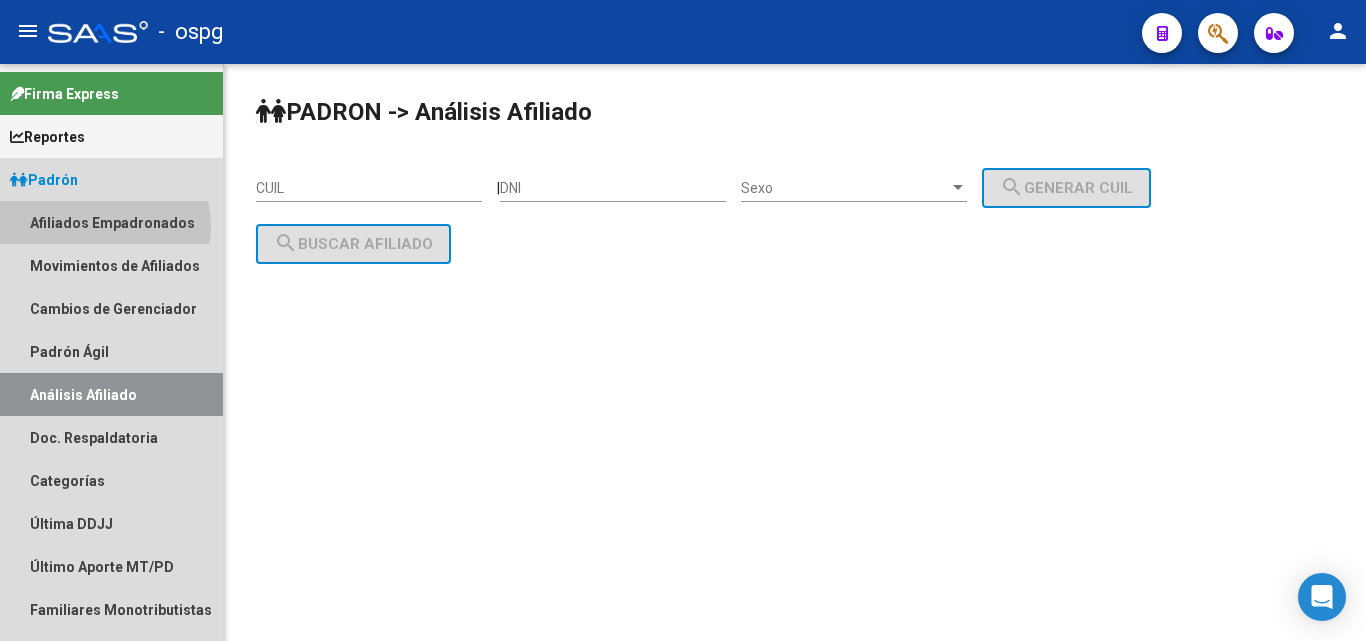 click on "Afiliados Empadronados" at bounding box center (111, 222) 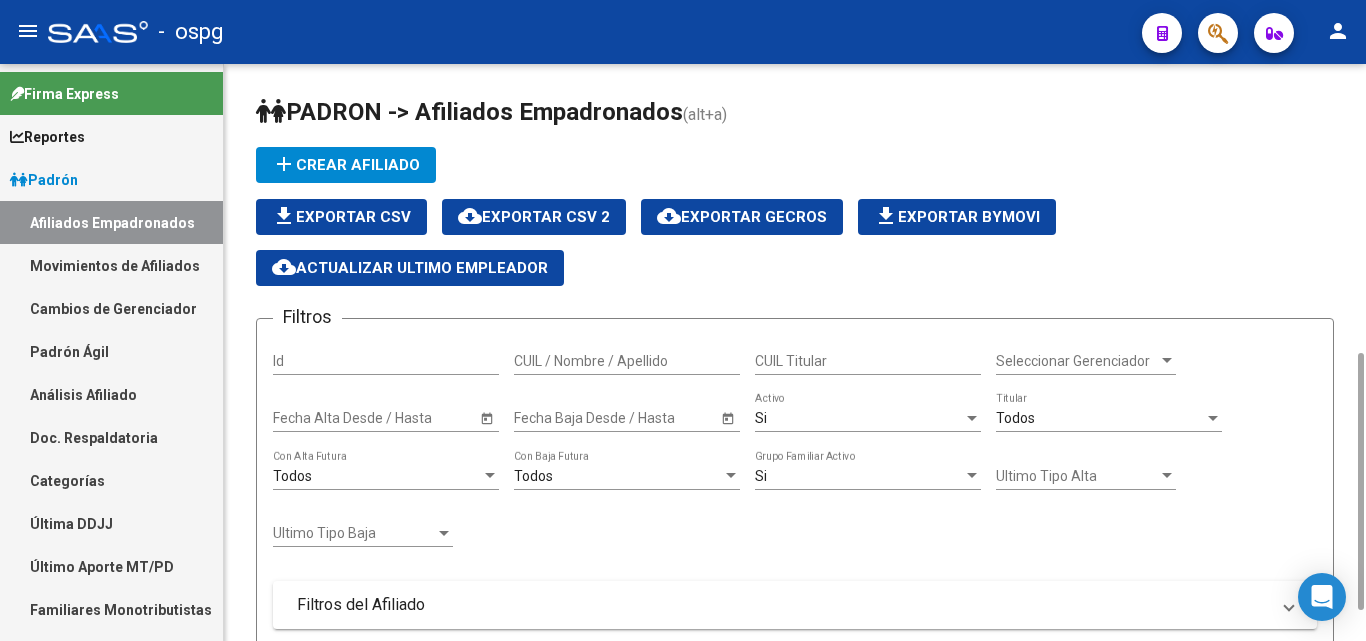 scroll, scrollTop: 200, scrollLeft: 0, axis: vertical 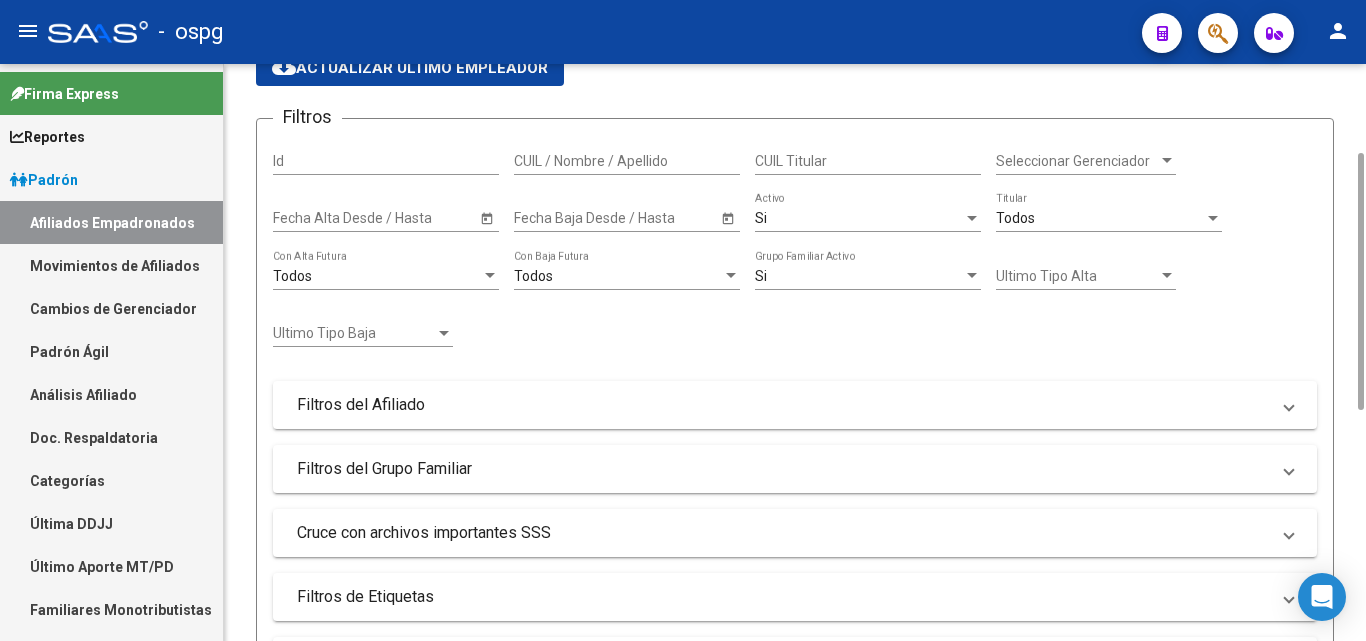 click on "Todos  Titular" 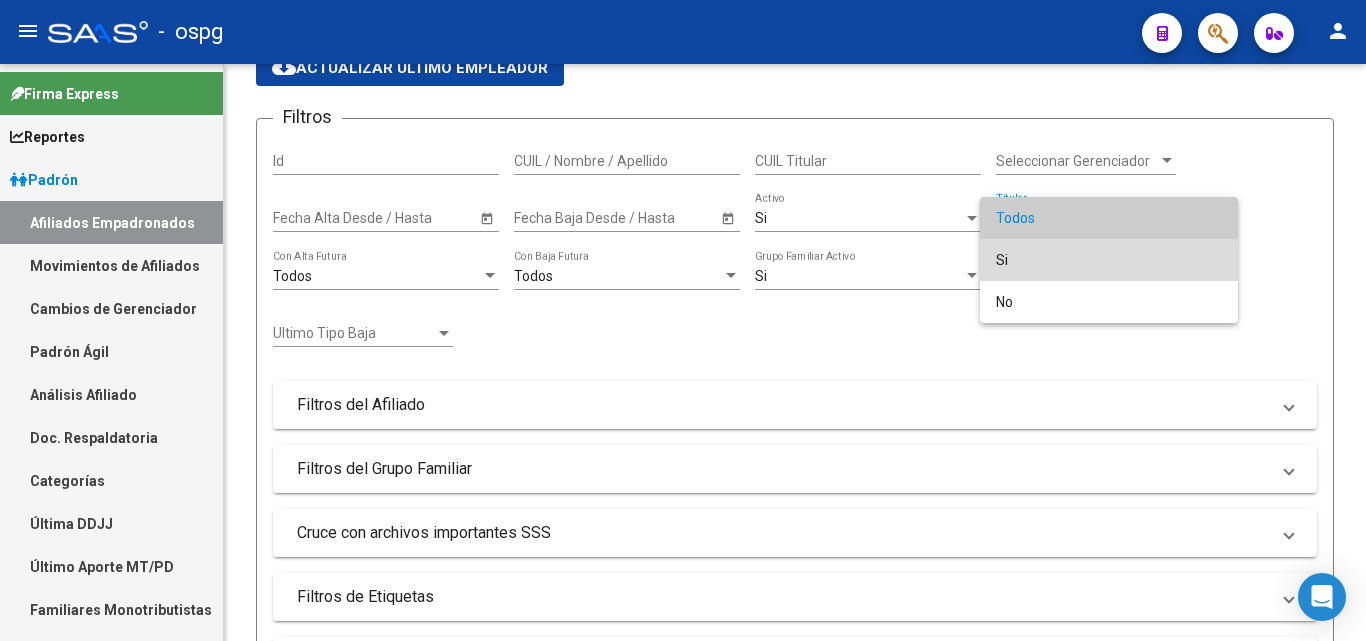 click on "Si" at bounding box center [1109, 260] 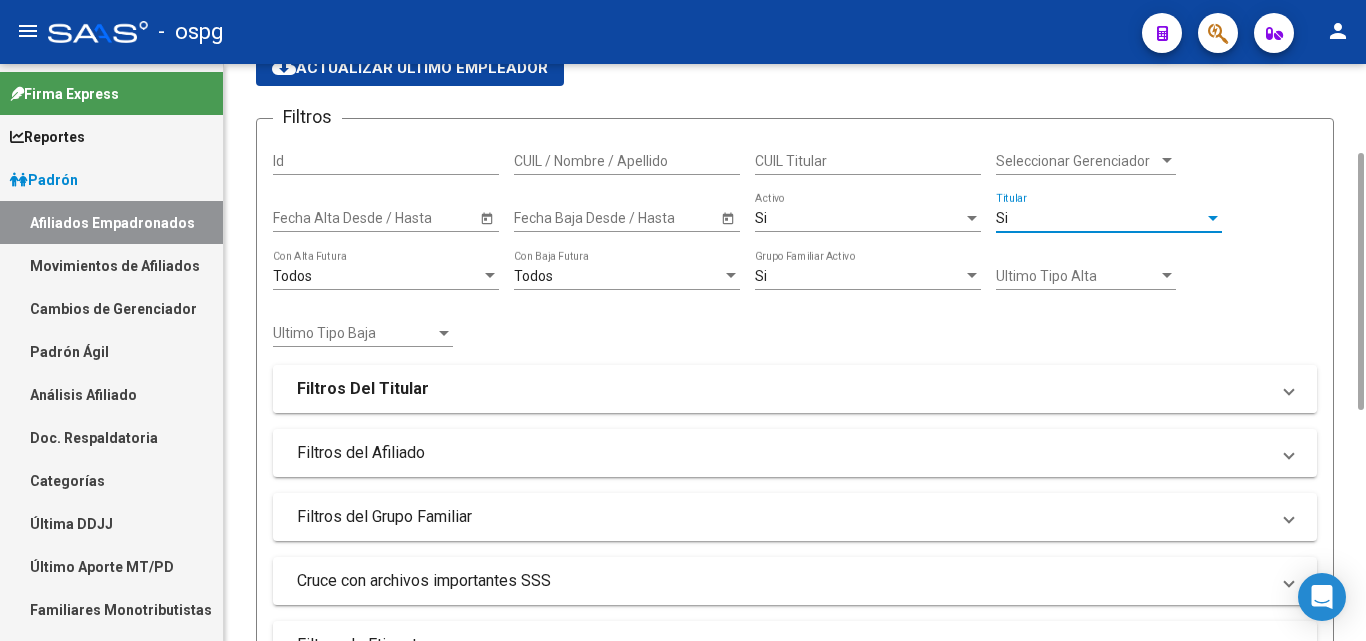 click on "Filtros Del Titular" at bounding box center (783, 389) 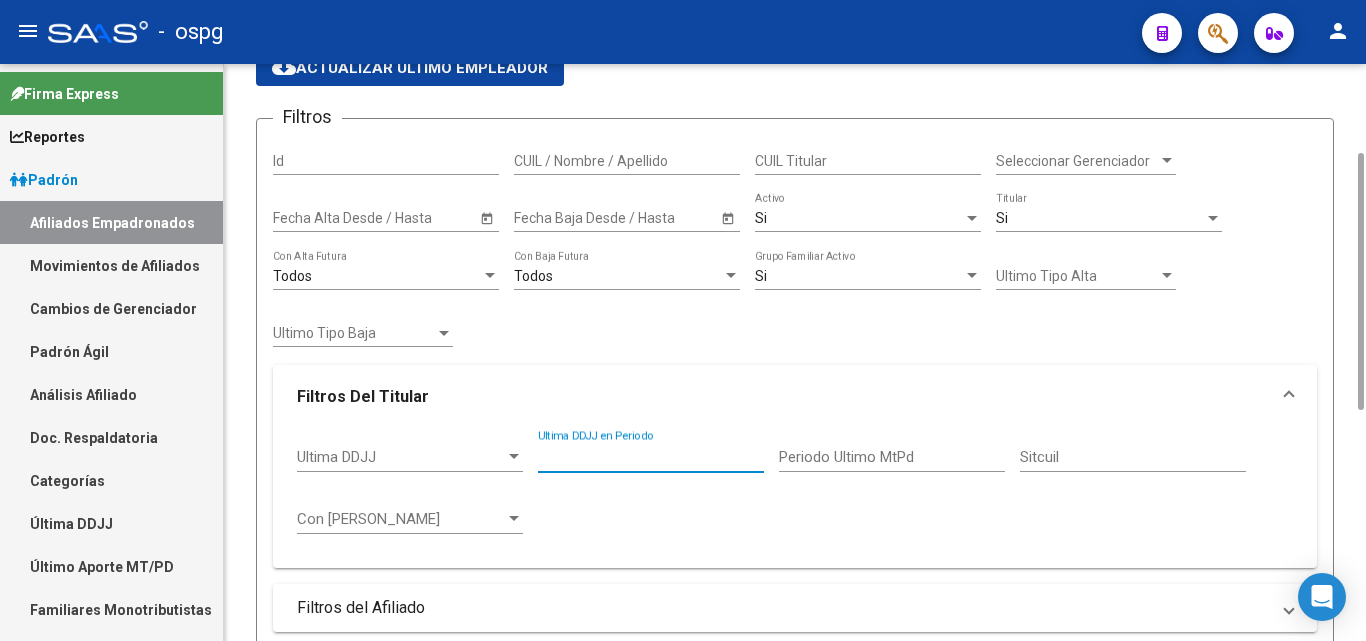click on "Ultima DDJJ en Periodo" at bounding box center (651, 457) 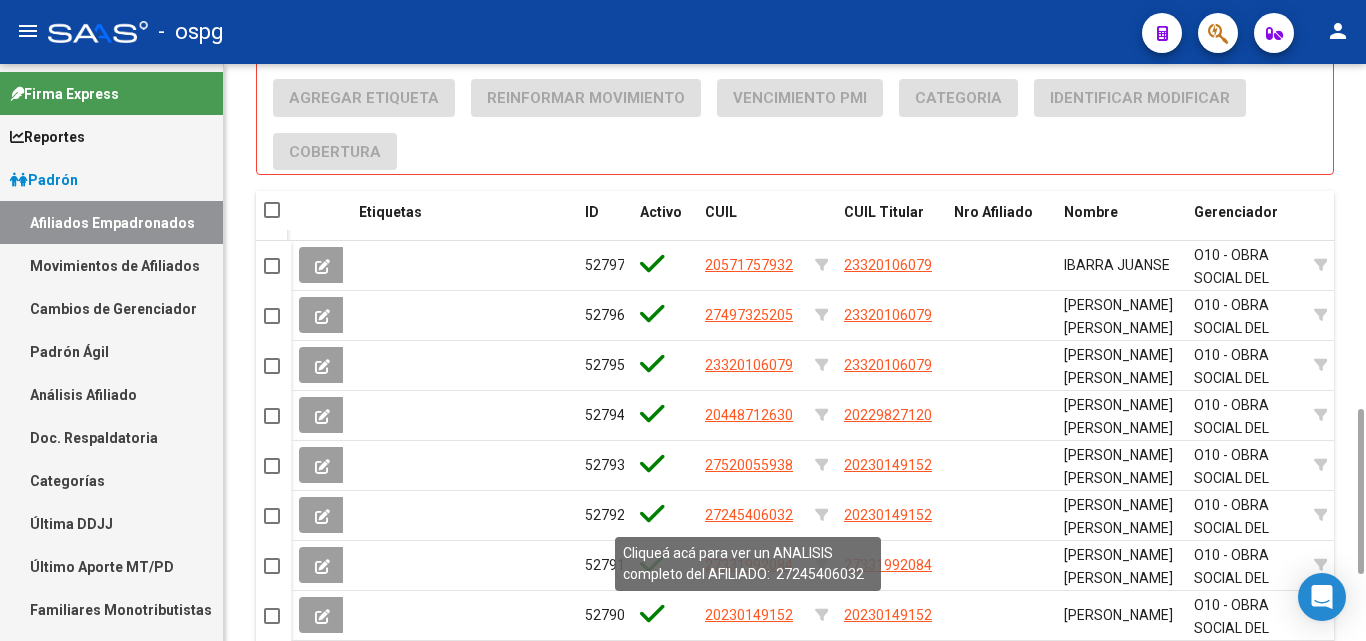 scroll, scrollTop: 600, scrollLeft: 0, axis: vertical 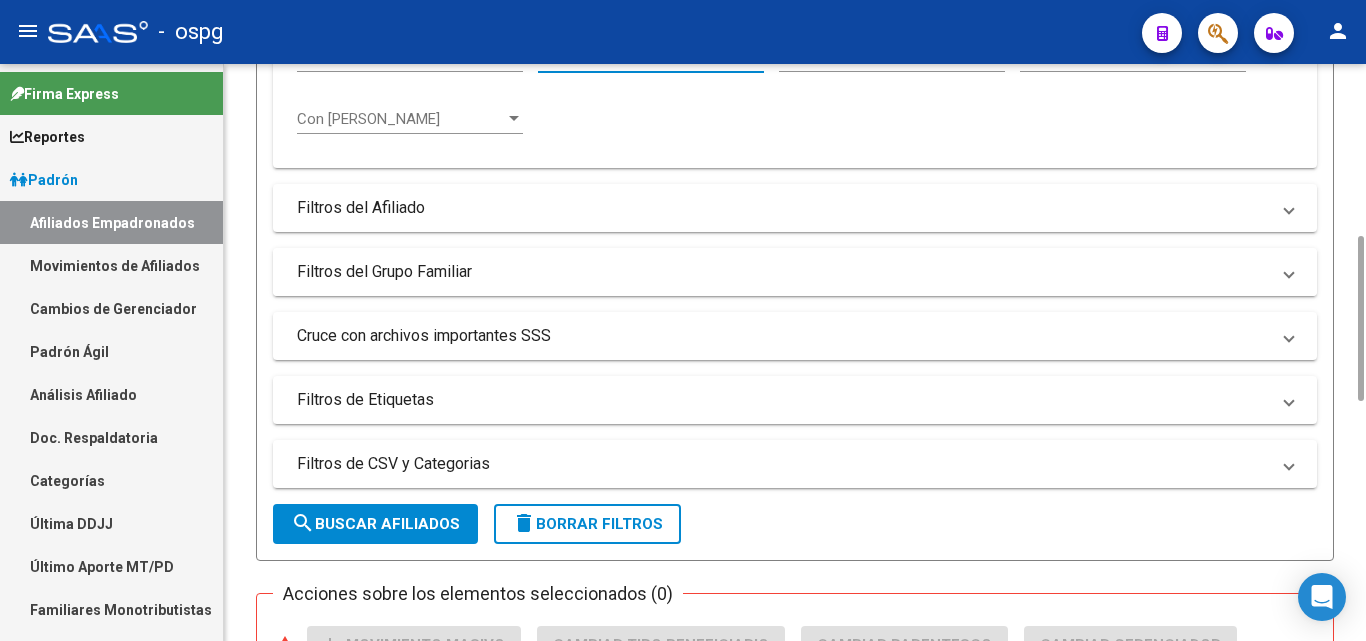type on "202503" 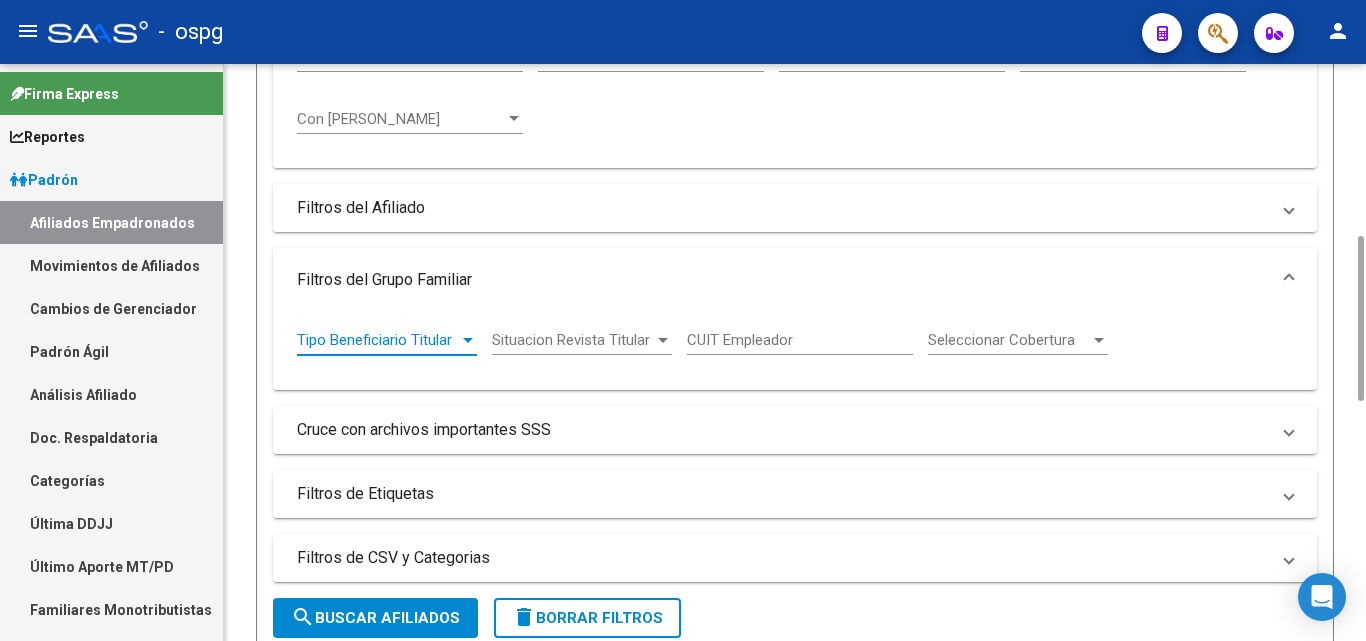 click on "Tipo Beneficiario Titular" at bounding box center [378, 340] 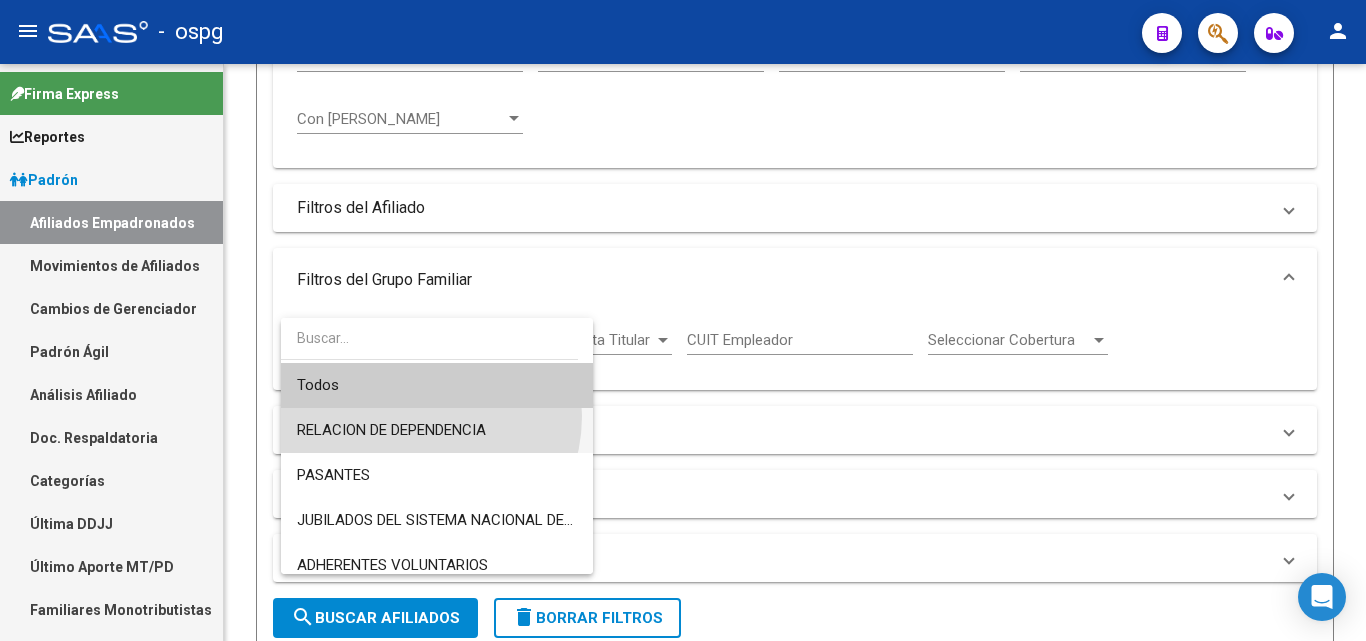 click on "RELACION DE DEPENDENCIA" at bounding box center [437, 430] 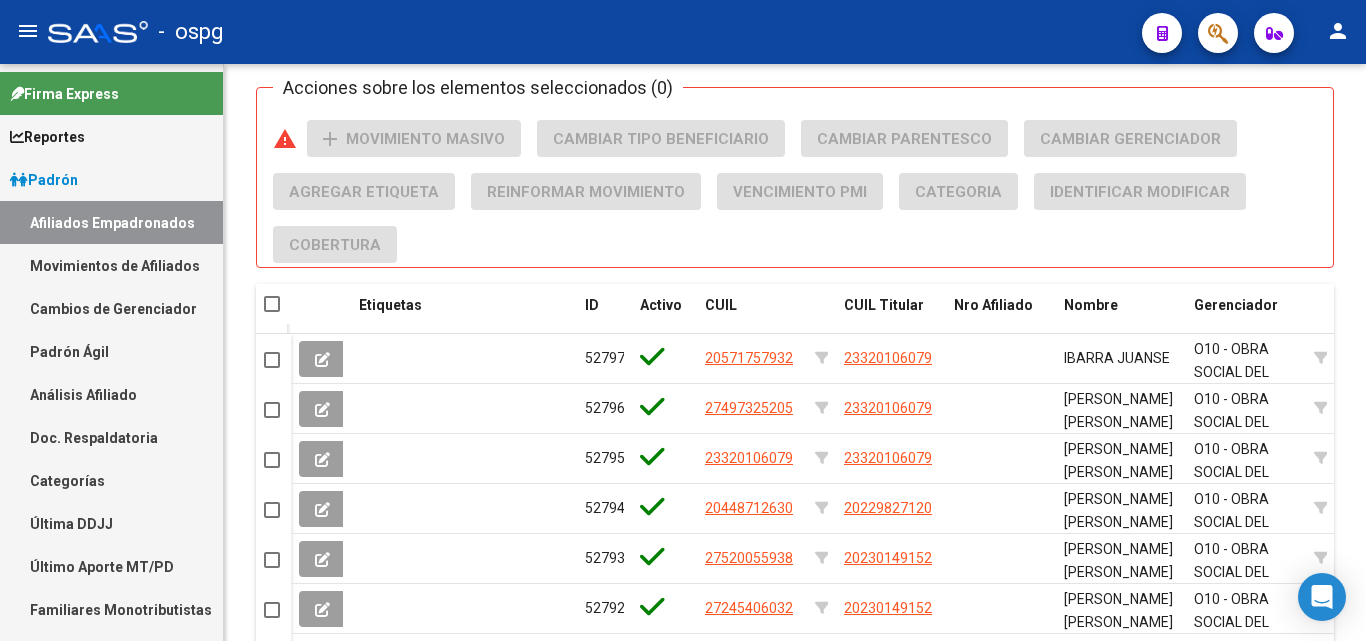 scroll, scrollTop: 800, scrollLeft: 0, axis: vertical 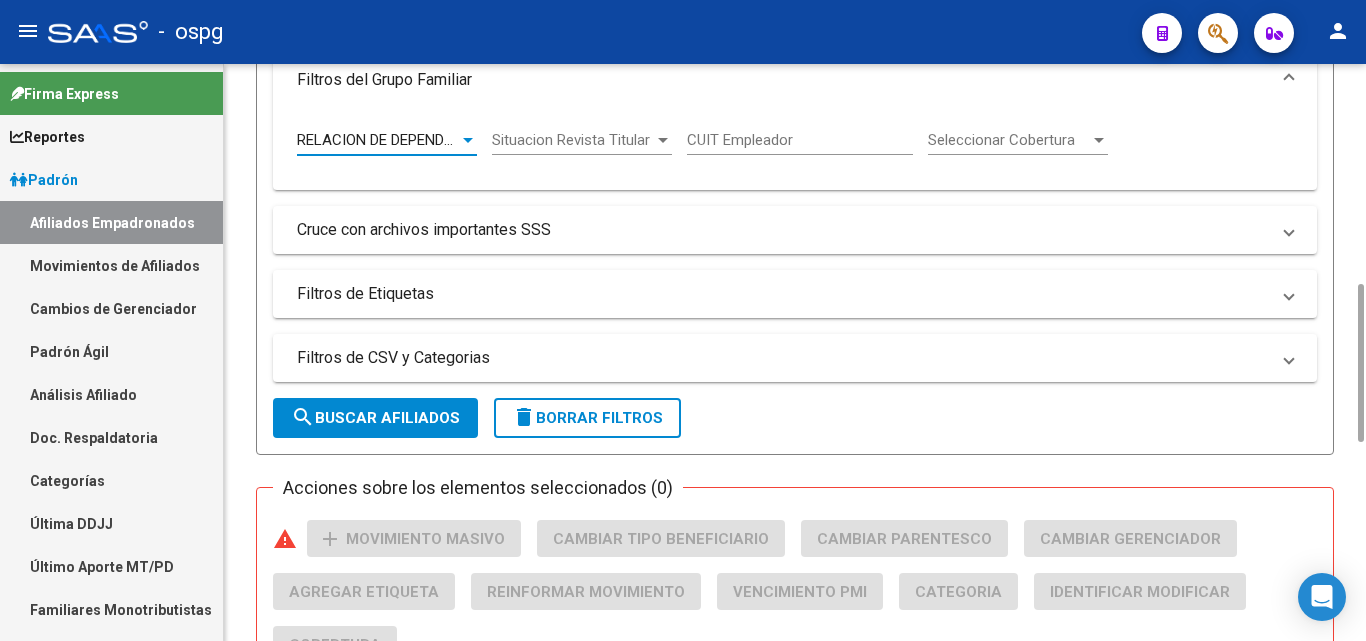 click on "search  Buscar Afiliados" 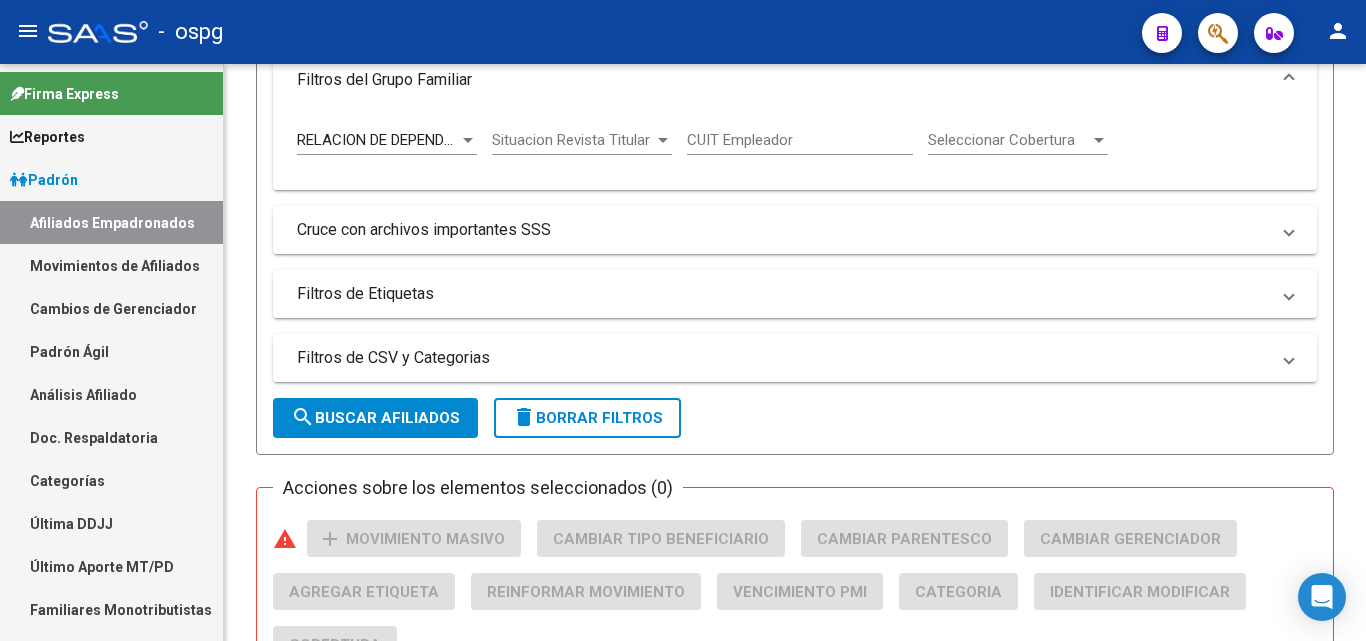 scroll, scrollTop: 1523, scrollLeft: 0, axis: vertical 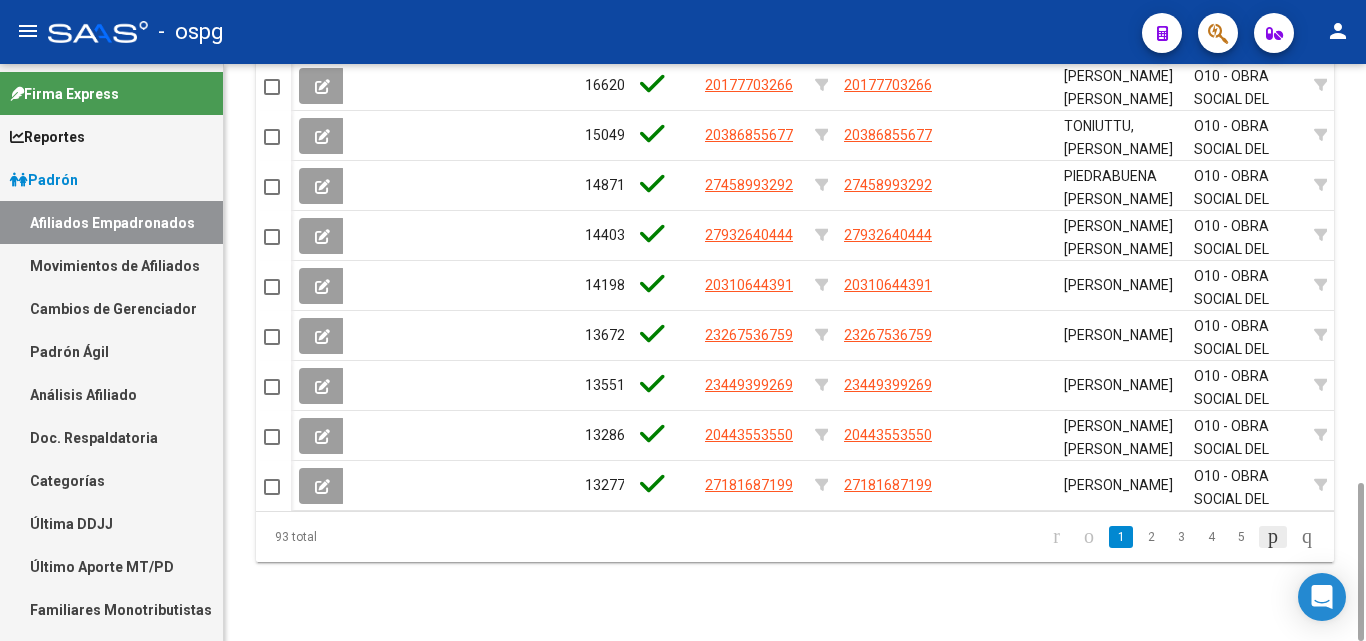 click 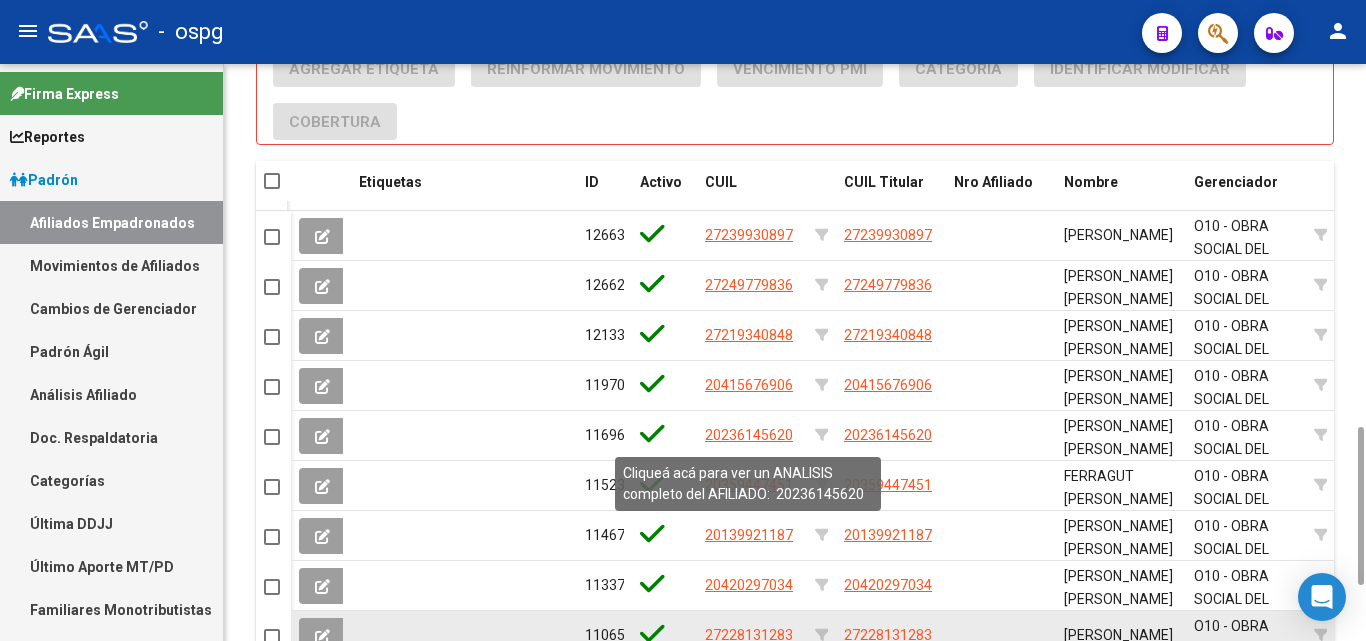 scroll, scrollTop: 1523, scrollLeft: 0, axis: vertical 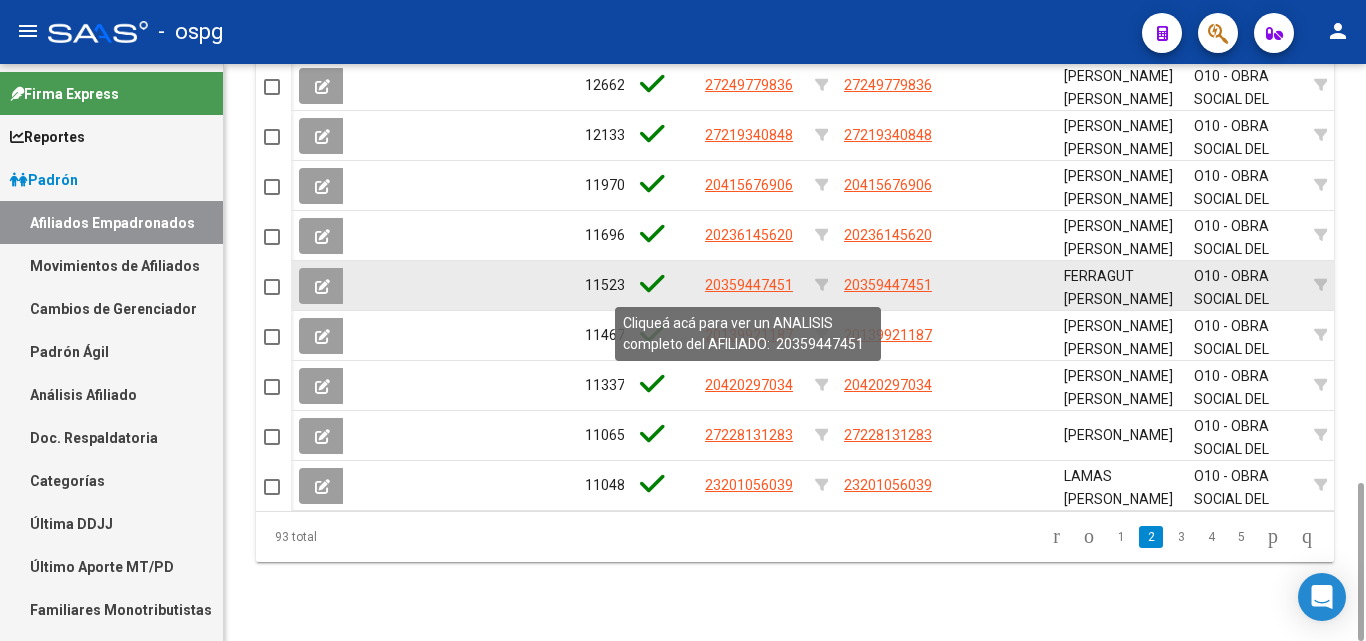 click on "20359447451" 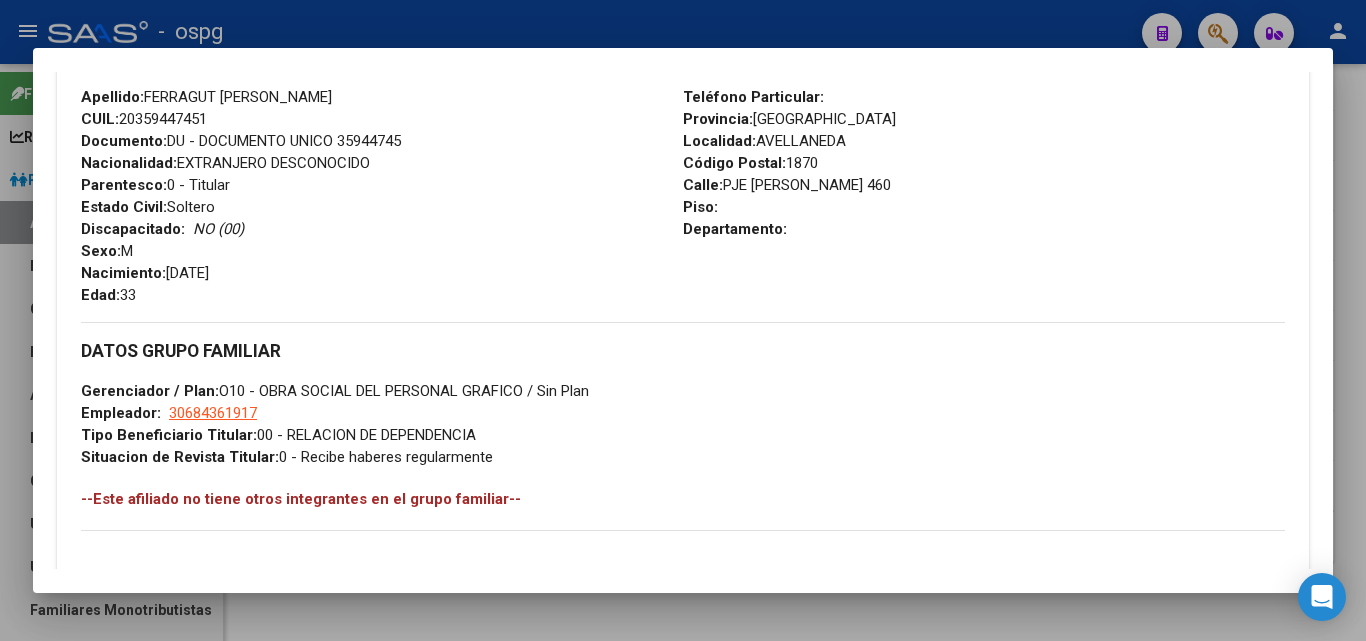 scroll, scrollTop: 1181, scrollLeft: 0, axis: vertical 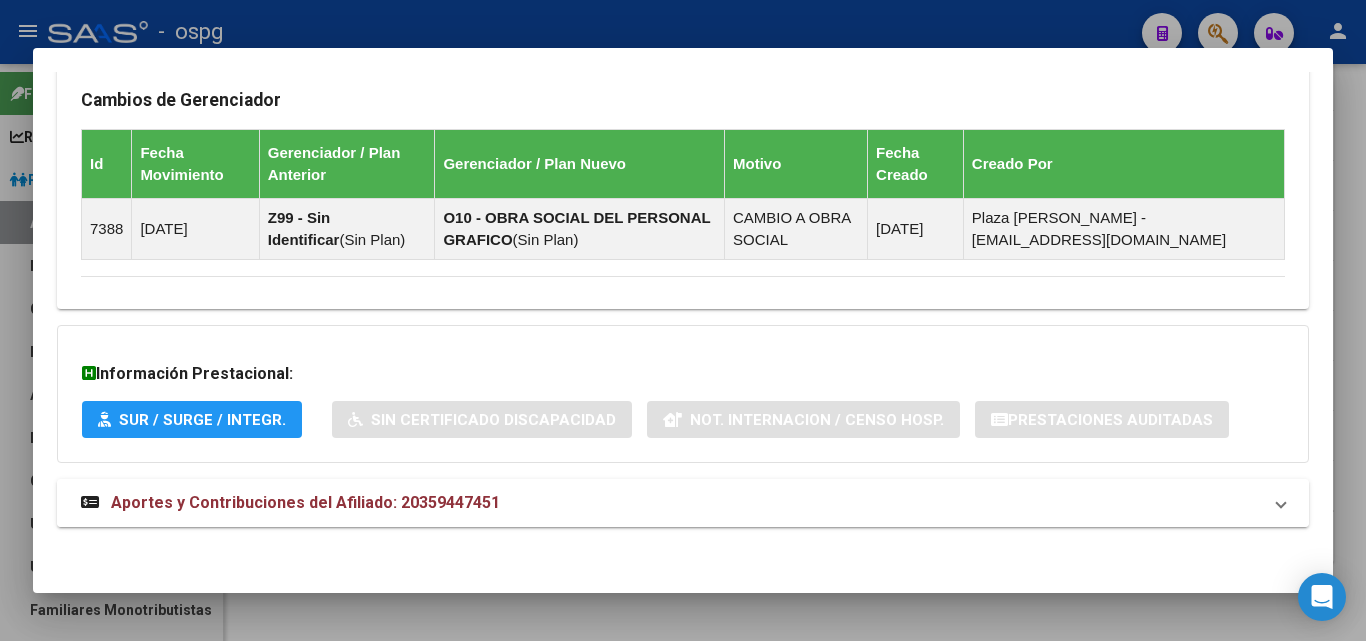 click on "Aportes y Contribuciones del Afiliado: 20359447451" at bounding box center [305, 502] 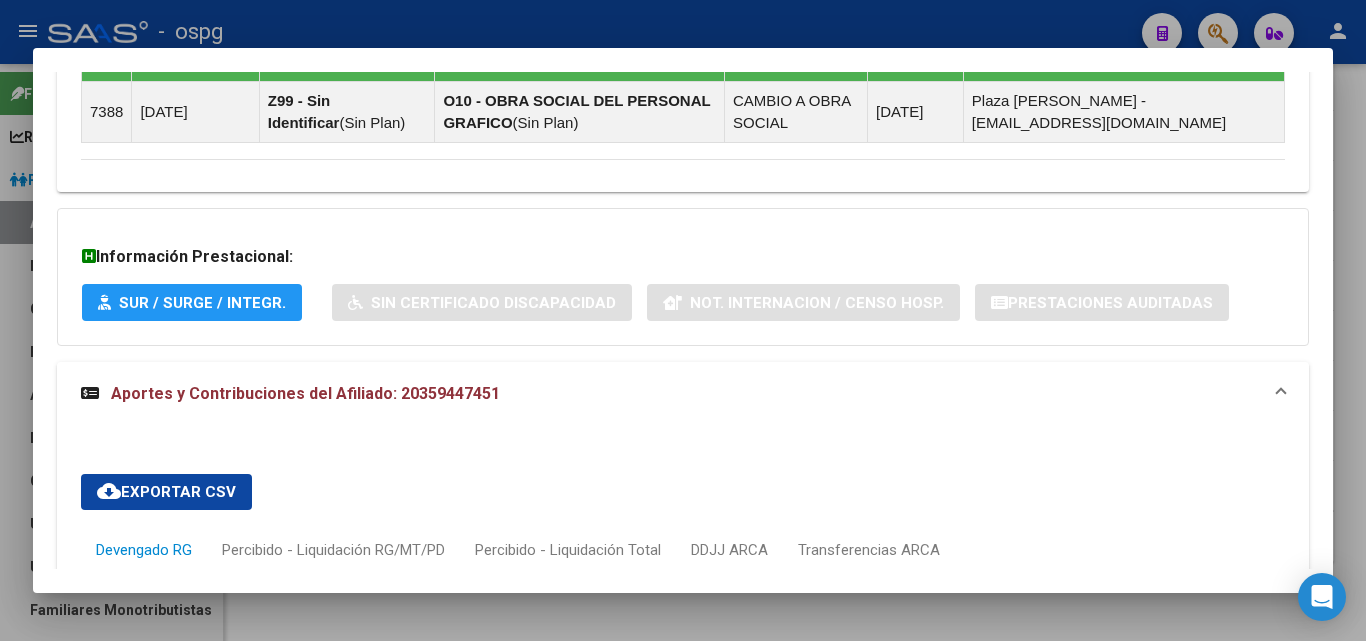 scroll, scrollTop: 1598, scrollLeft: 0, axis: vertical 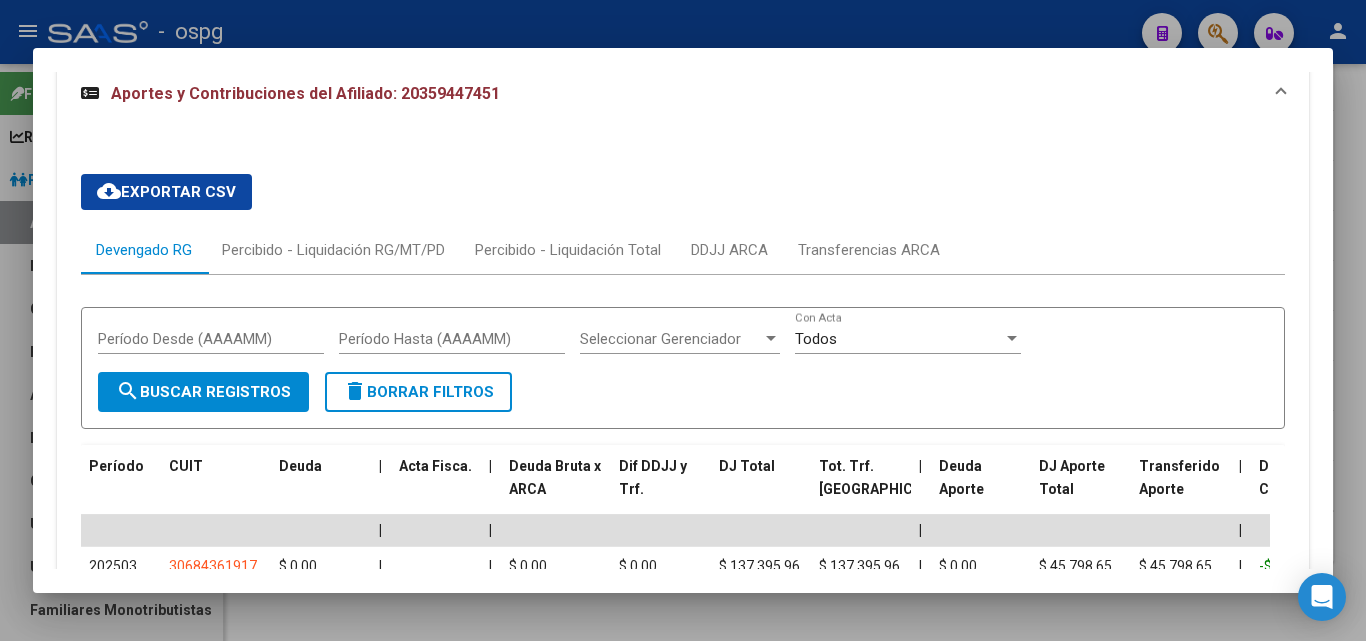 click at bounding box center (683, 320) 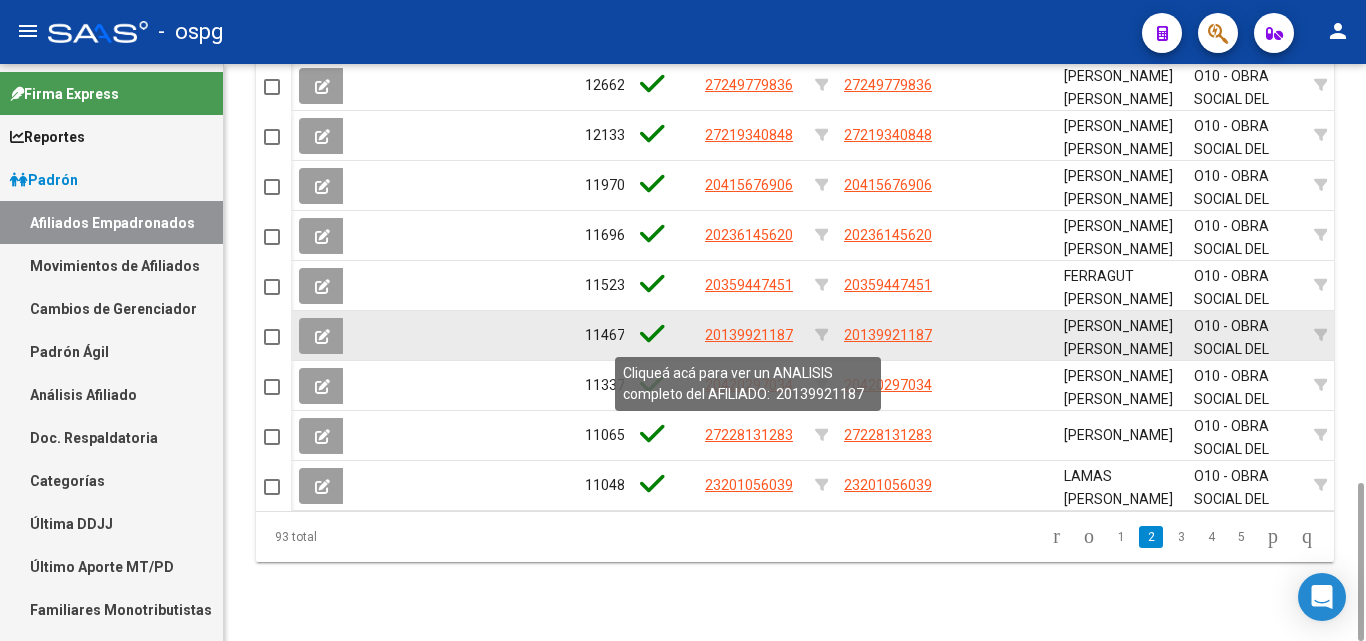 click on "20139921187" 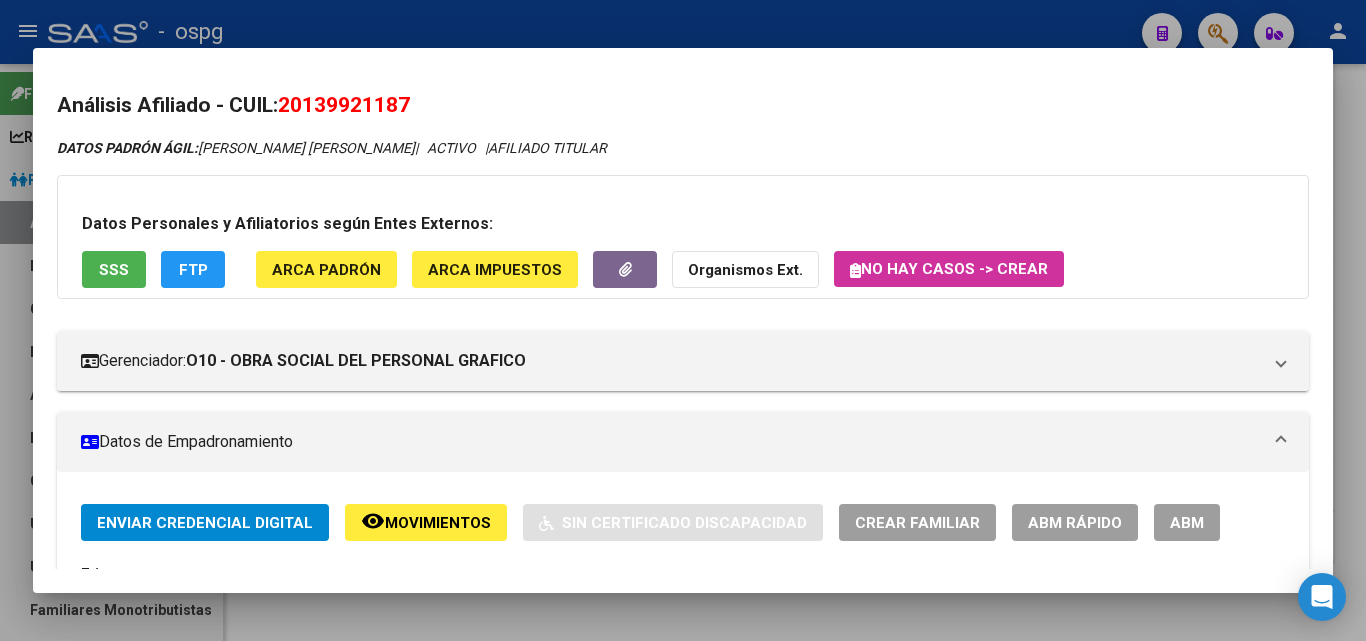 drag, startPoint x: 287, startPoint y: 100, endPoint x: 414, endPoint y: 113, distance: 127.66362 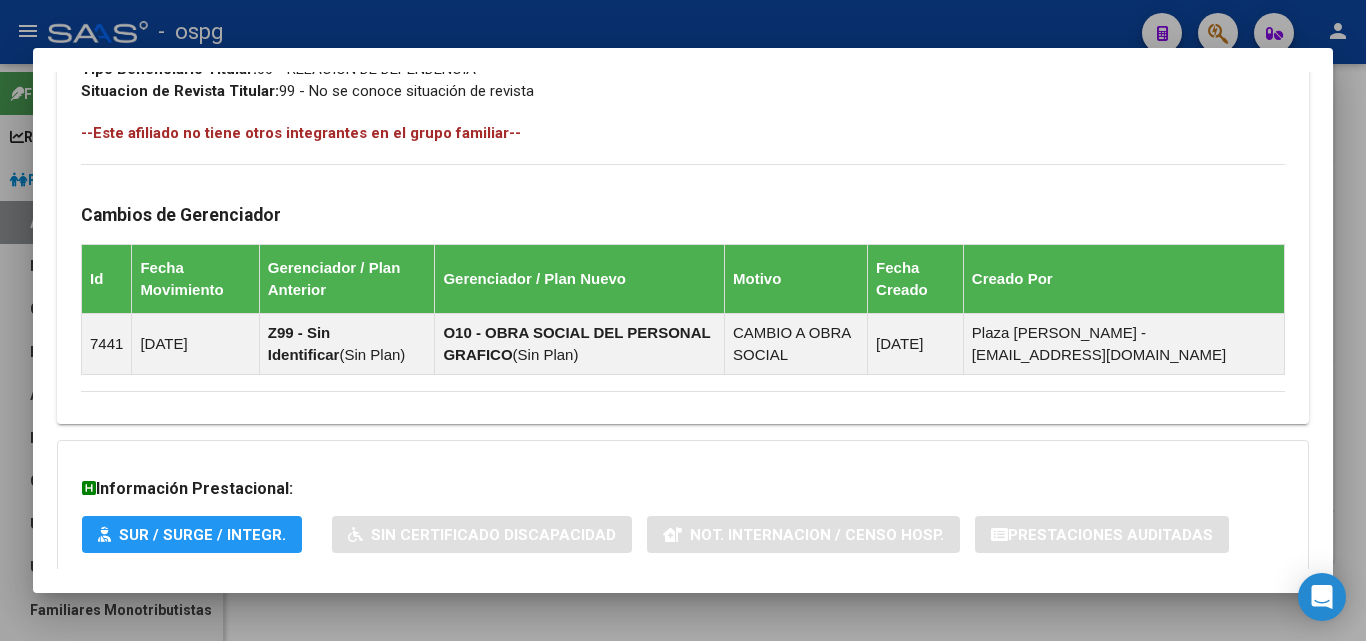 scroll, scrollTop: 1181, scrollLeft: 0, axis: vertical 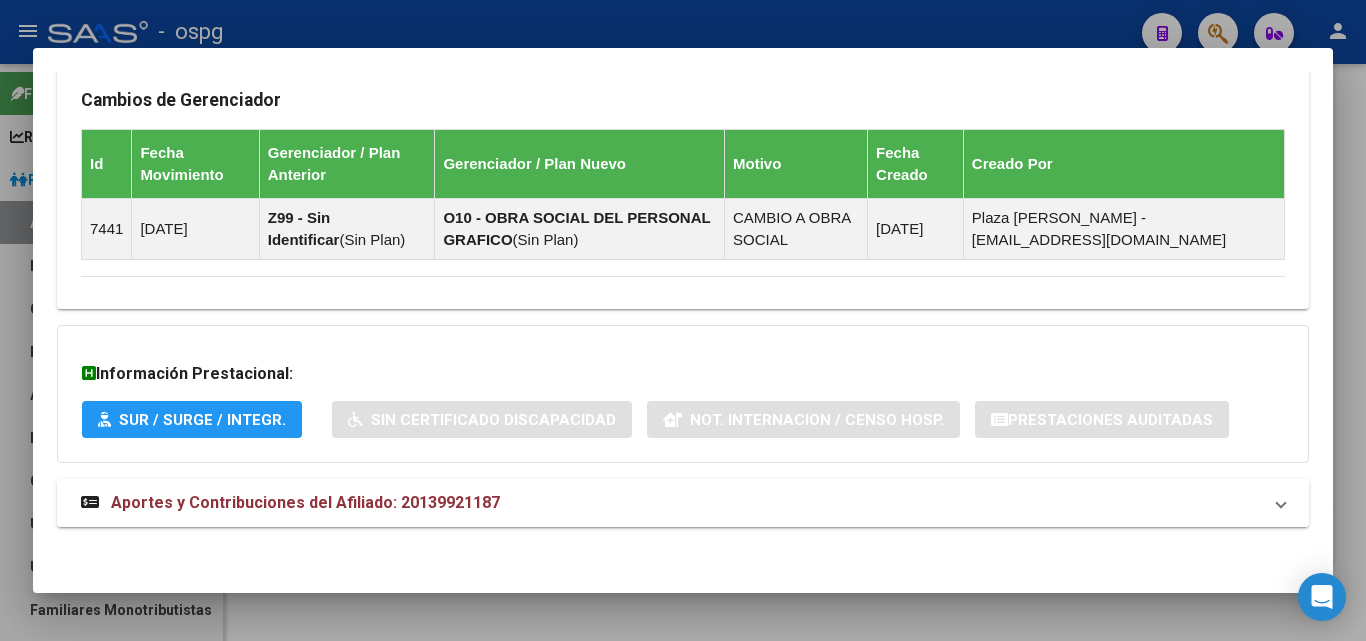 click on "Aportes y Contribuciones del Afiliado: 20139921187" at bounding box center (671, 503) 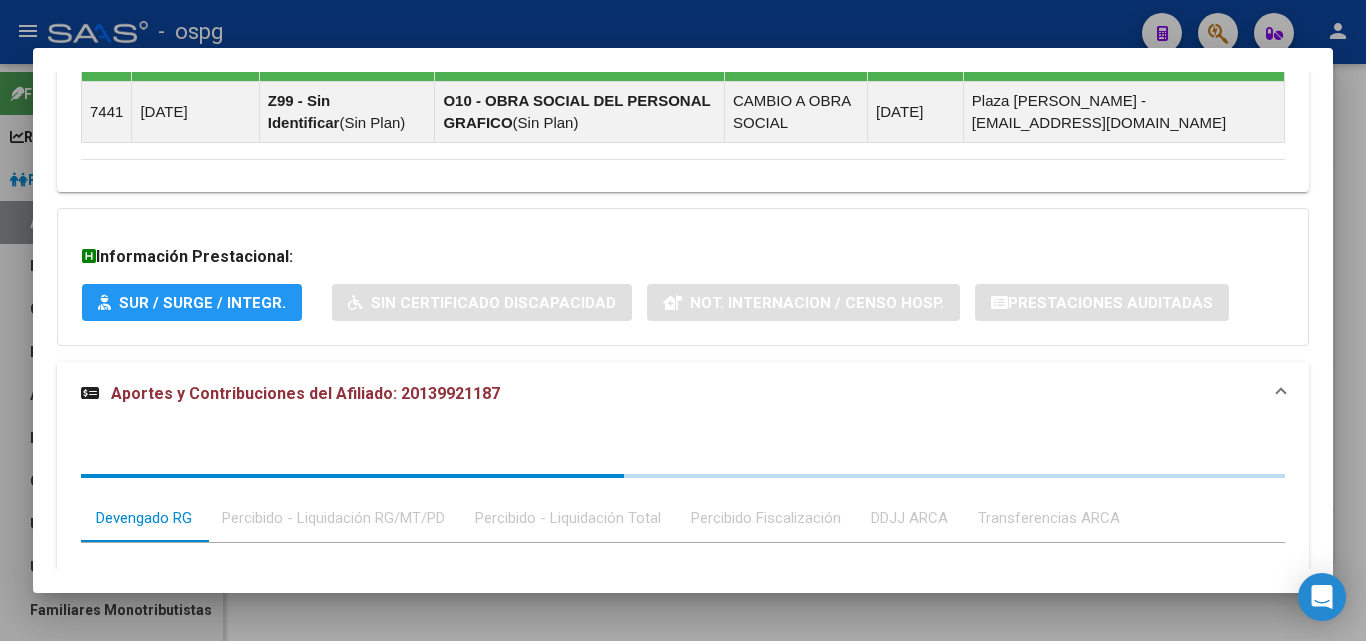 scroll, scrollTop: 1398, scrollLeft: 0, axis: vertical 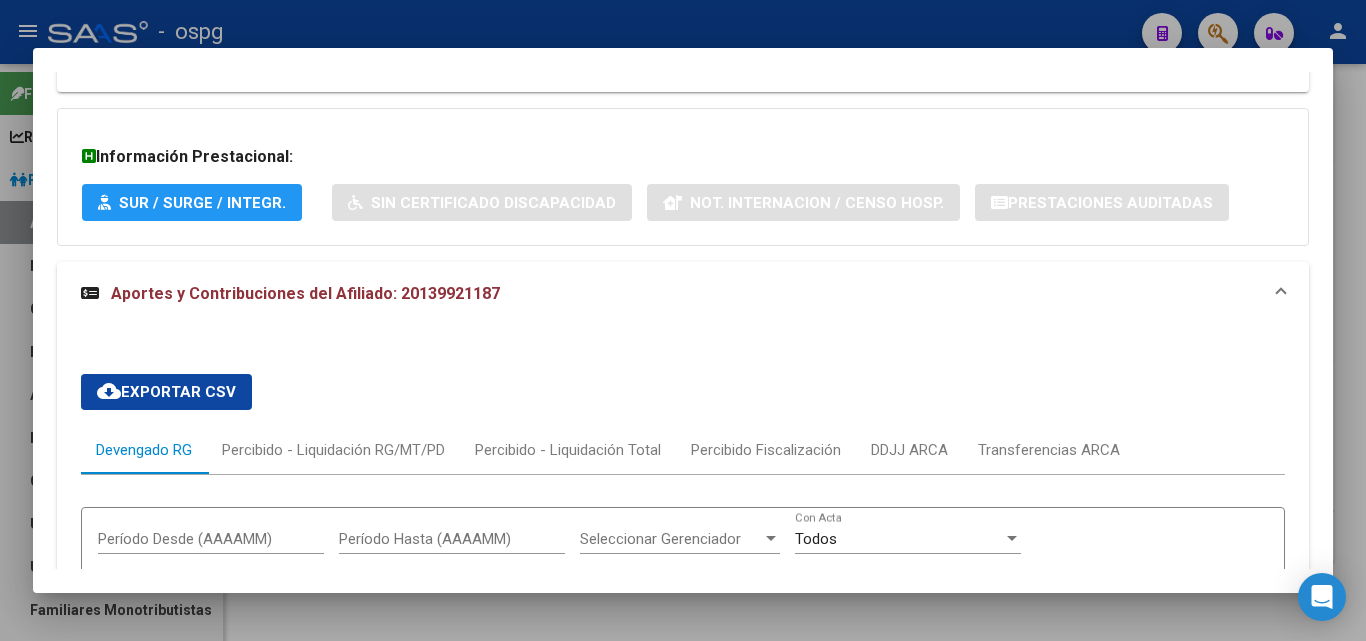 click on "cloud_download  Exportar CSV  Devengado RG Percibido - Liquidación RG/MT/PD Percibido - Liquidación Total Percibido Fiscalización DDJJ ARCA Transferencias ARCA Período Desde (AAAAMM) Período Hasta (AAAAMM) Seleccionar Gerenciador Seleccionar Gerenciador Todos  Con Acta search  Buscar Registros  delete  Borrar Filtros  Período CUIT Deuda | Acta Fisca. | Deuda Bruta x ARCA Dif DDJJ y Trf. DJ Total Tot. Trf. Bruto | Deuda Aporte DJ Aporte Total Transferido Aporte | [GEOGRAPHIC_DATA]. DJ Contr. Total Trf Contr. | Intereses Contr. Intereses Aporte | Contr. Empresa Contr. Int. Empresa Aporte Int. Empresa | DJ Aporte Total DJ Aporte DJ Aporte Adicional DJ Aporte Adherentes | DJ Contr. Total DJ Contr. DJ Contr. Adicional | REMOSIMP c/[PERSON_NAME] REMOSIMP (rem4) REMCONT (rem8) REM5 Corresponde Aportes Corresponde Contr. NOGRPFAM SECOBLIG FECPRESENT DJ Contribución CUIT Periodo DJ Aporte CUIT Periodo | Porcentaje Contr. Porcentaje Aporte | DDJJ ID $ 547.894,71 | | $ 1.883.988,33 $ 1.883.095,52 $ 2.186.006,24 | | | | | |" at bounding box center (683, 788) 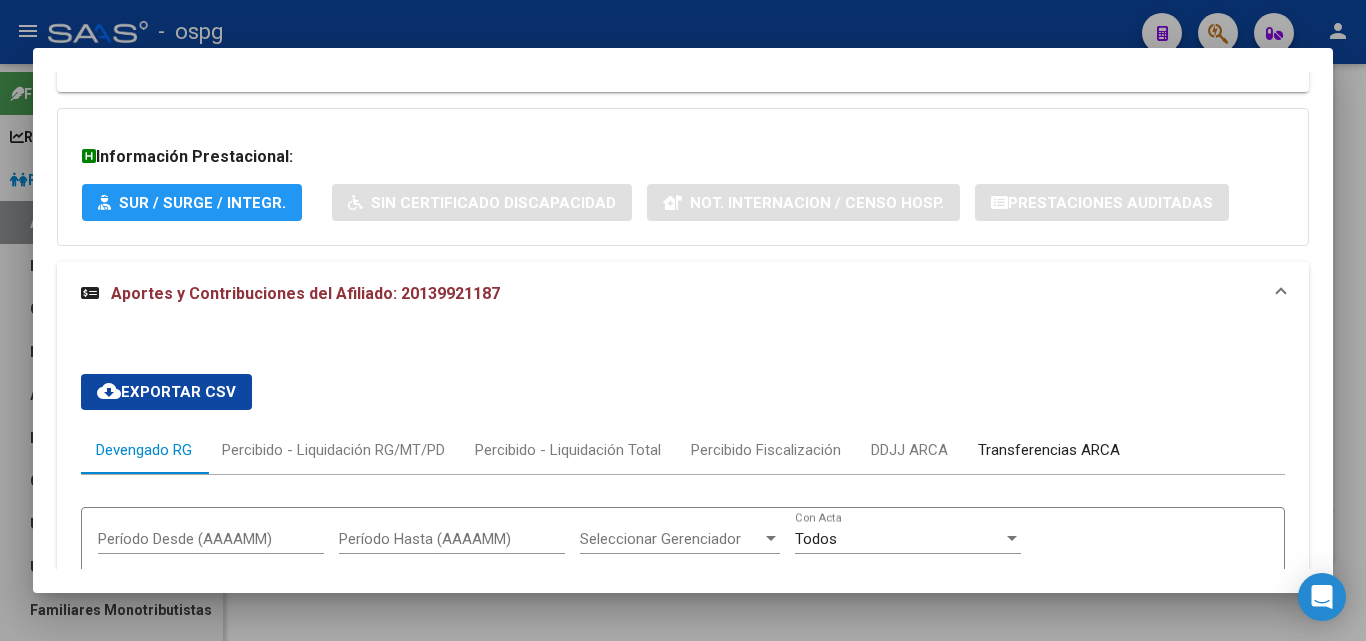 click on "Transferencias ARCA" at bounding box center (1049, 450) 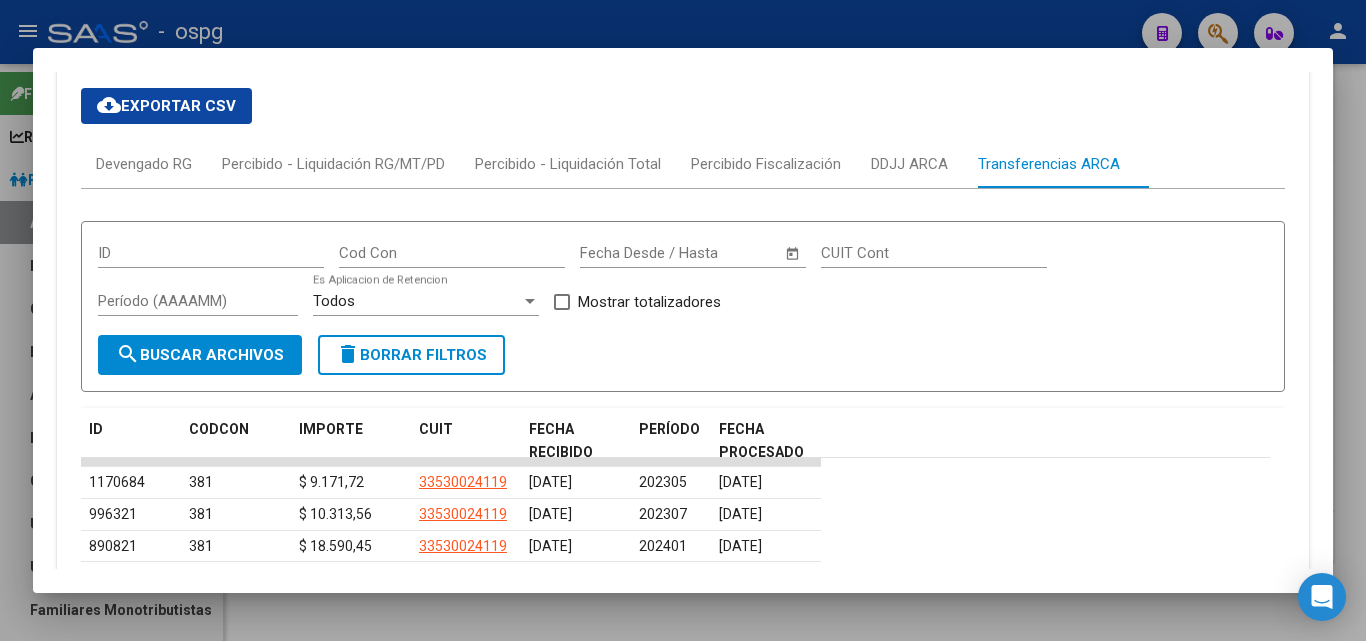 scroll, scrollTop: 1583, scrollLeft: 0, axis: vertical 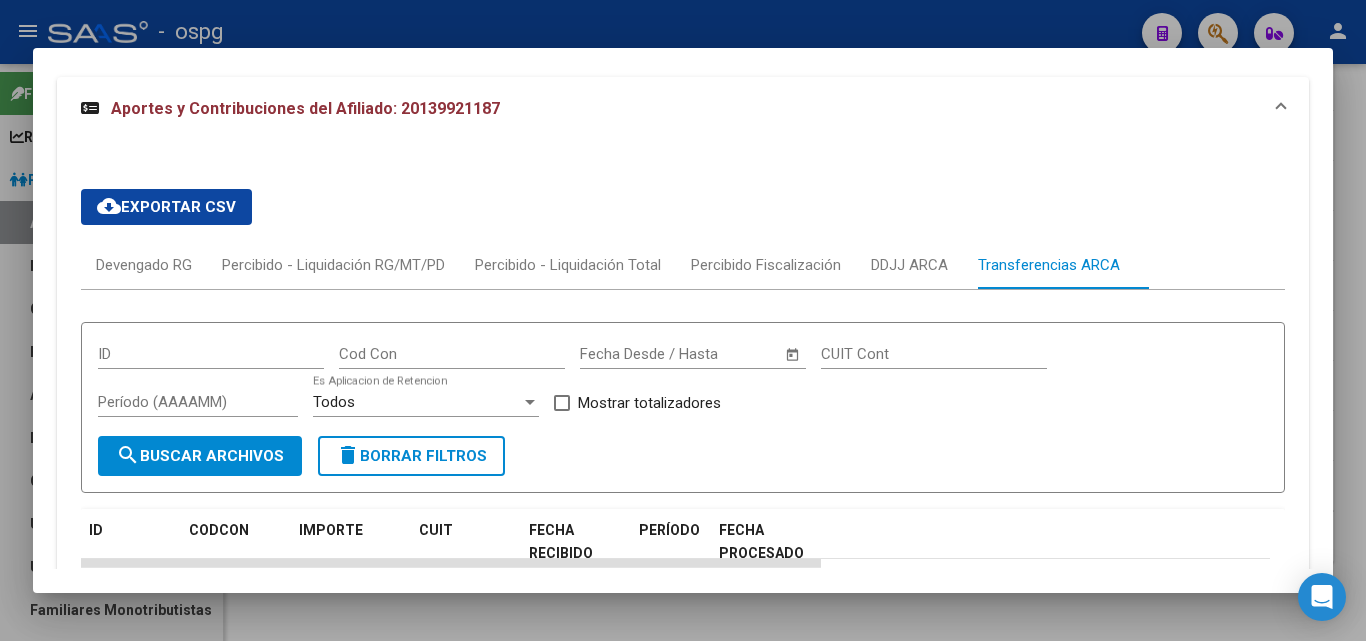 drag, startPoint x: 1335, startPoint y: 151, endPoint x: 1304, endPoint y: 165, distance: 34.0147 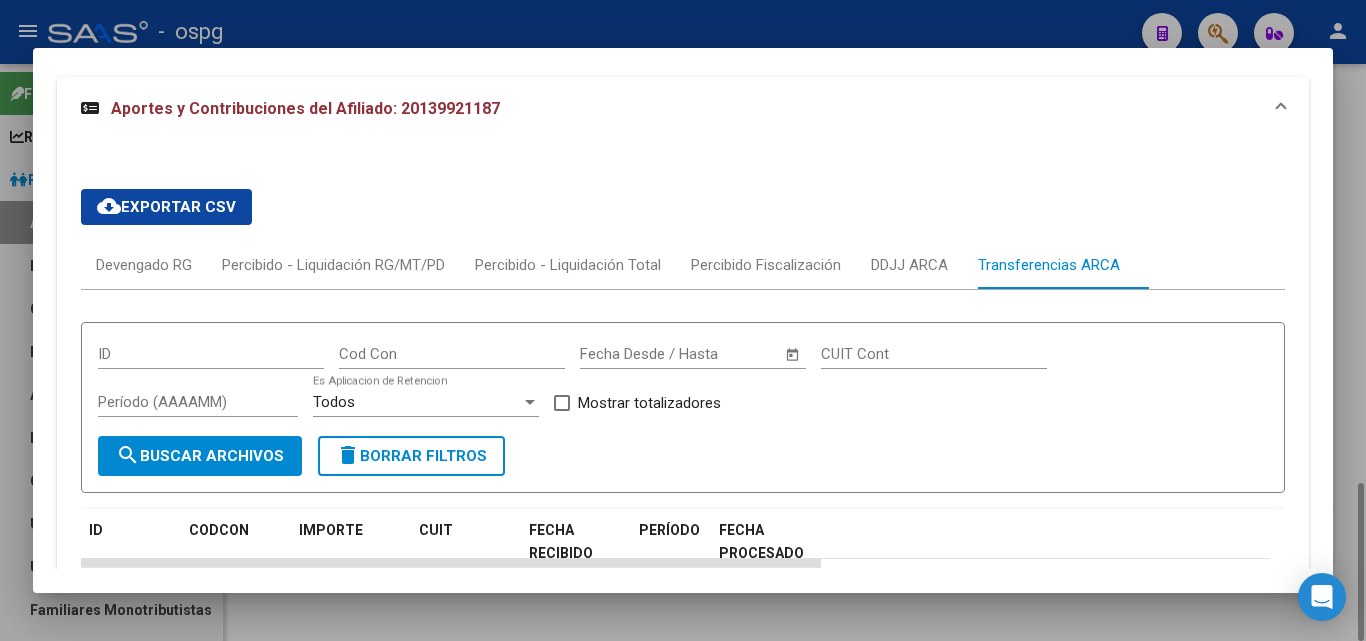 click at bounding box center (683, 320) 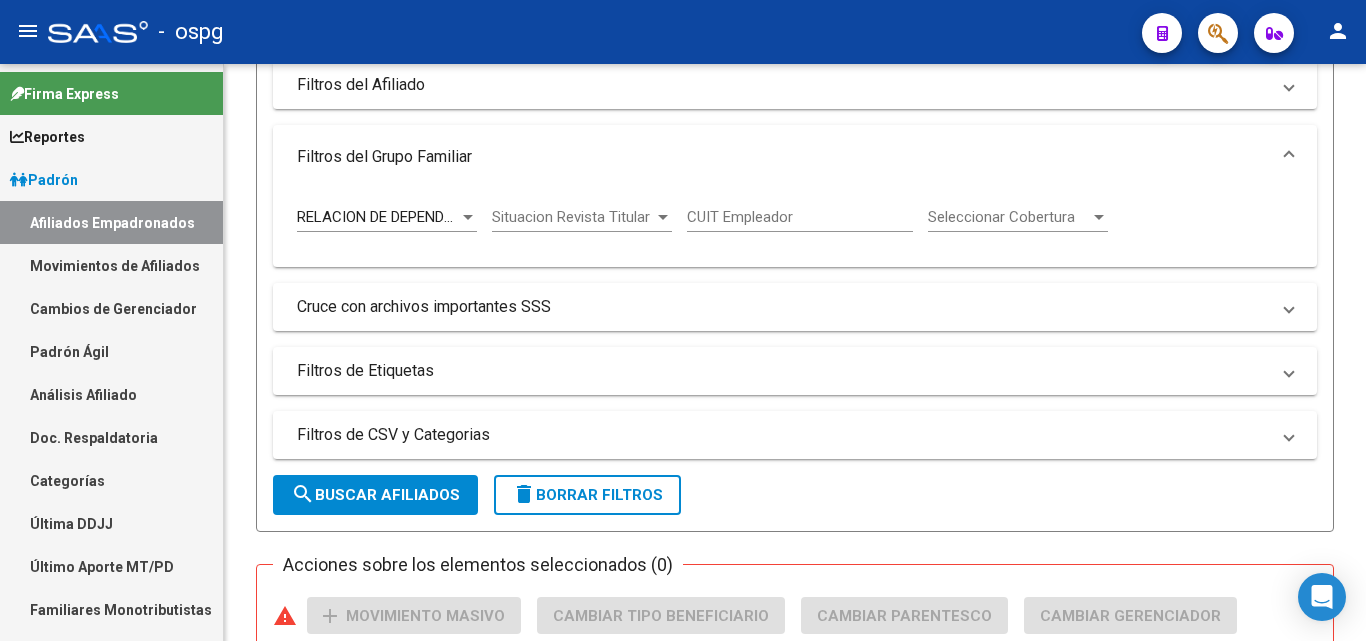 scroll, scrollTop: 1523, scrollLeft: 0, axis: vertical 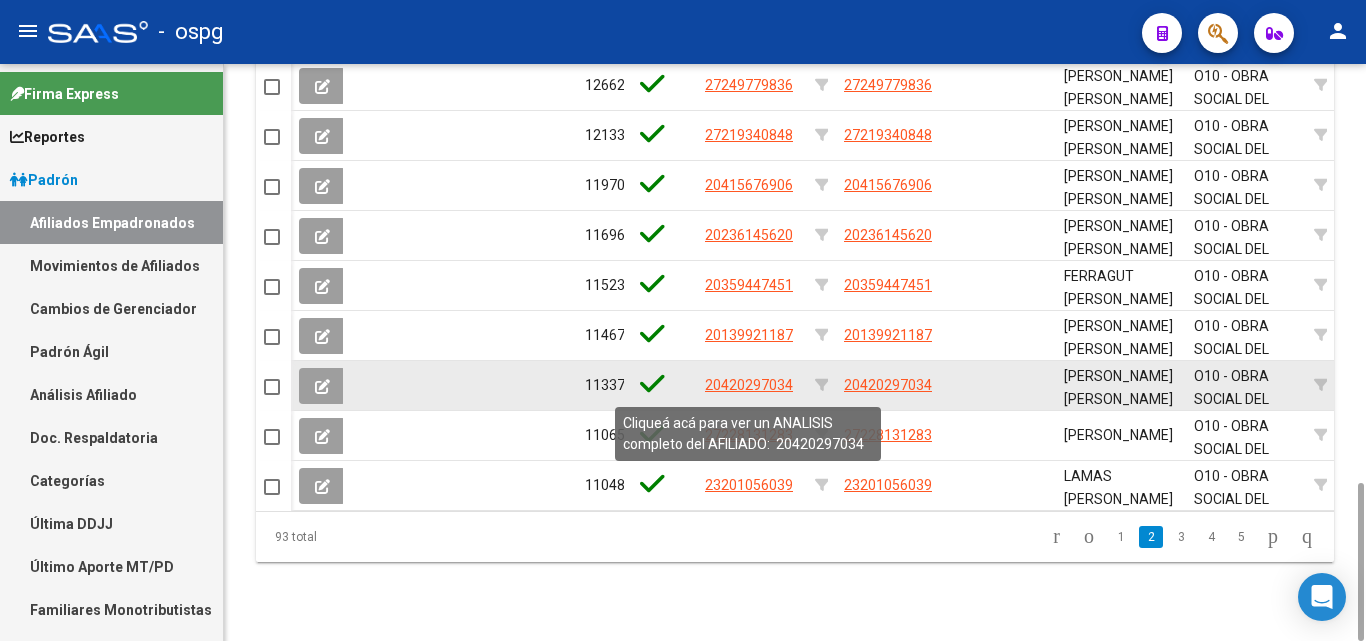 click on "20420297034" 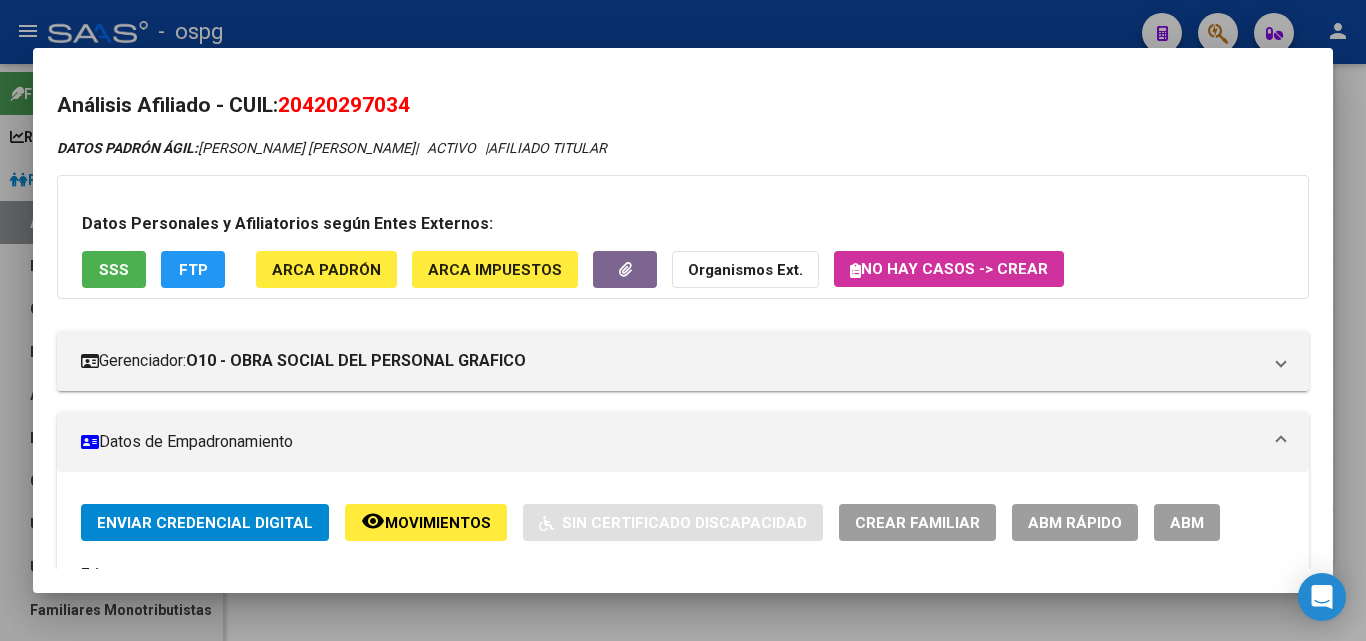 drag, startPoint x: 285, startPoint y: 102, endPoint x: 448, endPoint y: 104, distance: 163.01227 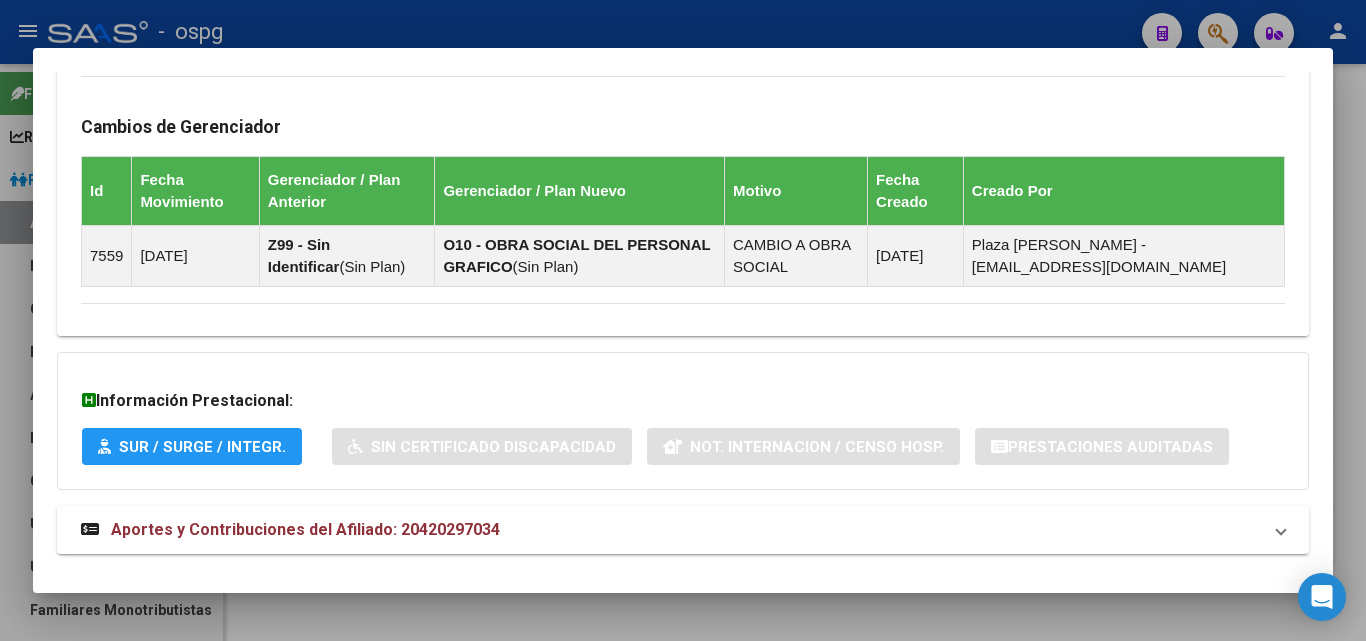 scroll, scrollTop: 1181, scrollLeft: 0, axis: vertical 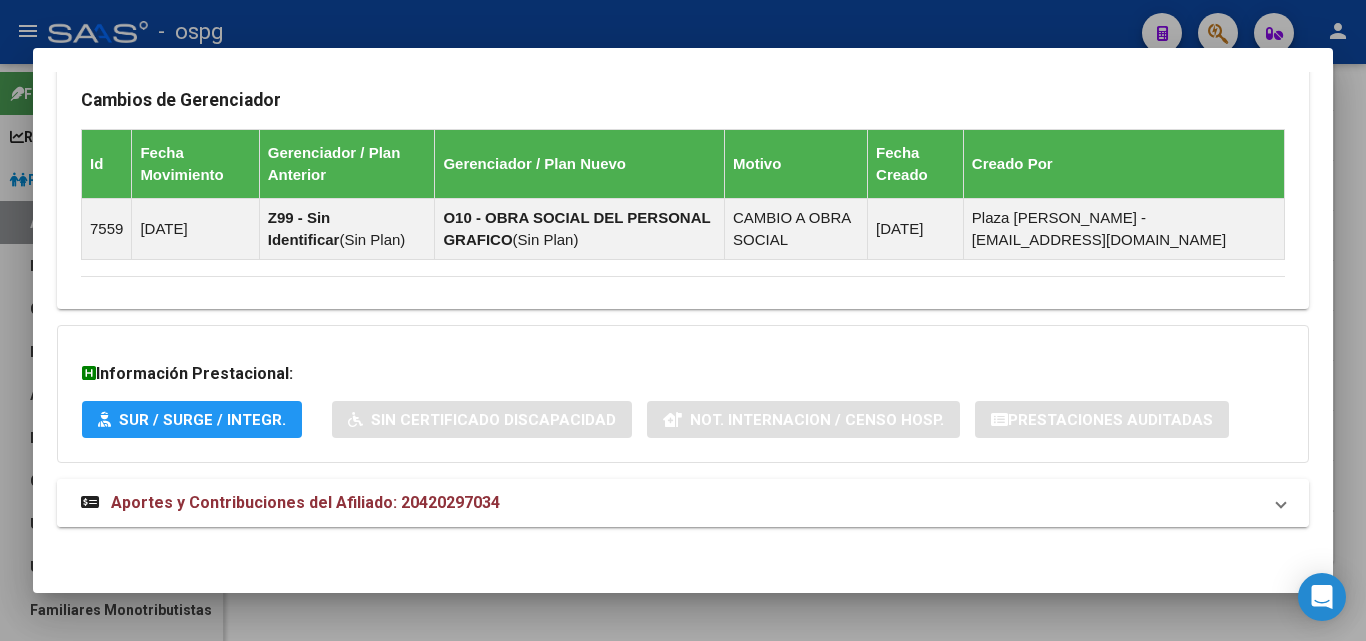 drag, startPoint x: 695, startPoint y: 475, endPoint x: 688, endPoint y: 494, distance: 20.248457 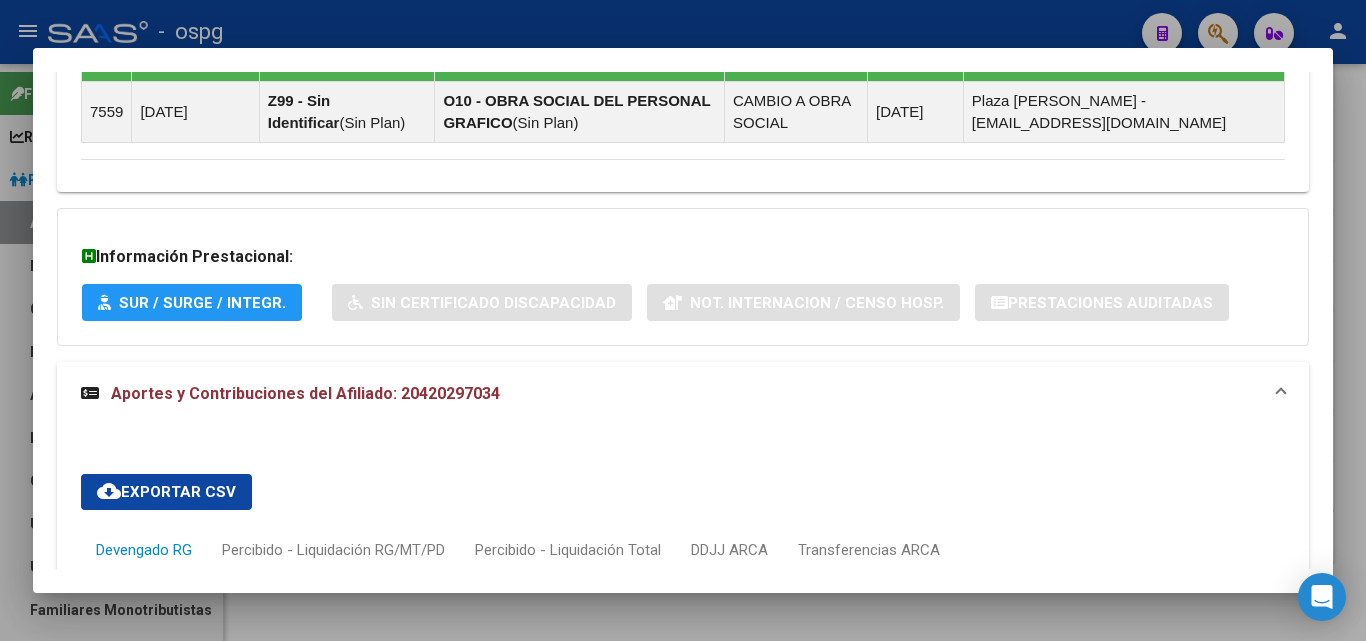 scroll, scrollTop: 1498, scrollLeft: 0, axis: vertical 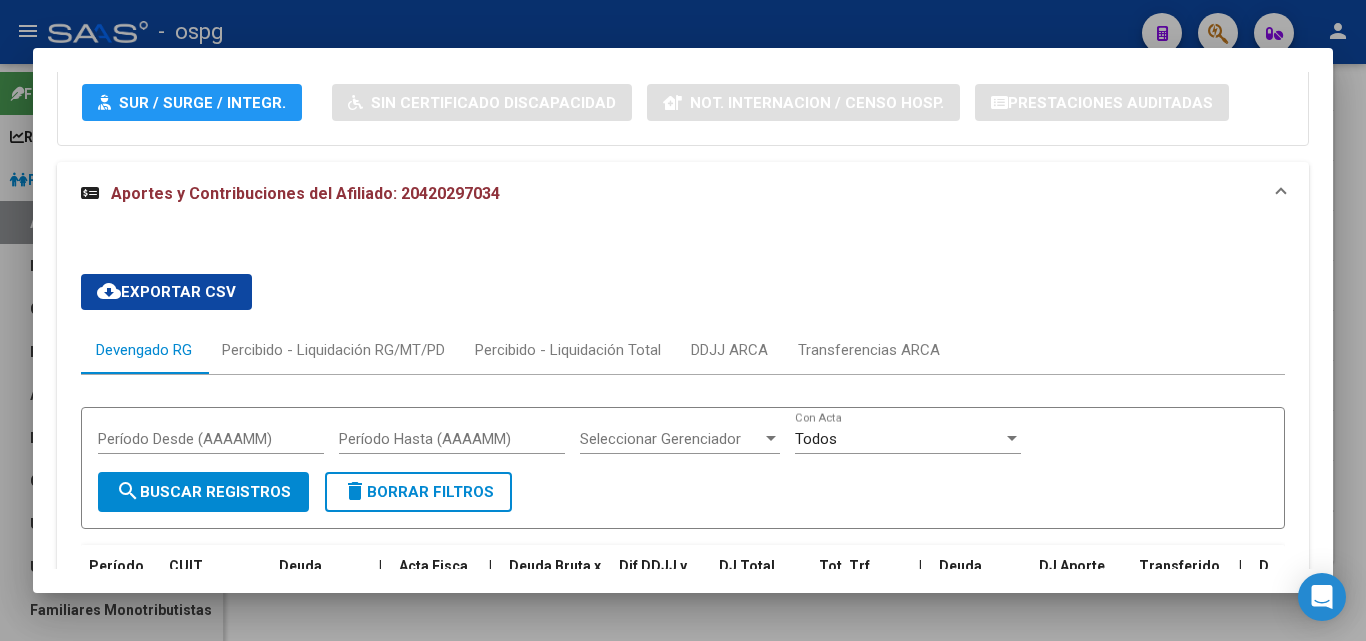 click at bounding box center (683, 320) 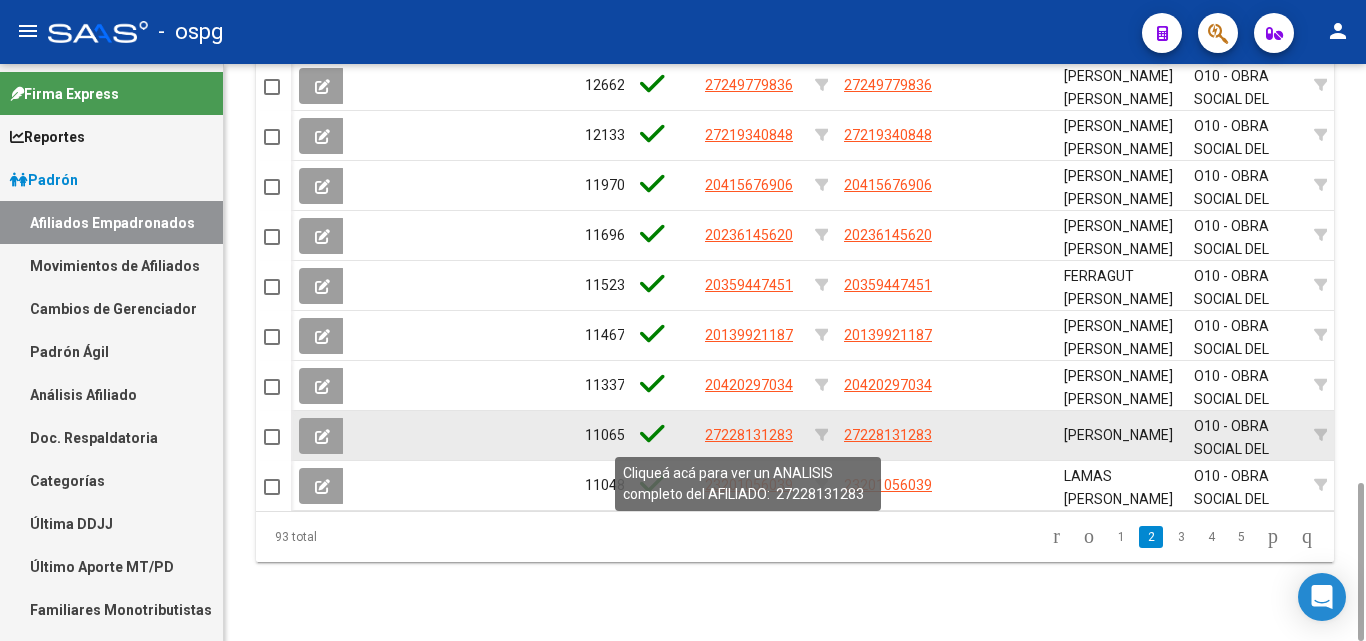 click on "27228131283" 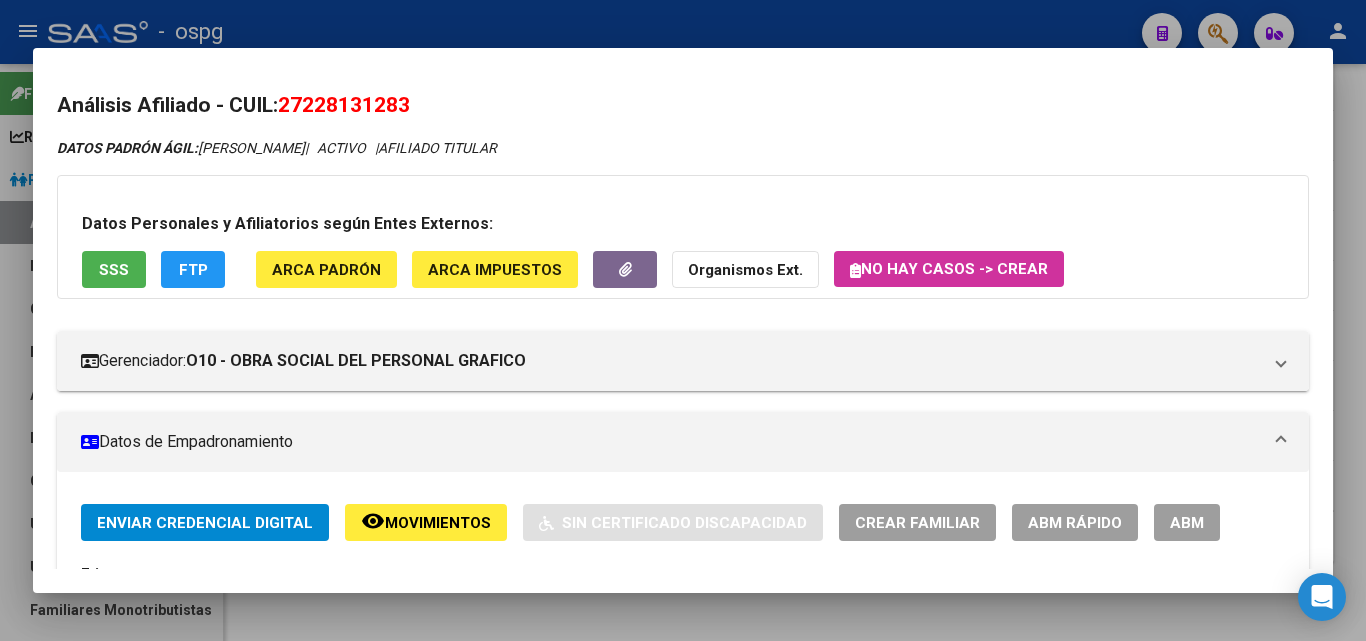 drag, startPoint x: 286, startPoint y: 112, endPoint x: 456, endPoint y: 109, distance: 170.02647 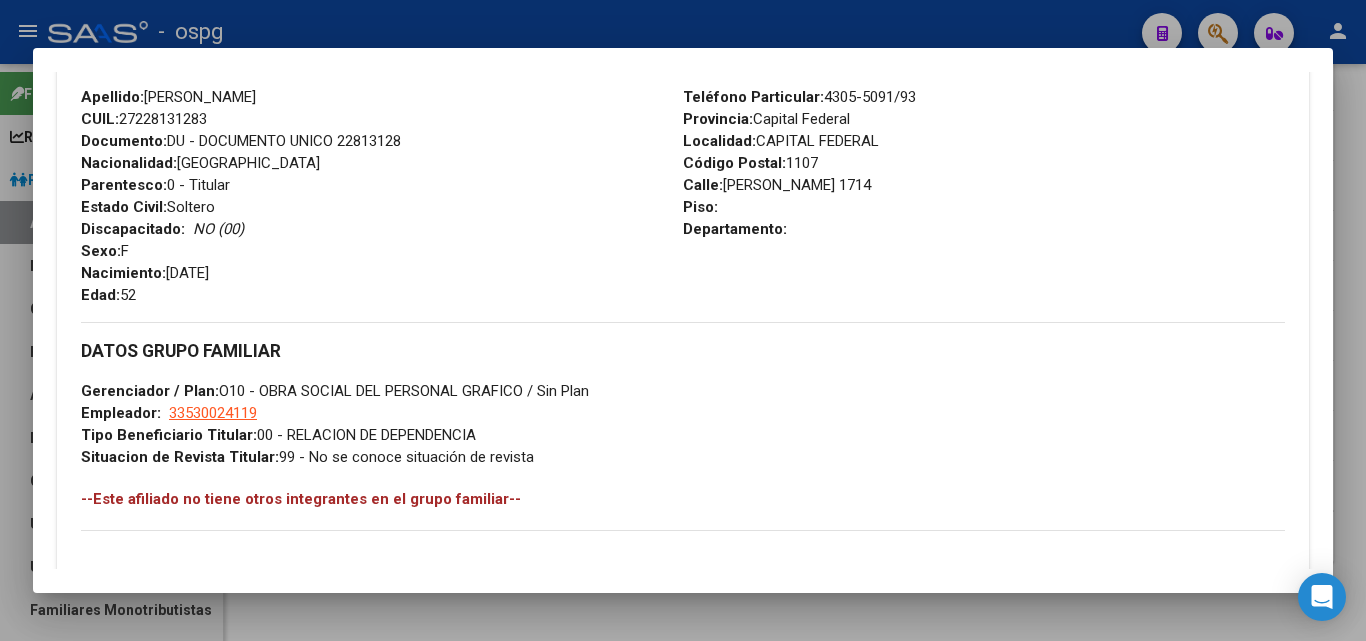 scroll, scrollTop: 1181, scrollLeft: 0, axis: vertical 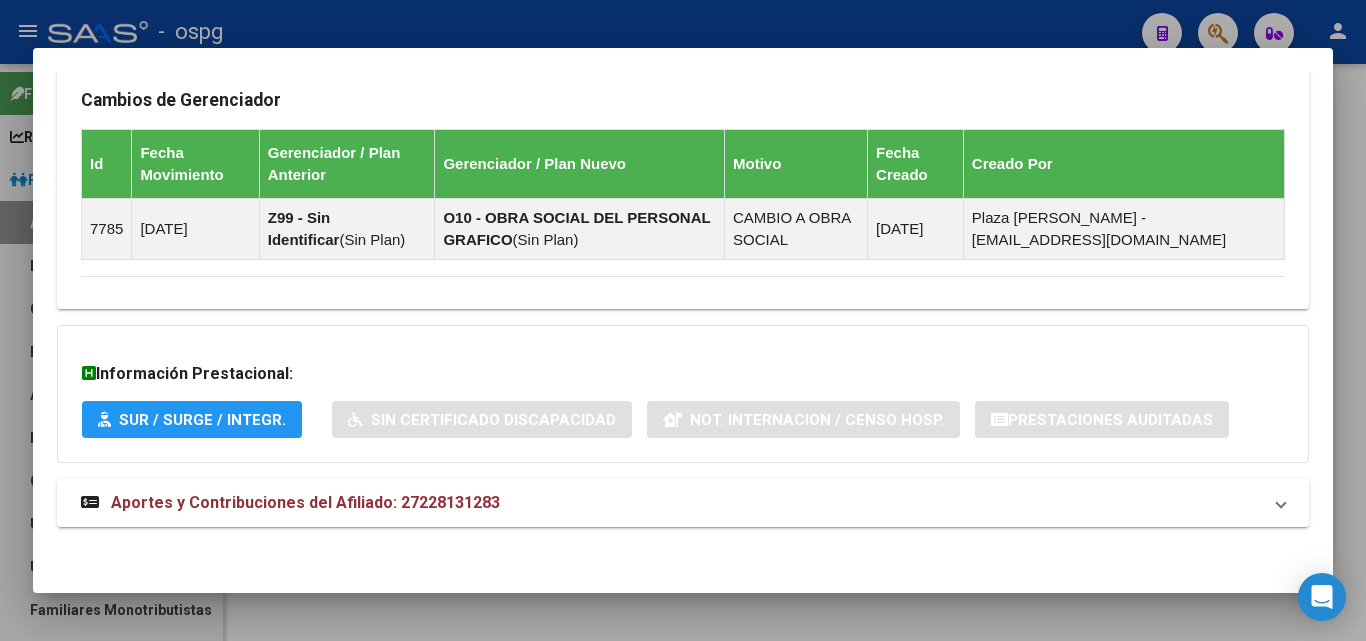 click on "Aportes y Contribuciones del Afiliado: 27228131283" at bounding box center (671, 503) 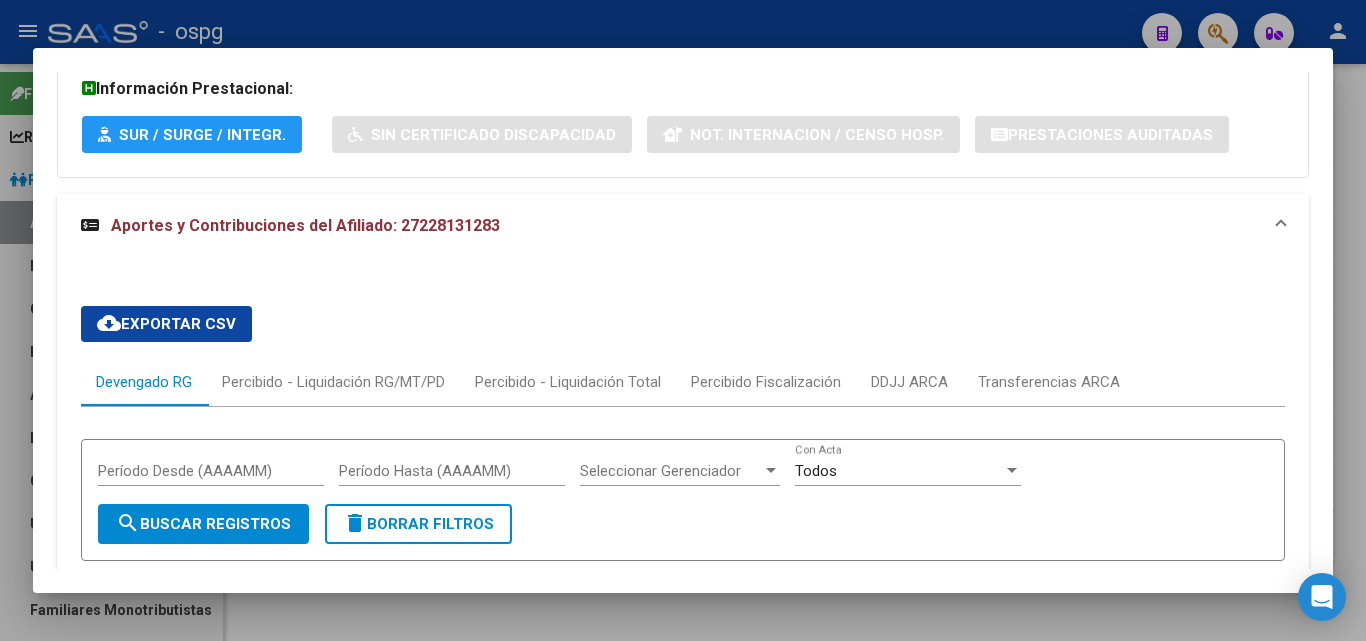 scroll, scrollTop: 1598, scrollLeft: 0, axis: vertical 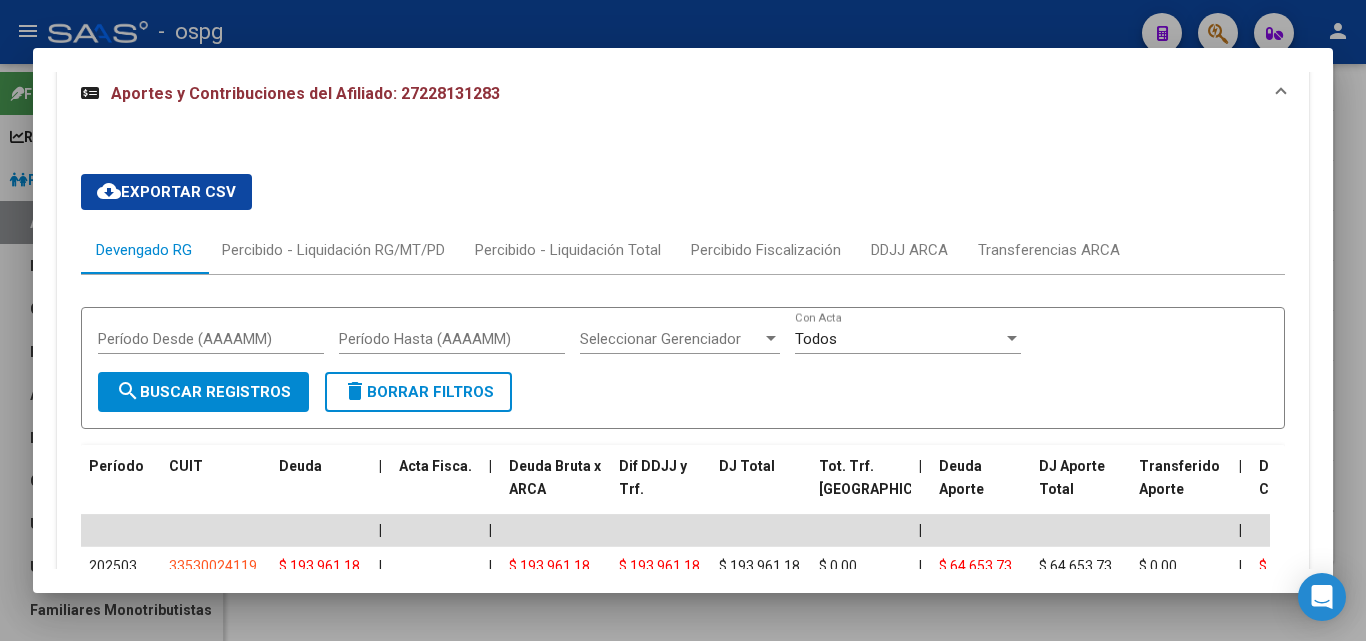 click at bounding box center [683, 320] 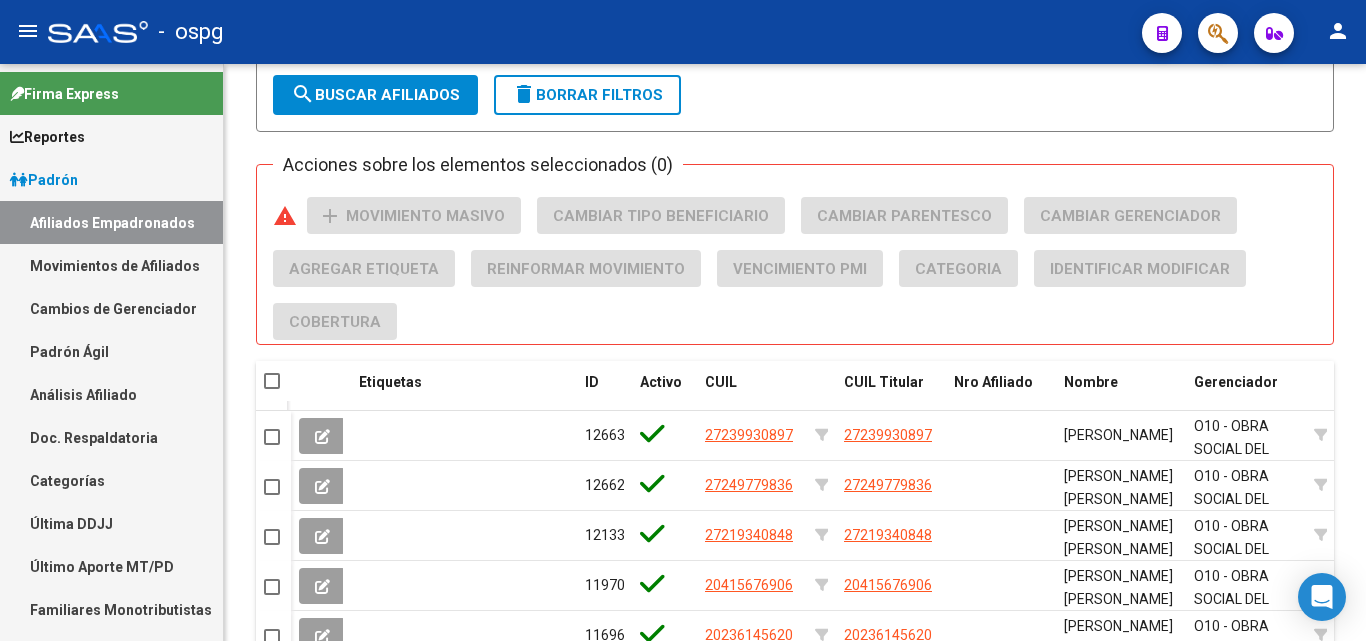 scroll, scrollTop: 1523, scrollLeft: 0, axis: vertical 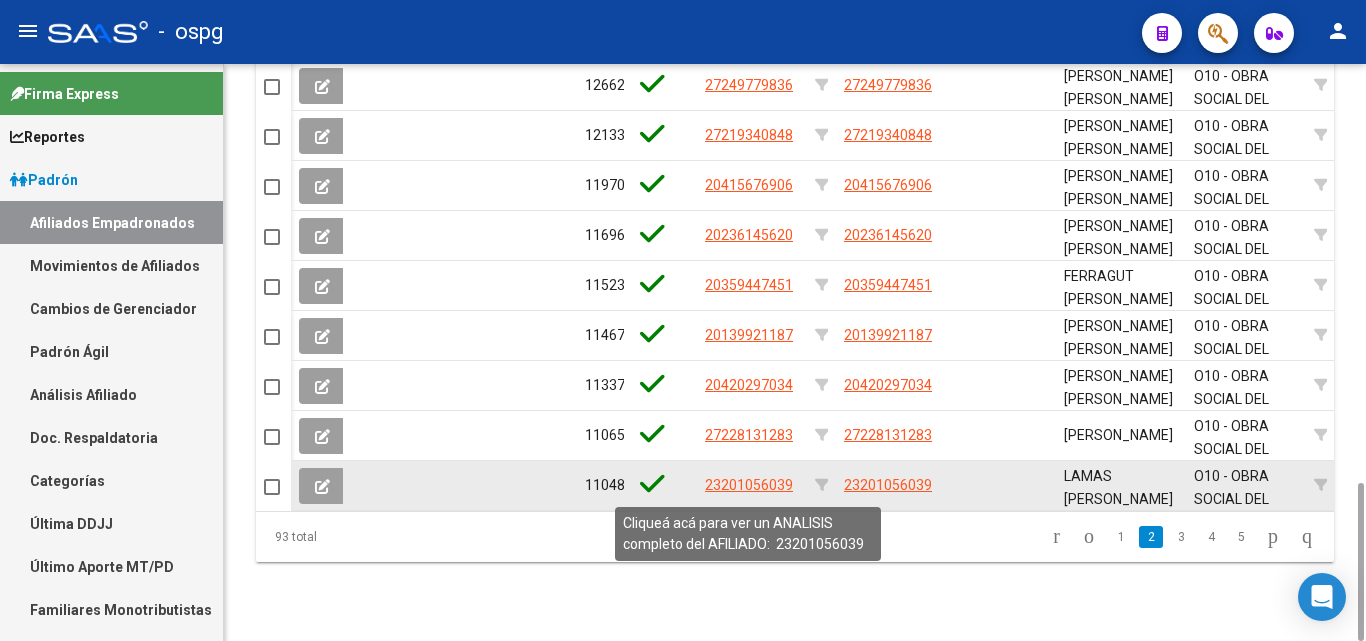 click on "23201056039" 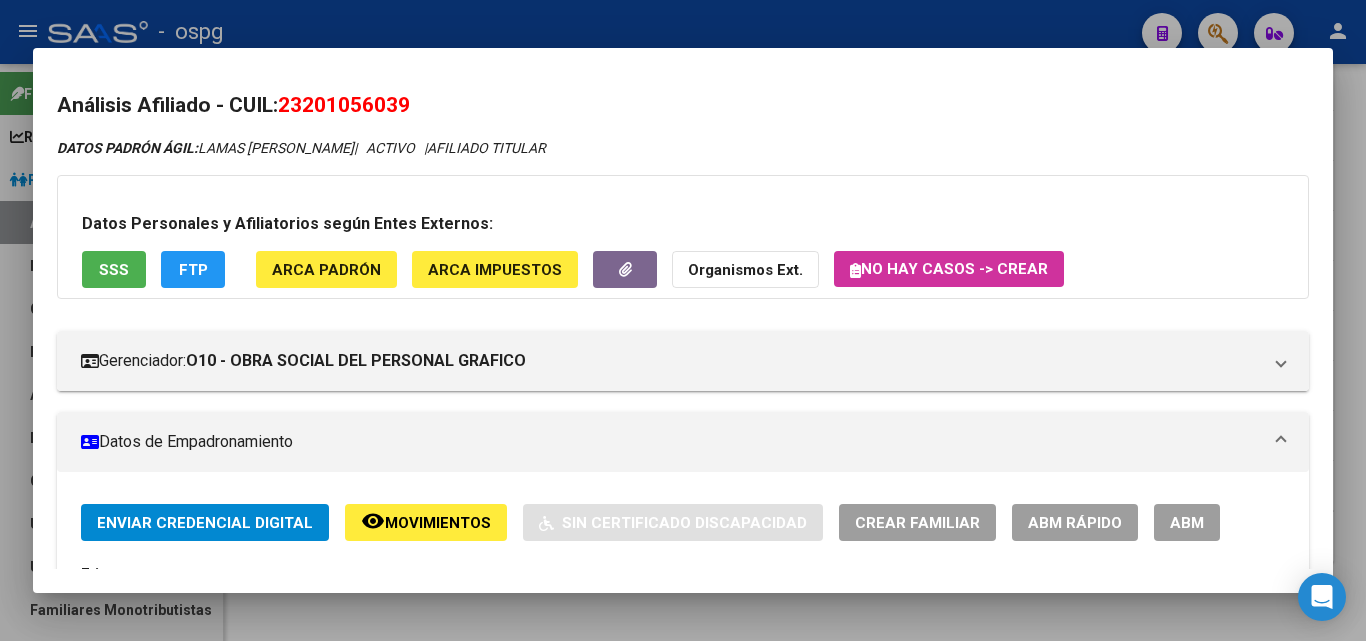drag, startPoint x: 315, startPoint y: 115, endPoint x: 435, endPoint y: 113, distance: 120.01666 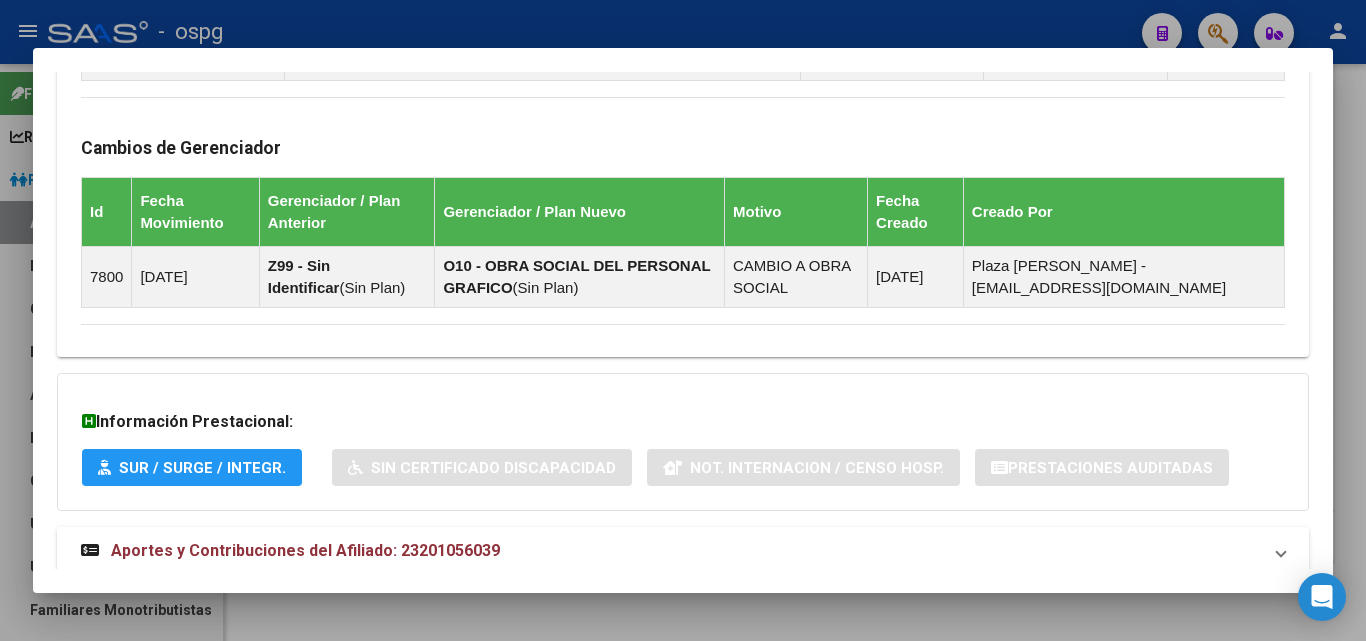 scroll, scrollTop: 1248, scrollLeft: 0, axis: vertical 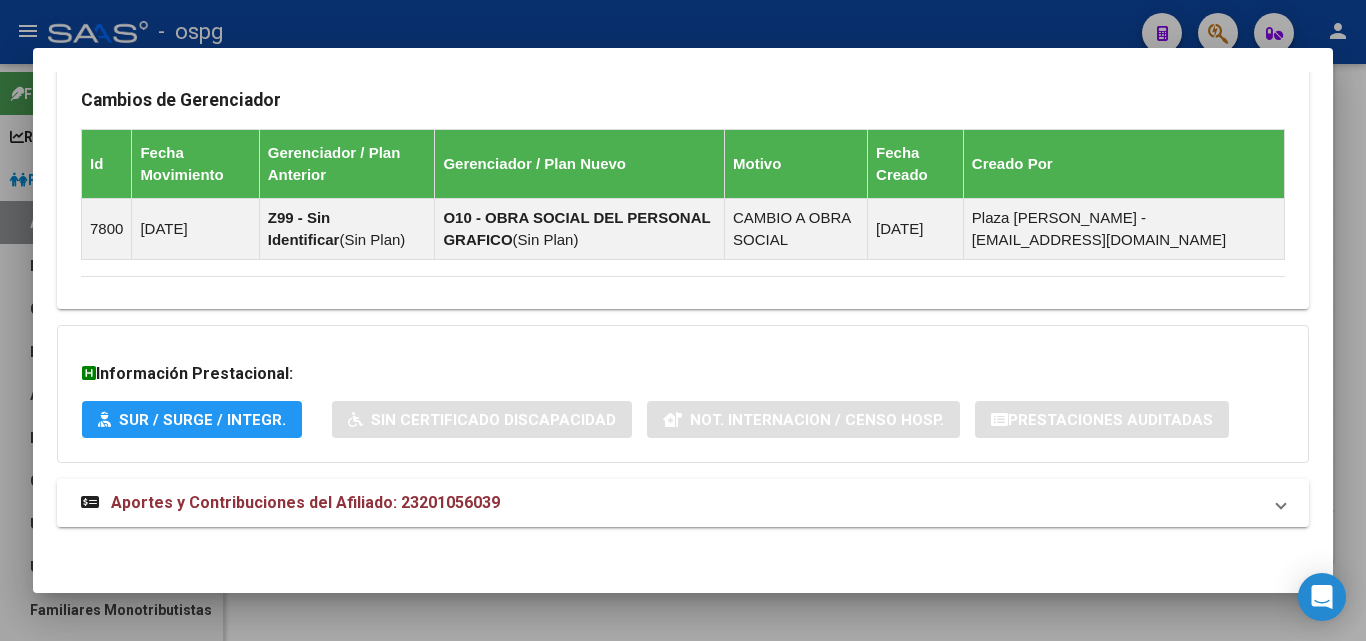 click on "Aportes y Contribuciones del Afiliado: 23201056039" at bounding box center (683, 503) 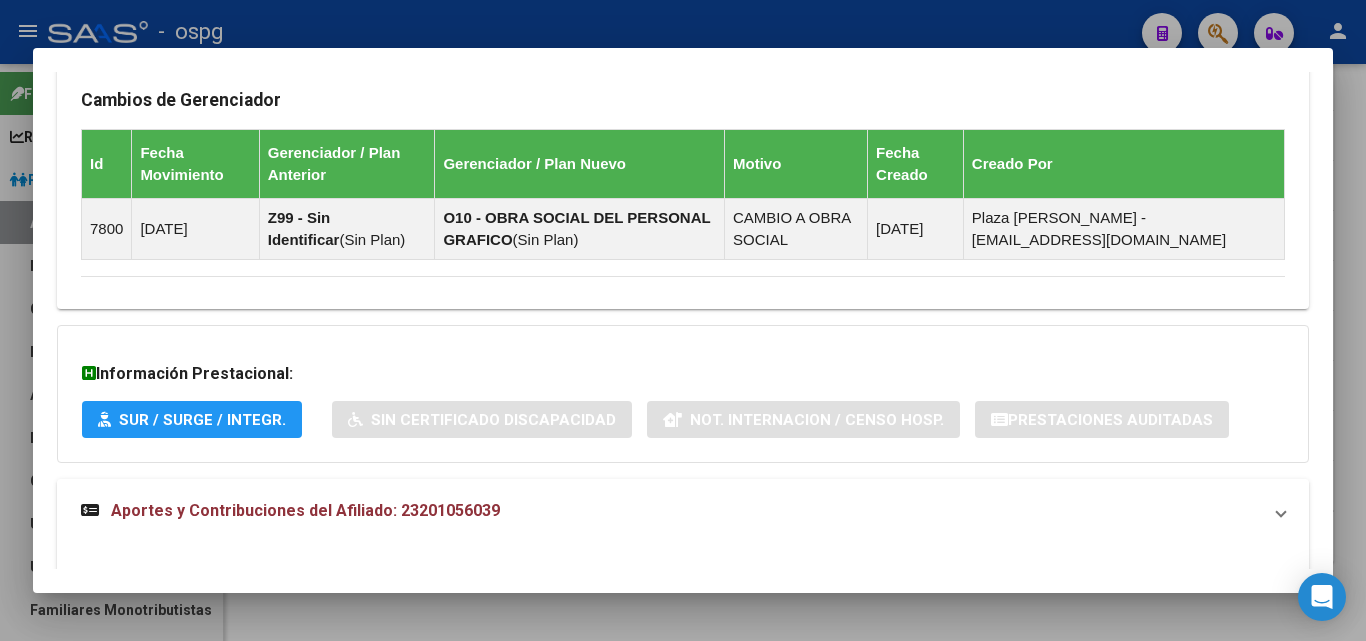click on "Aportes y Contribuciones del Afiliado: 23201056039" at bounding box center [683, 511] 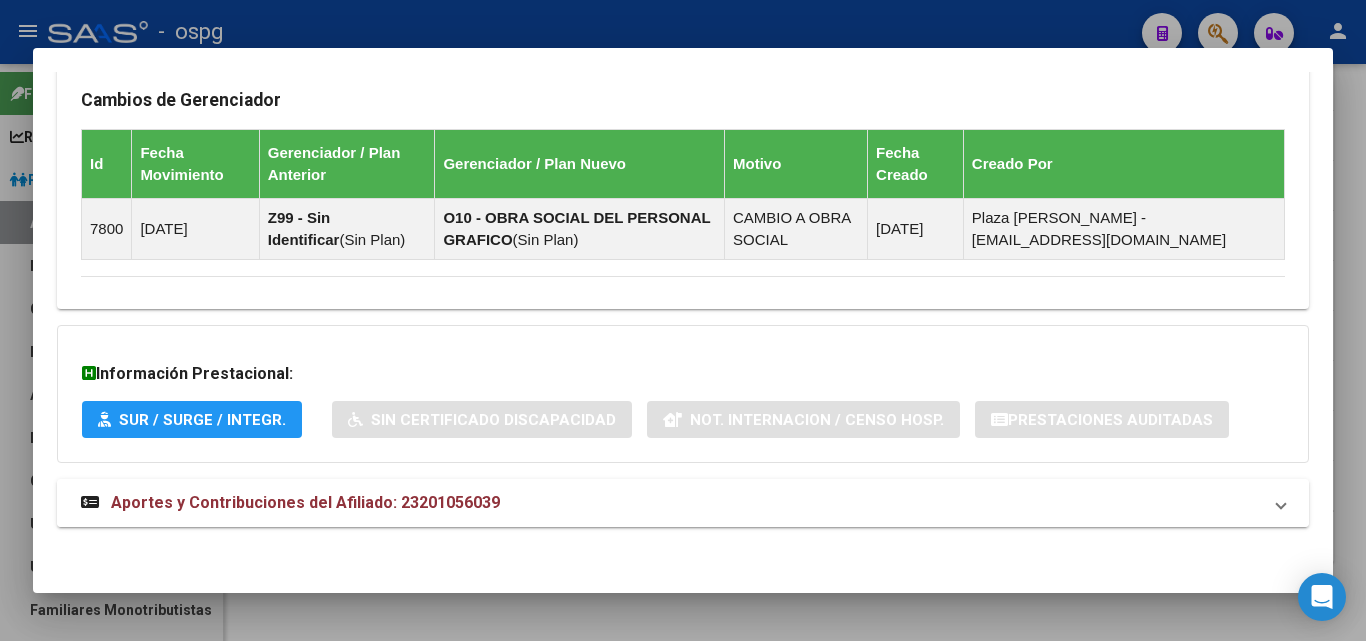 click on "Aportes y Contribuciones del Afiliado: 23201056039" at bounding box center (671, 503) 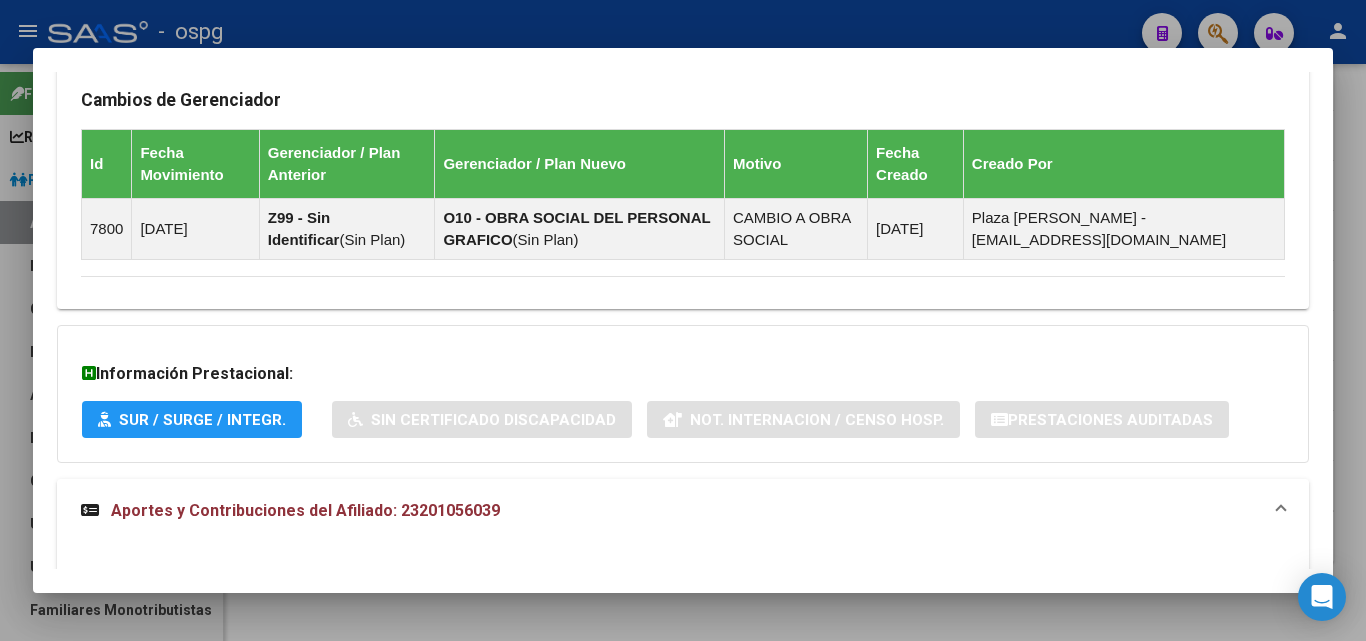 scroll, scrollTop: 1548, scrollLeft: 0, axis: vertical 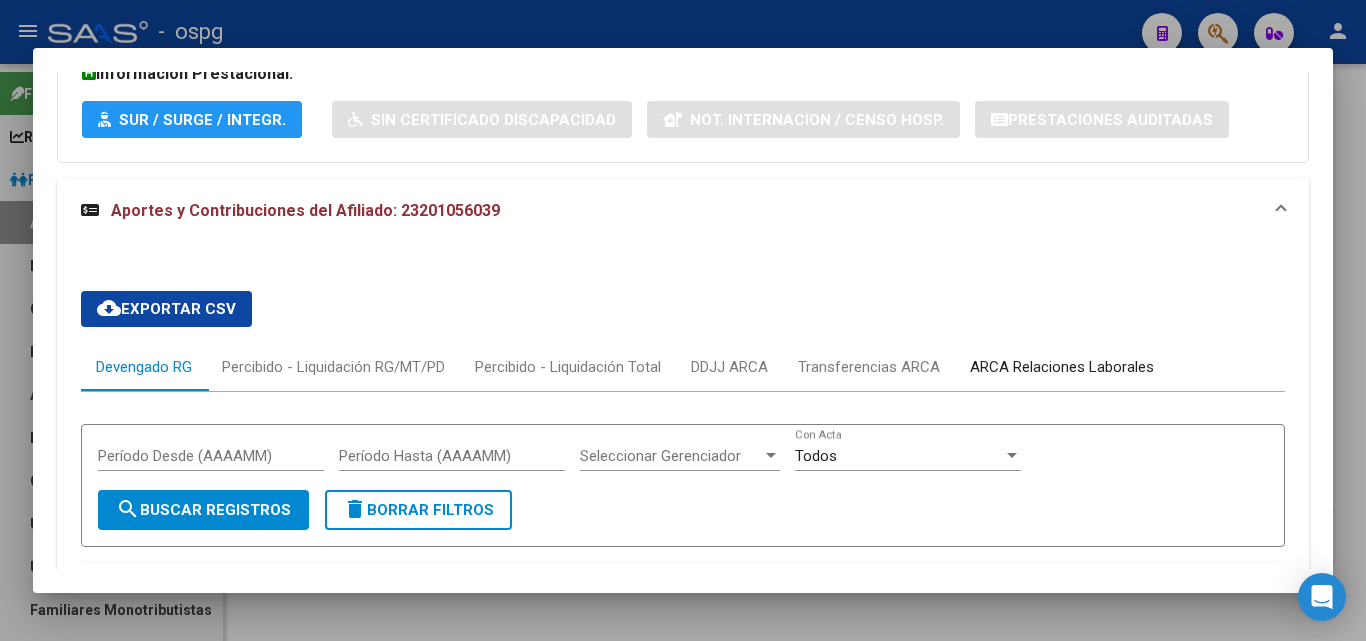 click on "ARCA Relaciones Laborales" at bounding box center [1062, 367] 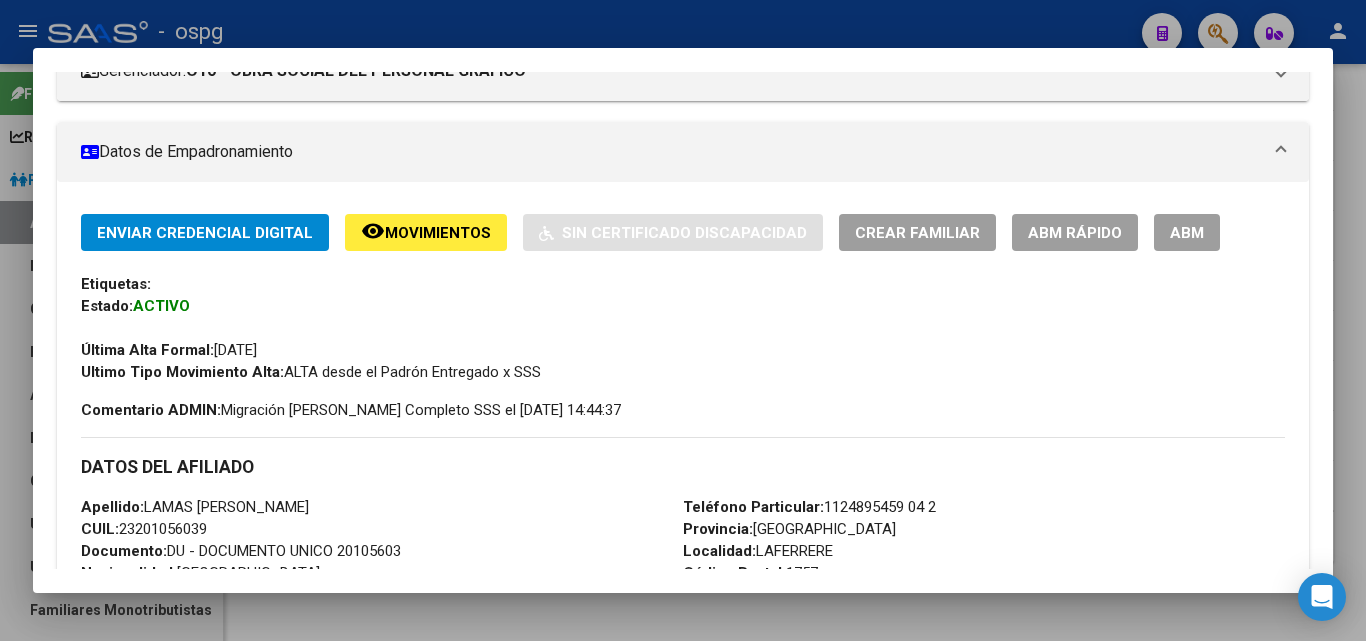 scroll, scrollTop: 0, scrollLeft: 0, axis: both 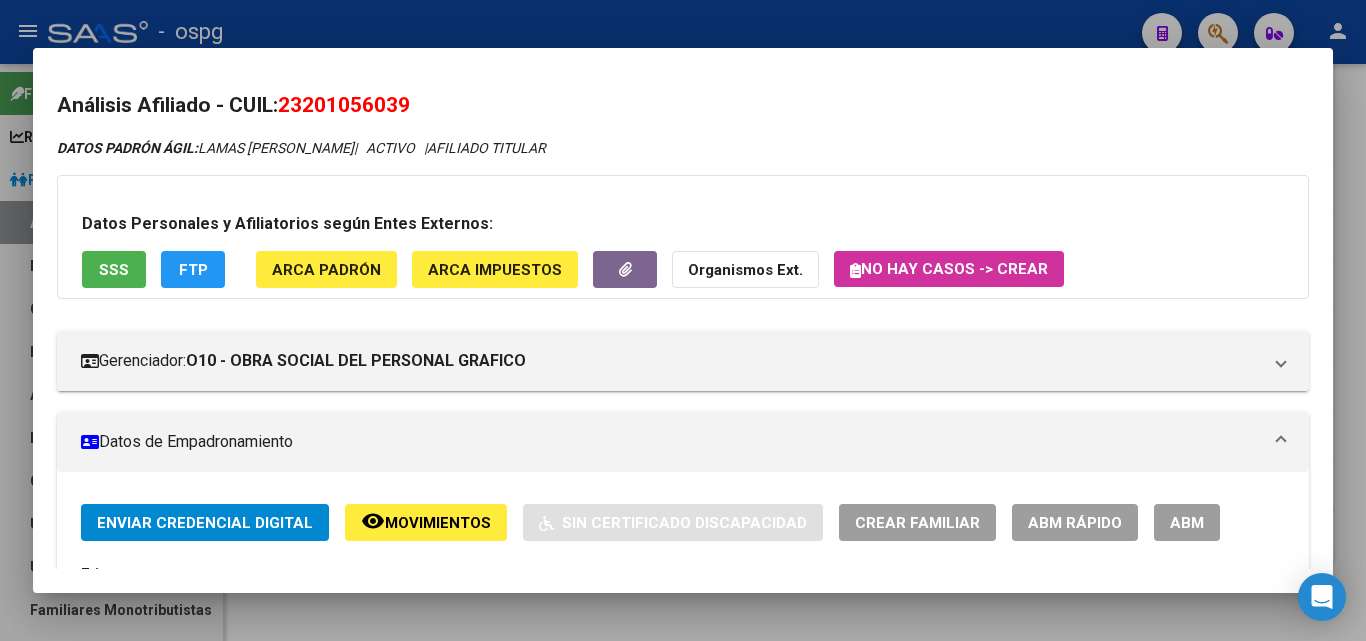 drag, startPoint x: 288, startPoint y: 108, endPoint x: 445, endPoint y: 104, distance: 157.05095 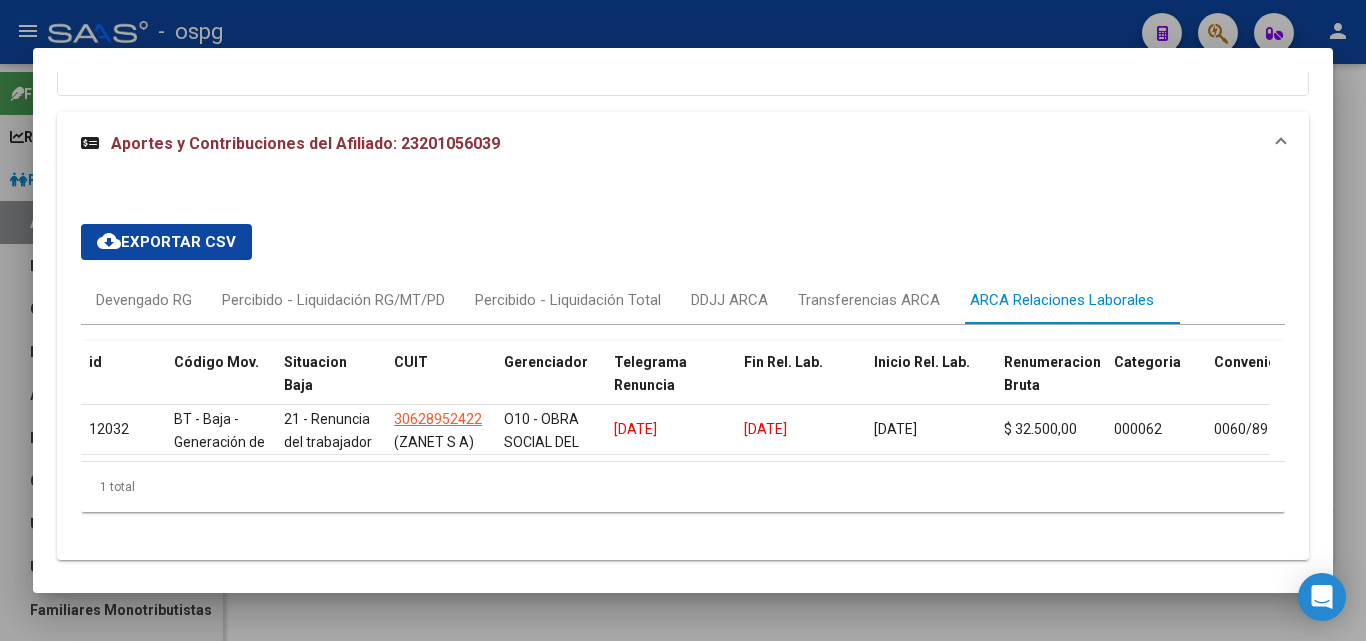 scroll, scrollTop: 1663, scrollLeft: 0, axis: vertical 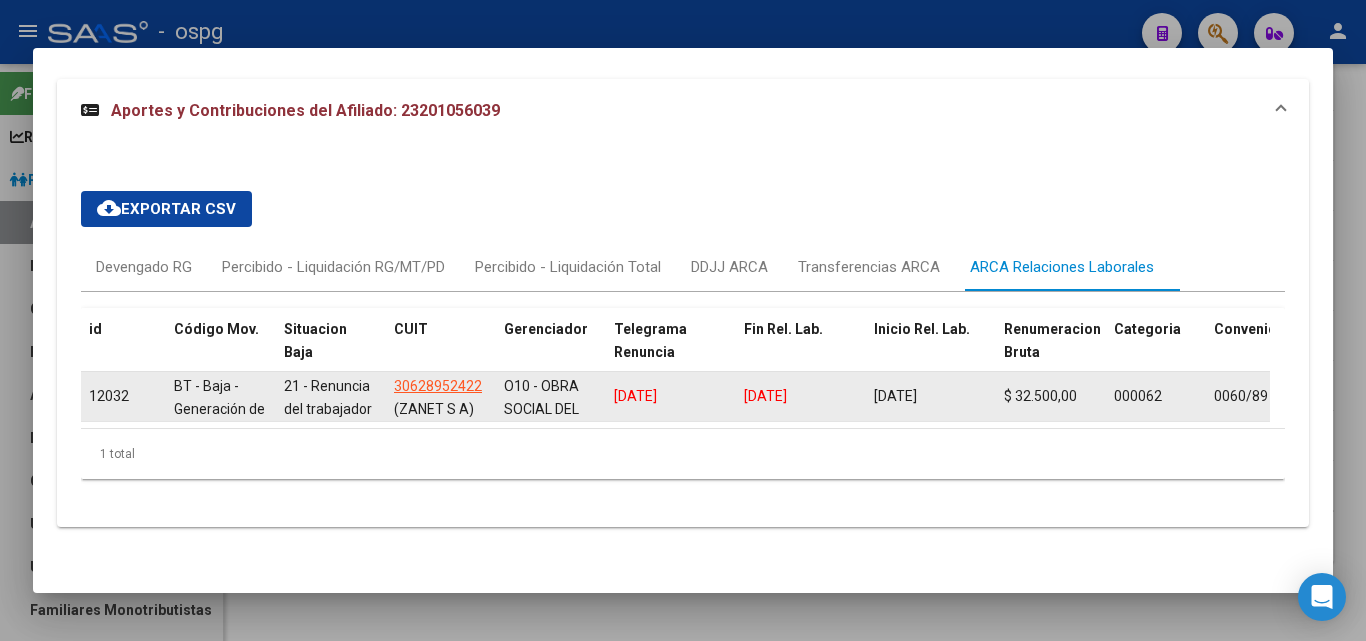 drag, startPoint x: 298, startPoint y: 367, endPoint x: 395, endPoint y: 396, distance: 101.24229 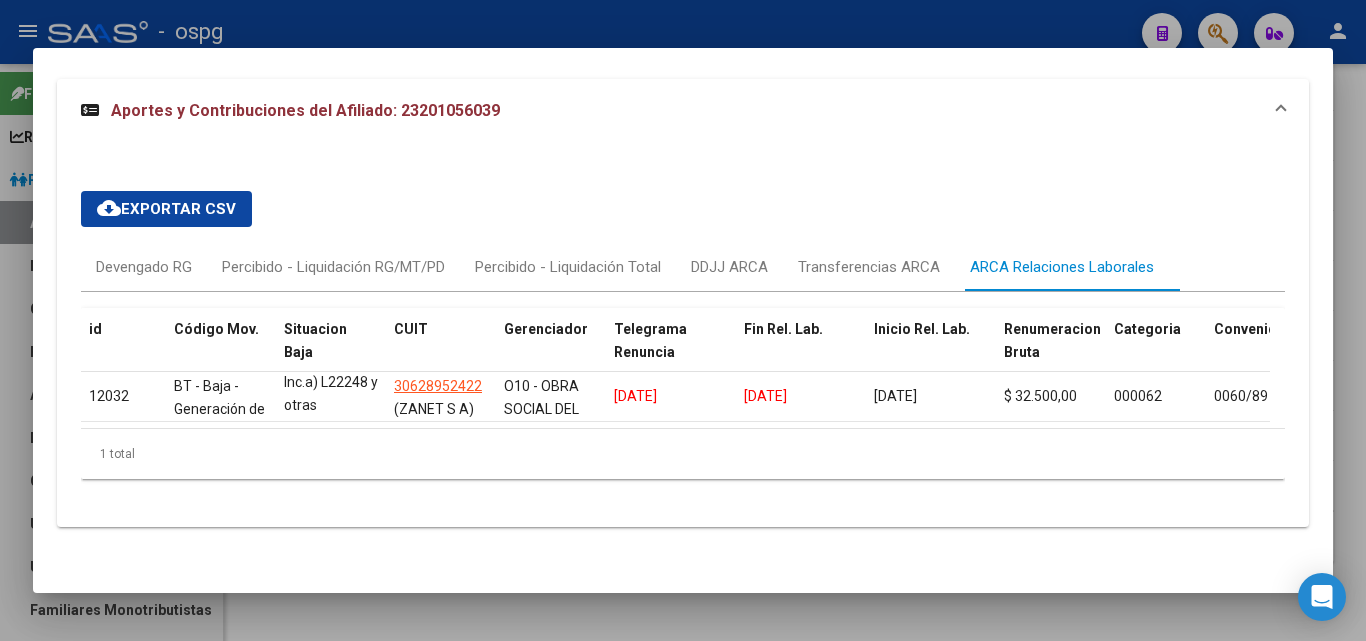 click on "1 total" 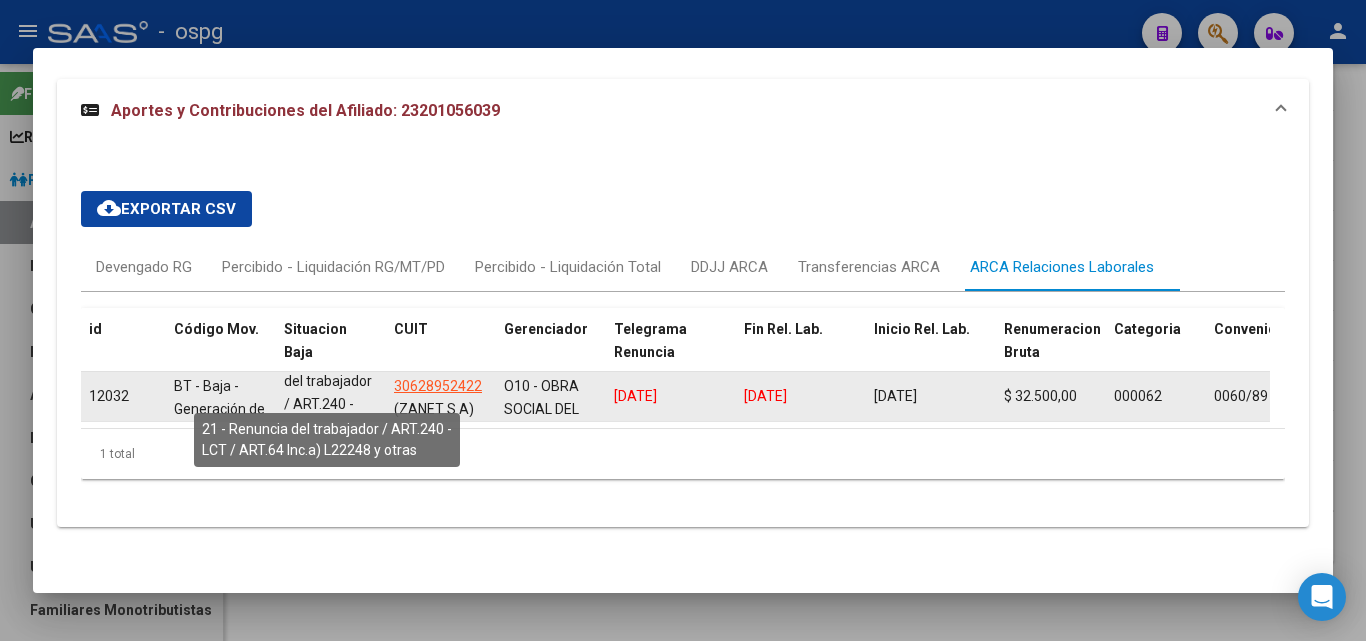 scroll, scrollTop: 0, scrollLeft: 0, axis: both 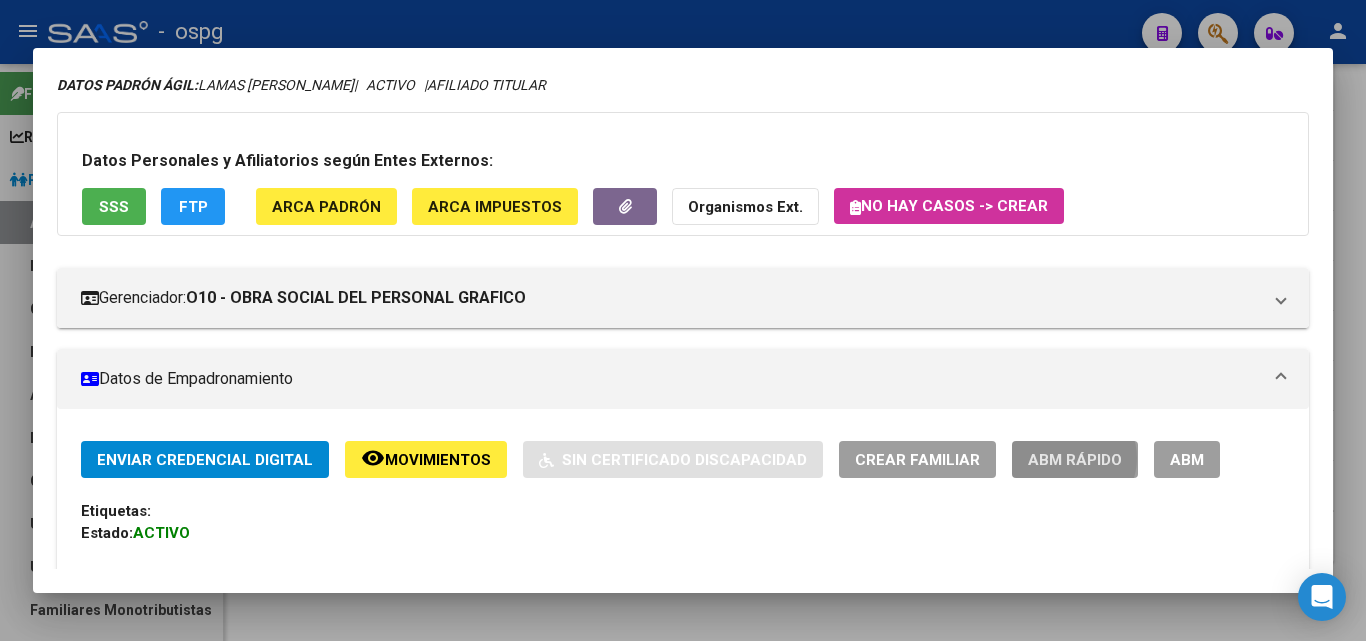 click on "ABM Rápido" 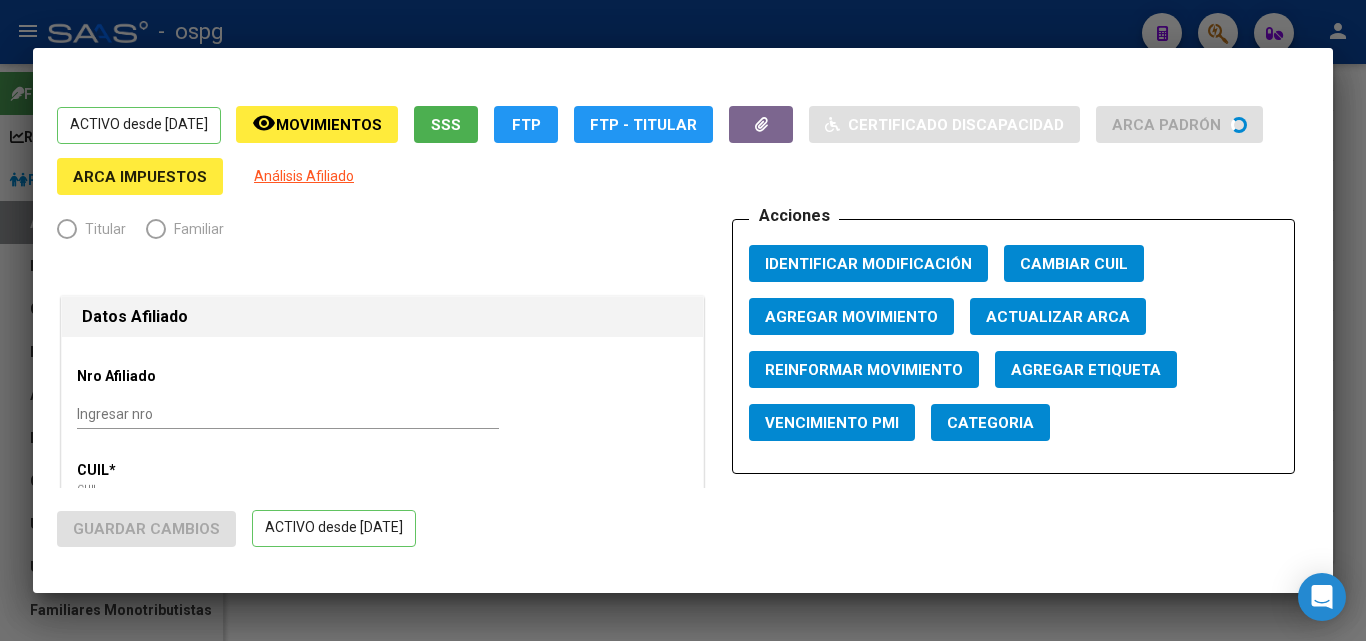 radio on "true" 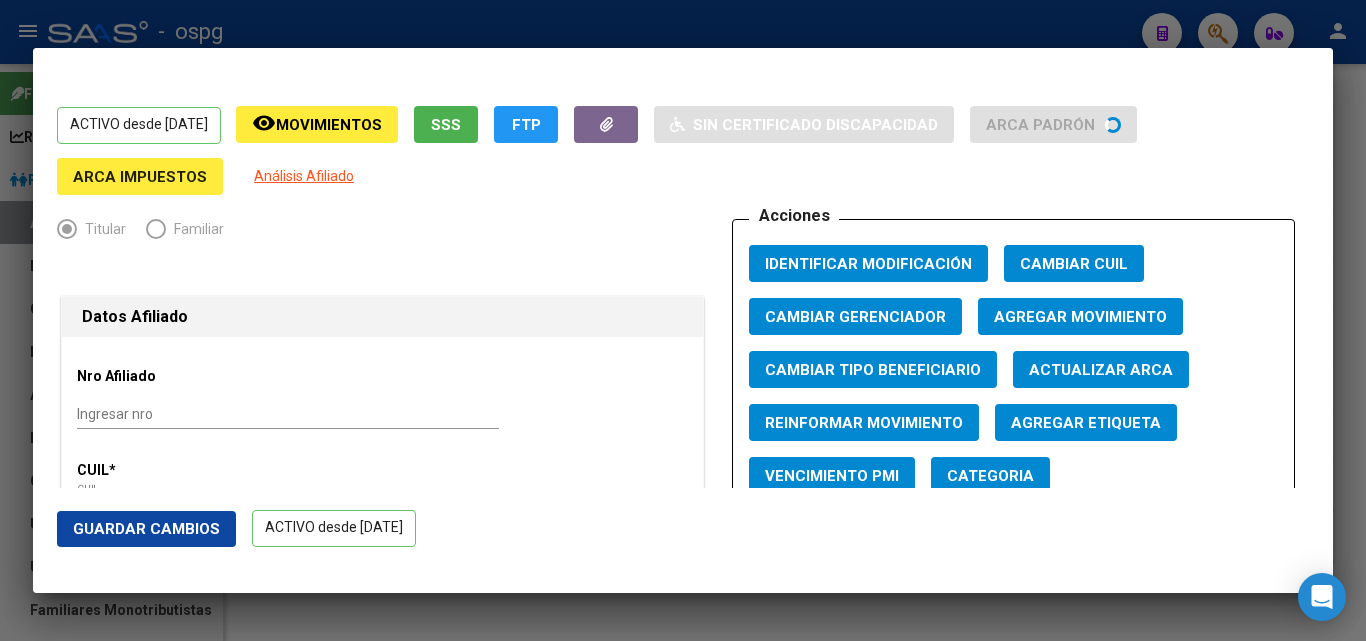 click on "Agregar Movimiento" 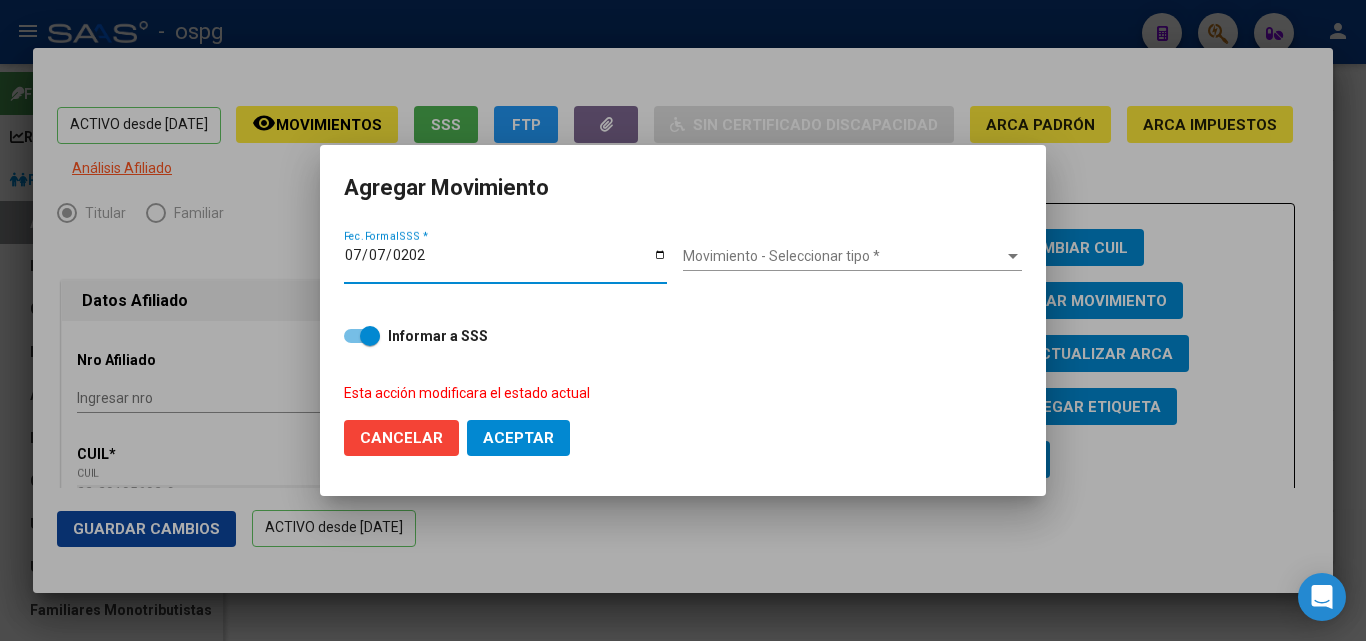 type on "[DATE]" 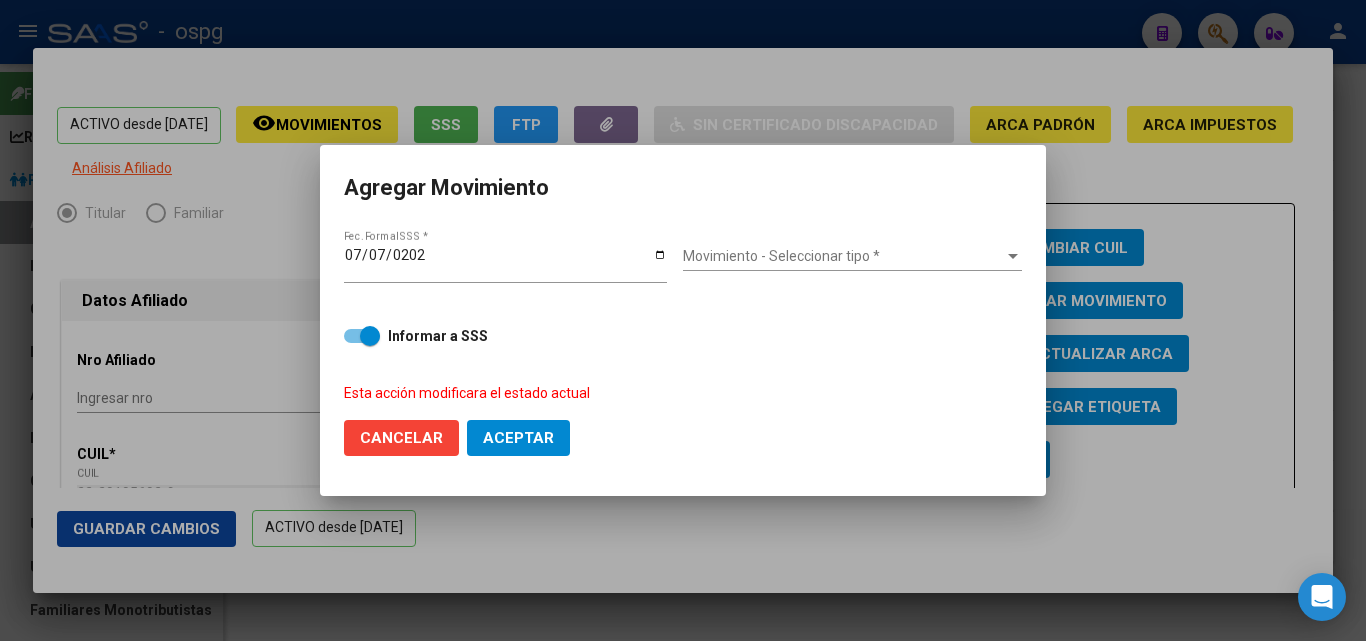 click on "Movimiento - Seleccionar tipo * Movimiento - Seleccionar tipo *" at bounding box center (852, 263) 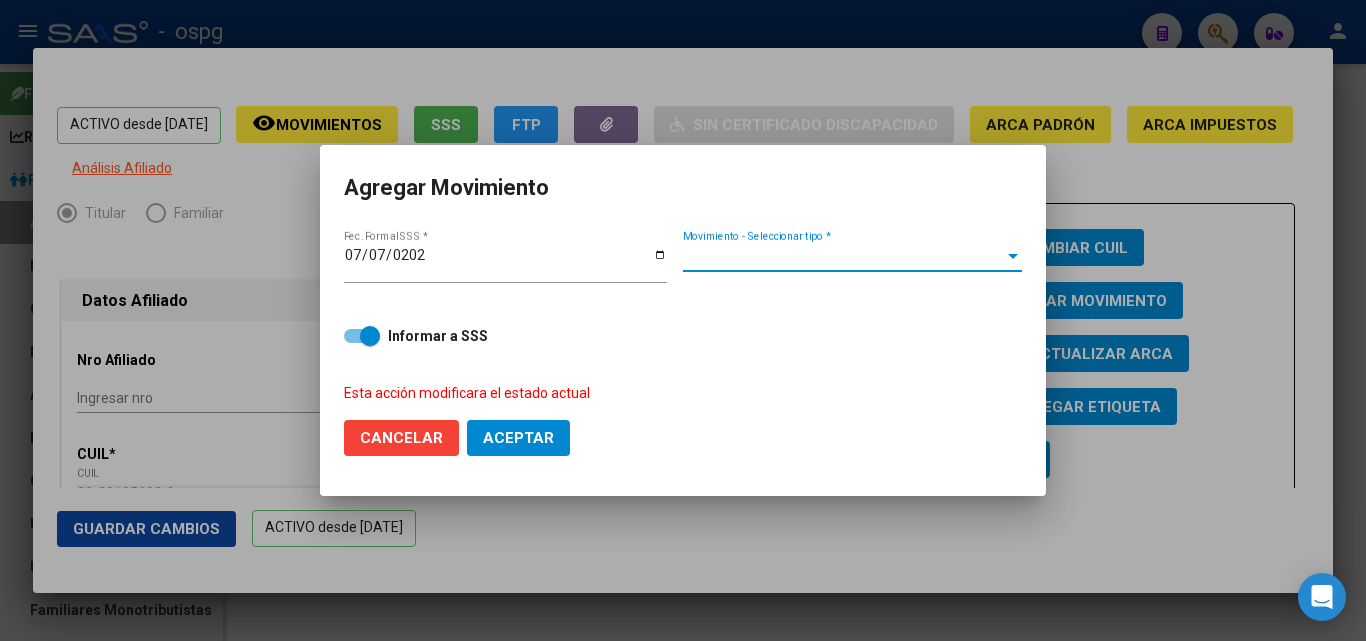 click on "Movimiento - Seleccionar tipo *" at bounding box center (843, 256) 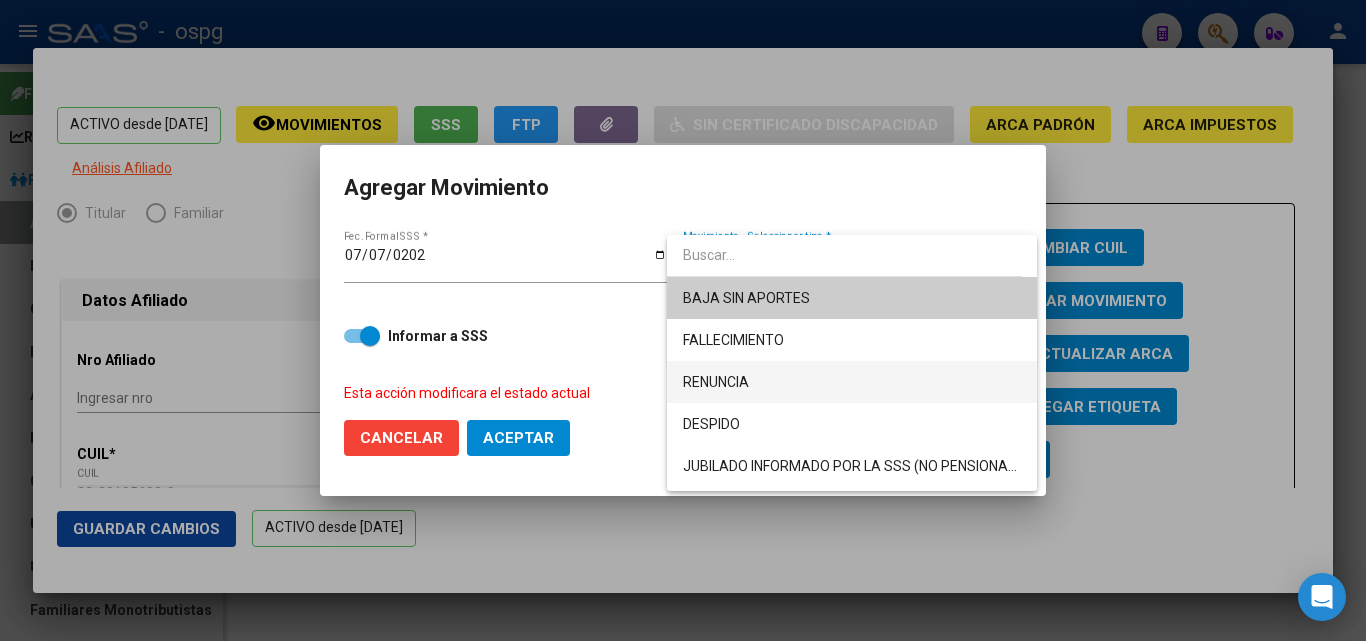 click on "RENUNCIA" at bounding box center (852, 382) 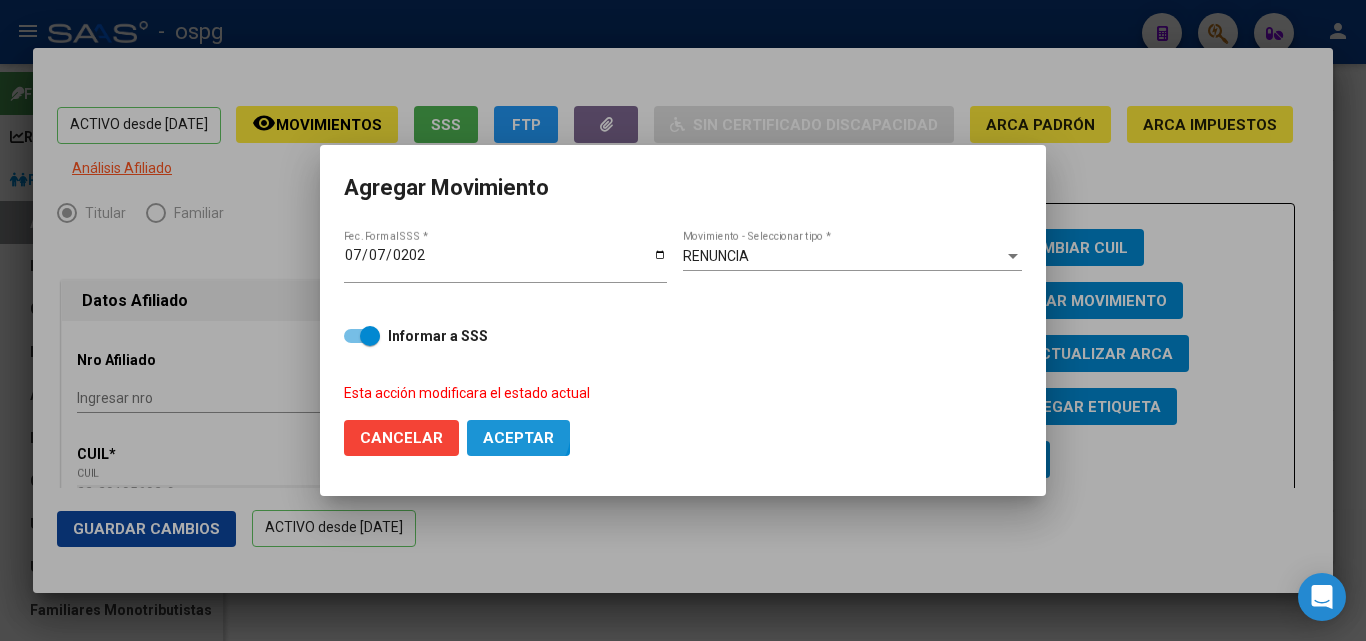 click on "Aceptar" 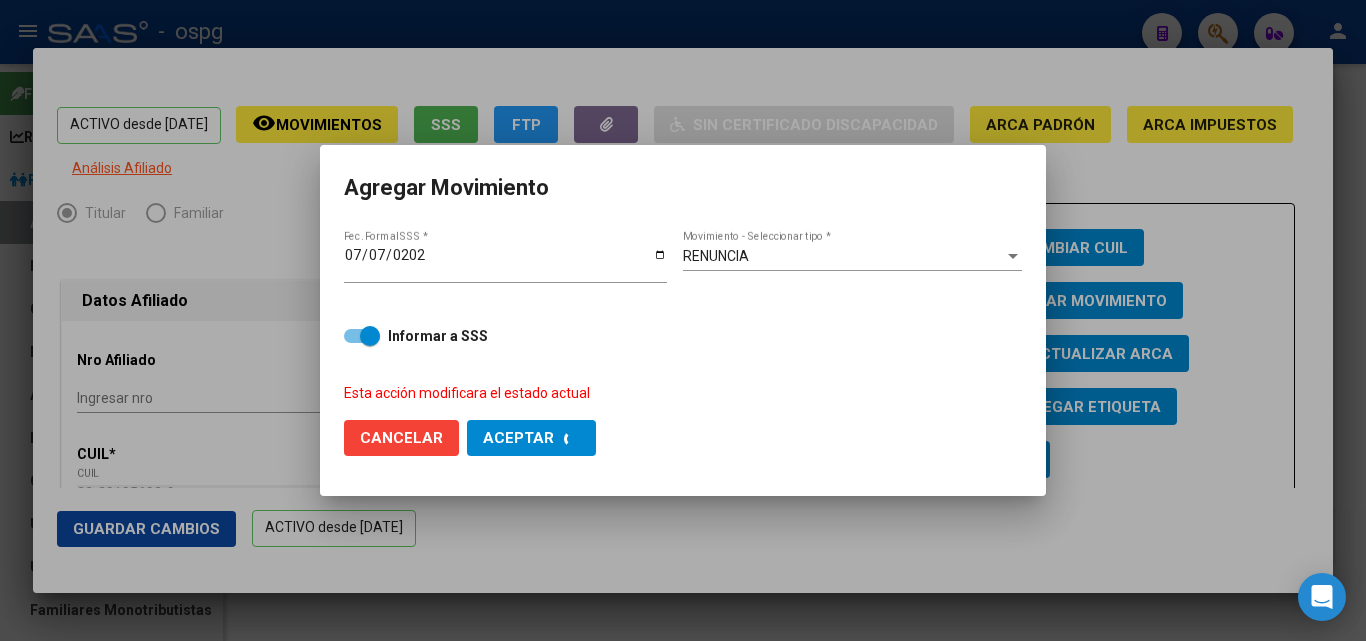 checkbox on "false" 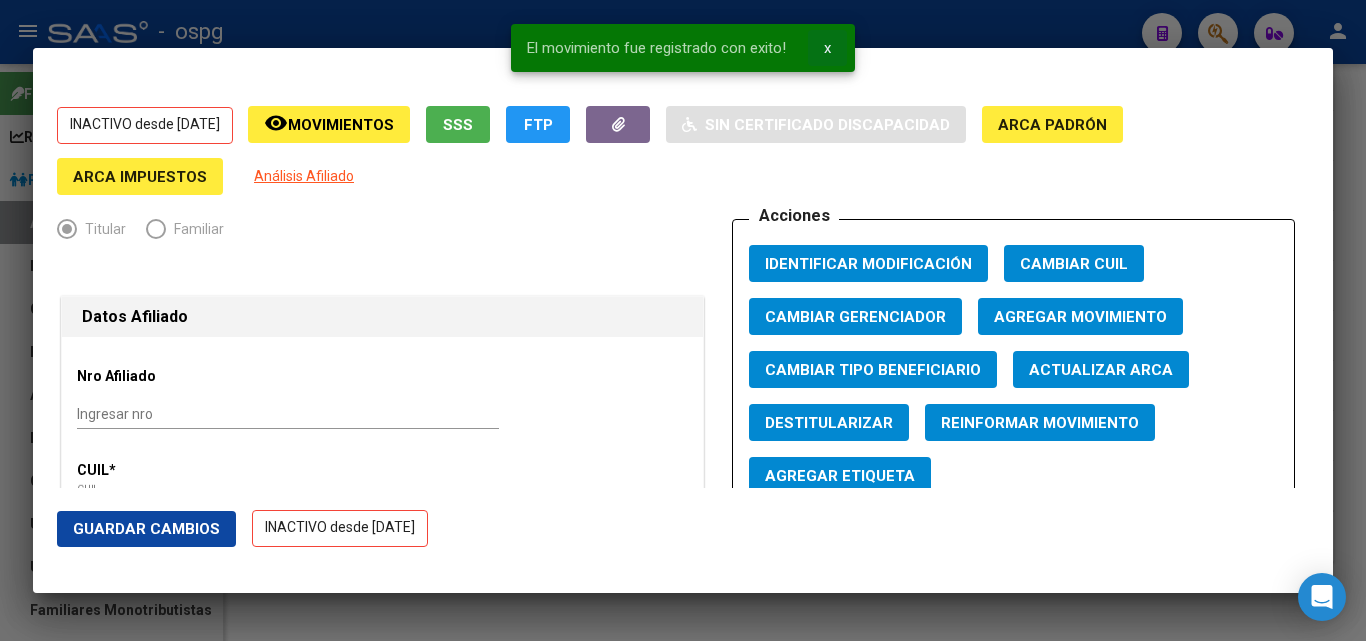 click on "x" at bounding box center [827, 48] 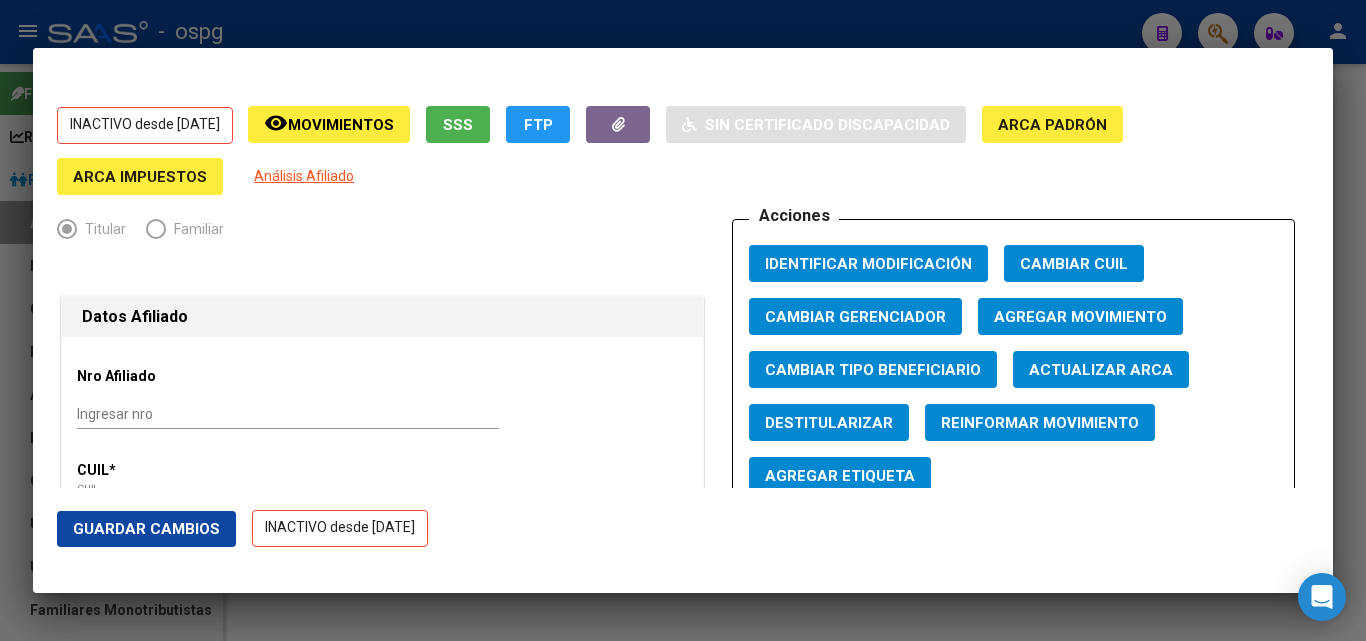click at bounding box center [683, 320] 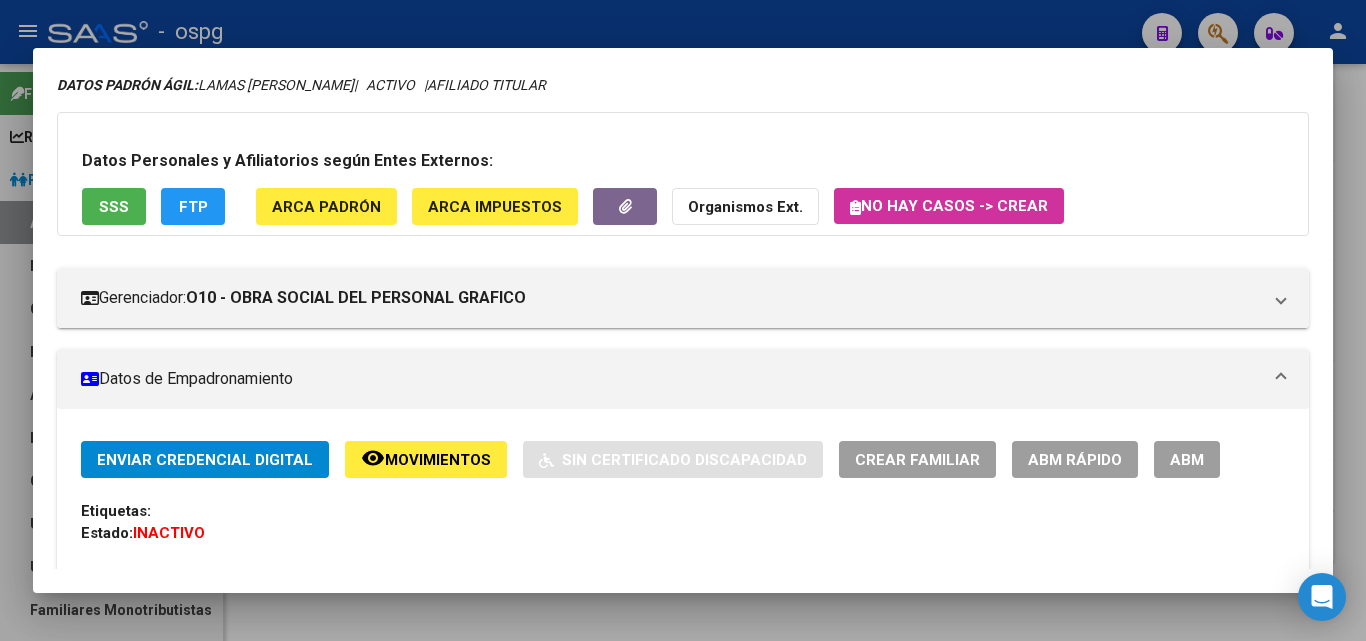 click at bounding box center (683, 320) 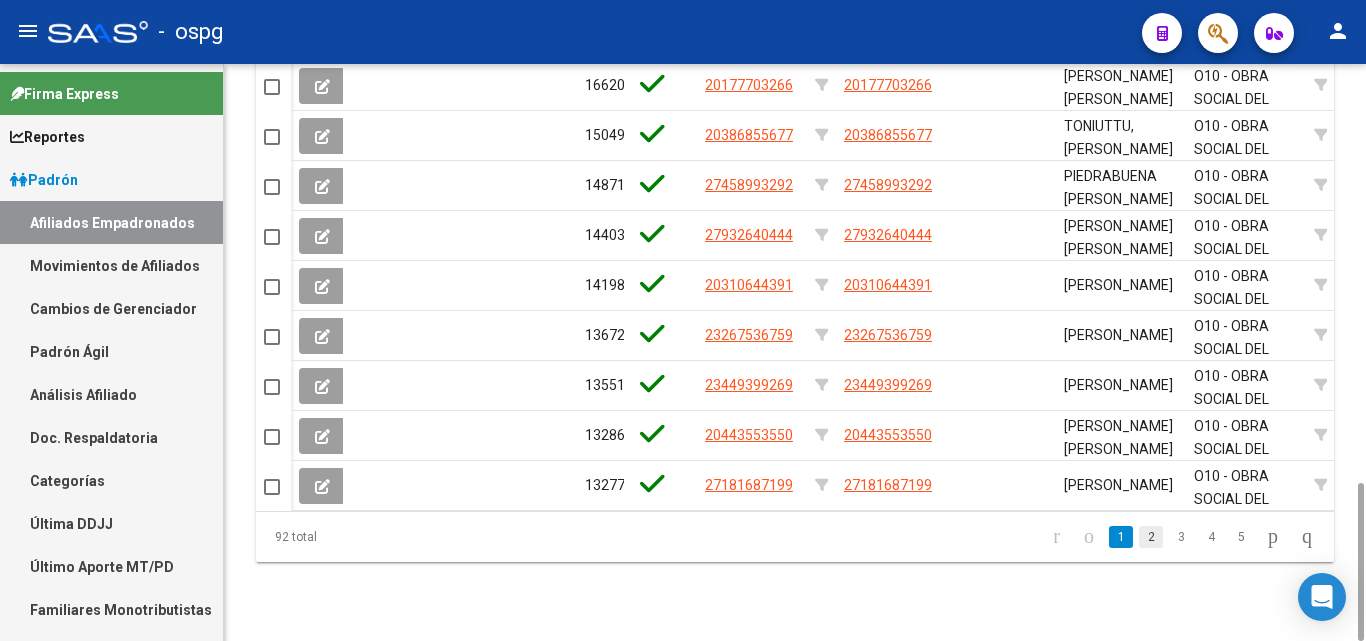 click on "2" 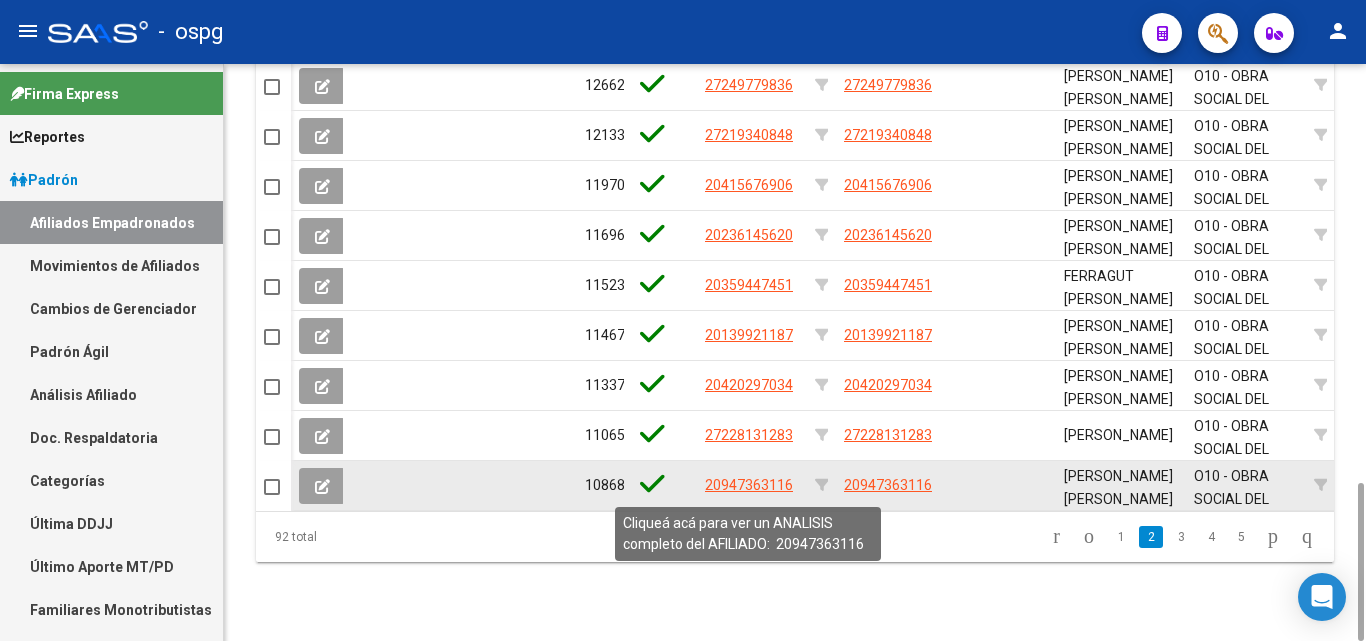 click on "20947363116" 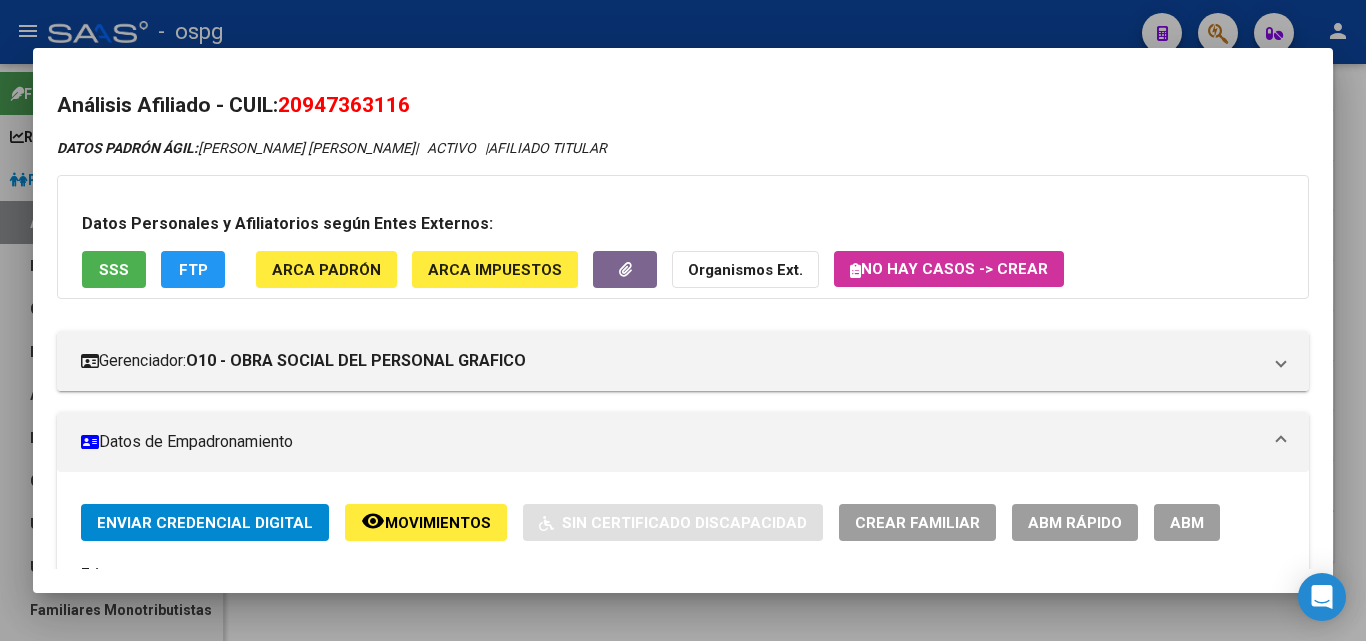 drag, startPoint x: 290, startPoint y: 105, endPoint x: 491, endPoint y: 105, distance: 201 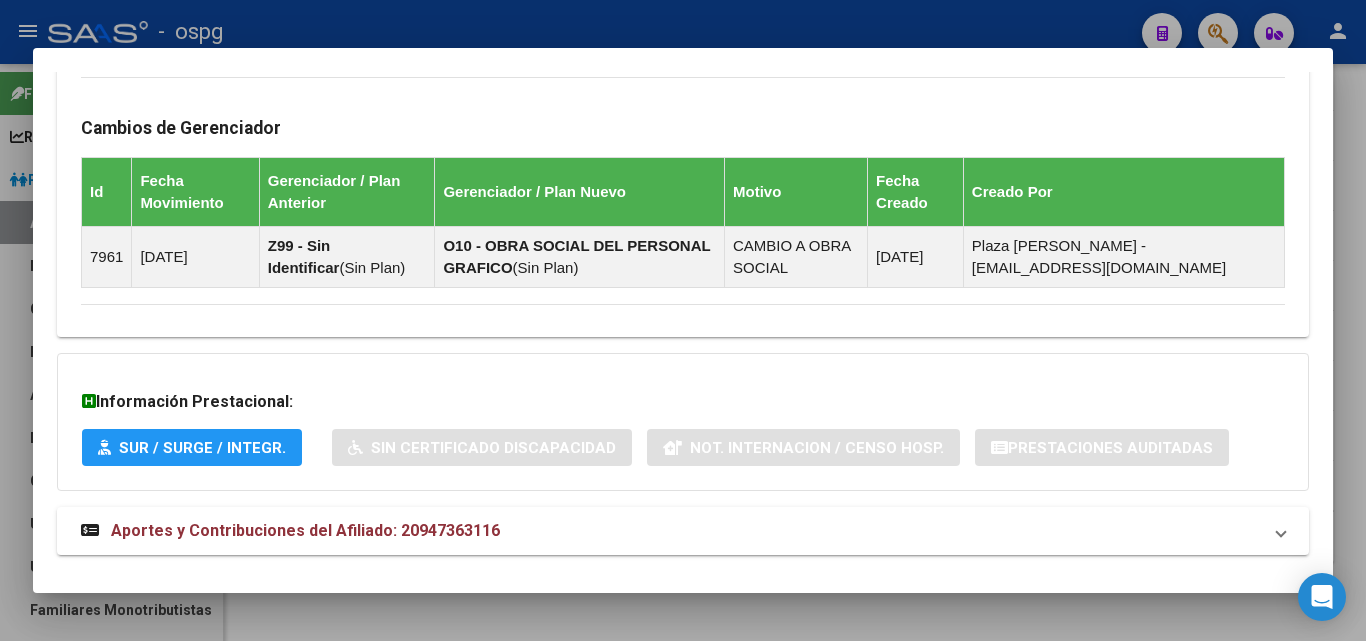 scroll, scrollTop: 1395, scrollLeft: 0, axis: vertical 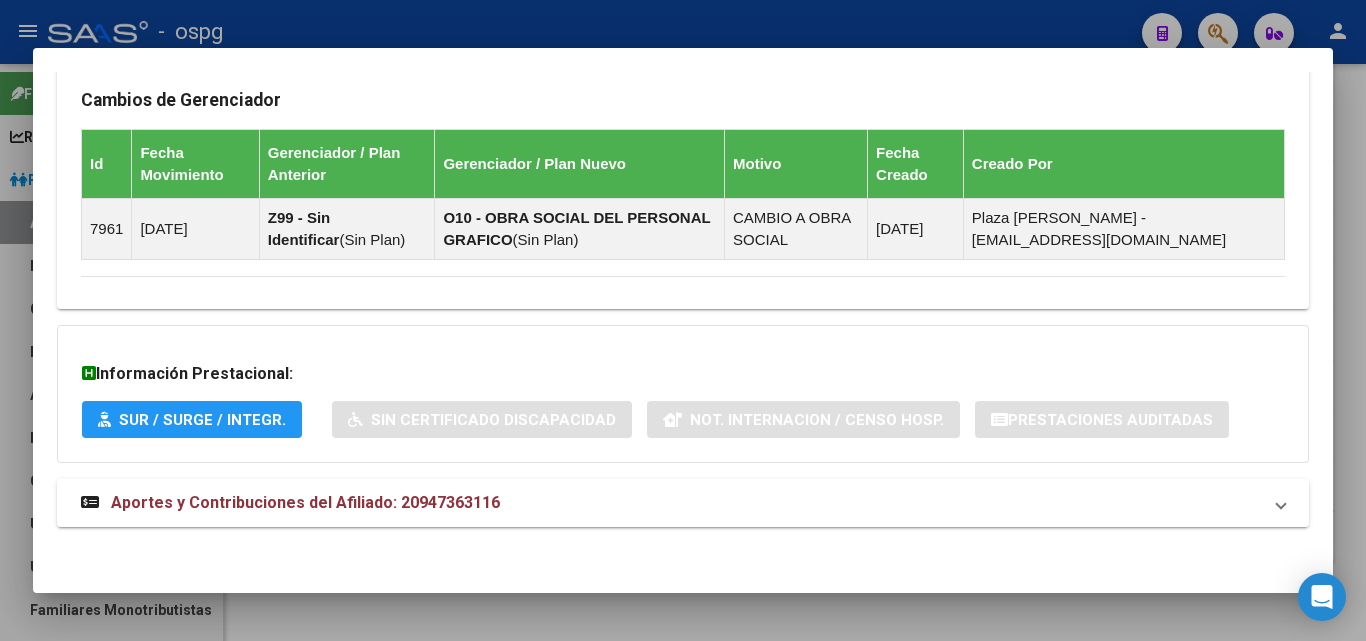click on "Aportes y Contribuciones del Afiliado: 20947363116" at bounding box center [683, 503] 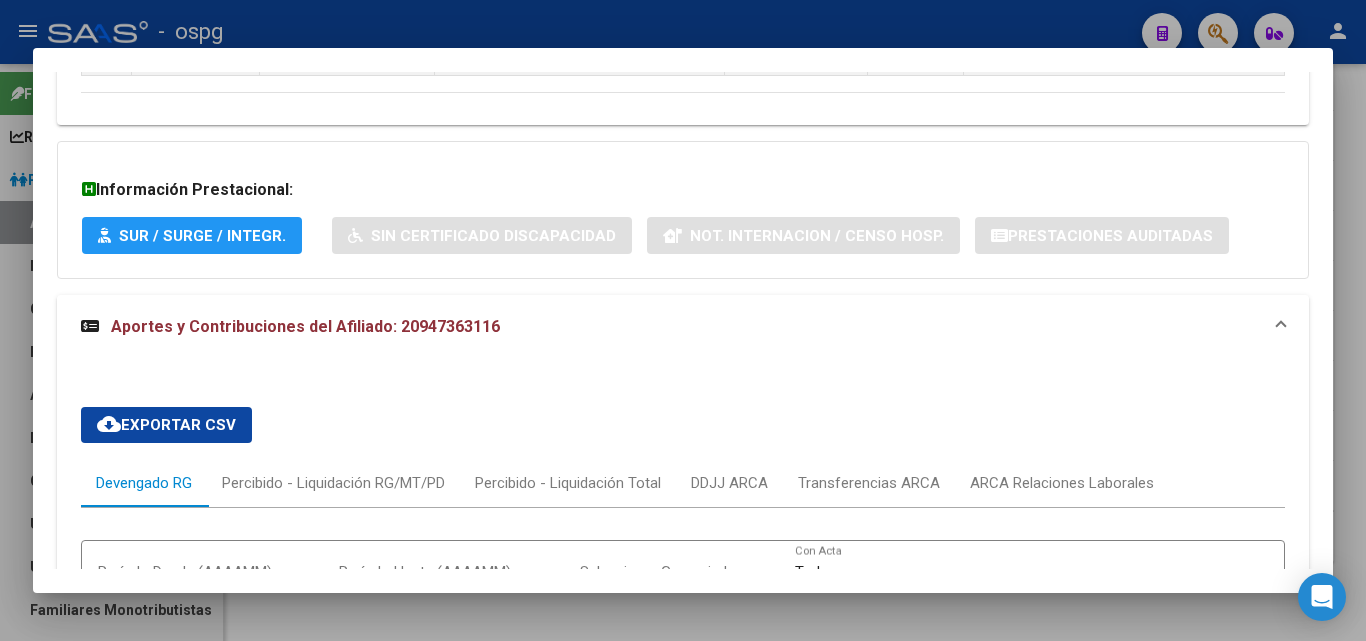 scroll, scrollTop: 1712, scrollLeft: 0, axis: vertical 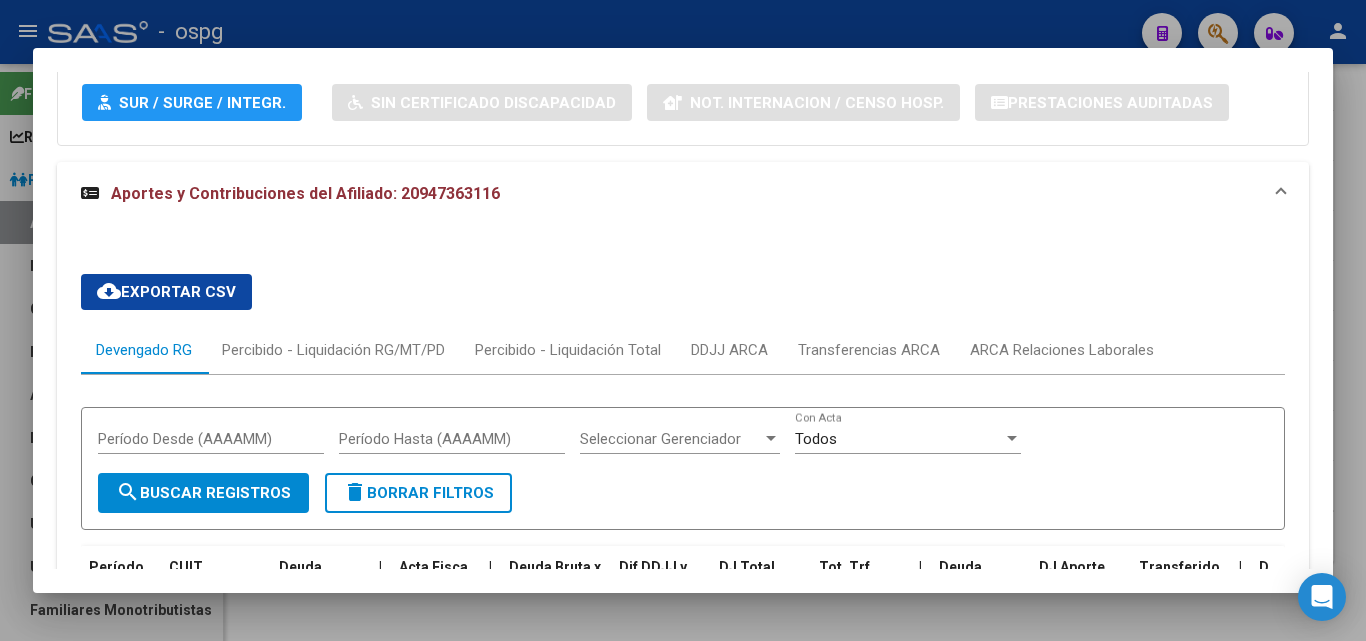 click on "cloud_download  Exportar CSV  Devengado RG Percibido - Liquidación RG/MT/PD Percibido - Liquidación Total DDJJ ARCA Transferencias ARCA ARCA Relaciones Laborales Período Desde (AAAAMM) Período Hasta (AAAAMM) Seleccionar Gerenciador Seleccionar Gerenciador Todos  Con Acta search  Buscar Registros  delete  Borrar Filtros  Período CUIT Deuda | Acta Fisca. | Deuda Bruta x ARCA Dif DDJJ y Trf. DJ Total Tot. Trf. Bruto | Deuda Aporte DJ Aporte Total Transferido Aporte | [GEOGRAPHIC_DATA]. DJ Contr. Total Trf Contr. | Intereses Contr. Intereses Aporte | Contr. Empresa Contr. Int. Empresa Aporte Int. Empresa | DJ Aporte Total DJ Aporte DJ Aporte Adicional DJ Aporte Adherentes | DJ Contr. Total DJ Contr. DJ Contr. Adicional | REMOSIMP c/[PERSON_NAME] REMOSIMP (rem4) REMCONT (rem8) REM5 Corresponde Aportes Corresponde Contr. NOGRPFAM SECOBLIG FECPRESENT DJ Contribución CUIT Periodo DJ Aporte CUIT Periodo | Porcentaje Contr. Porcentaje Aporte | DDJJ ID | | | | | | | | | | | | | 202503 30635542434 $ 0,00 | 2018 02 a 2025 03 | |" at bounding box center [683, 739] 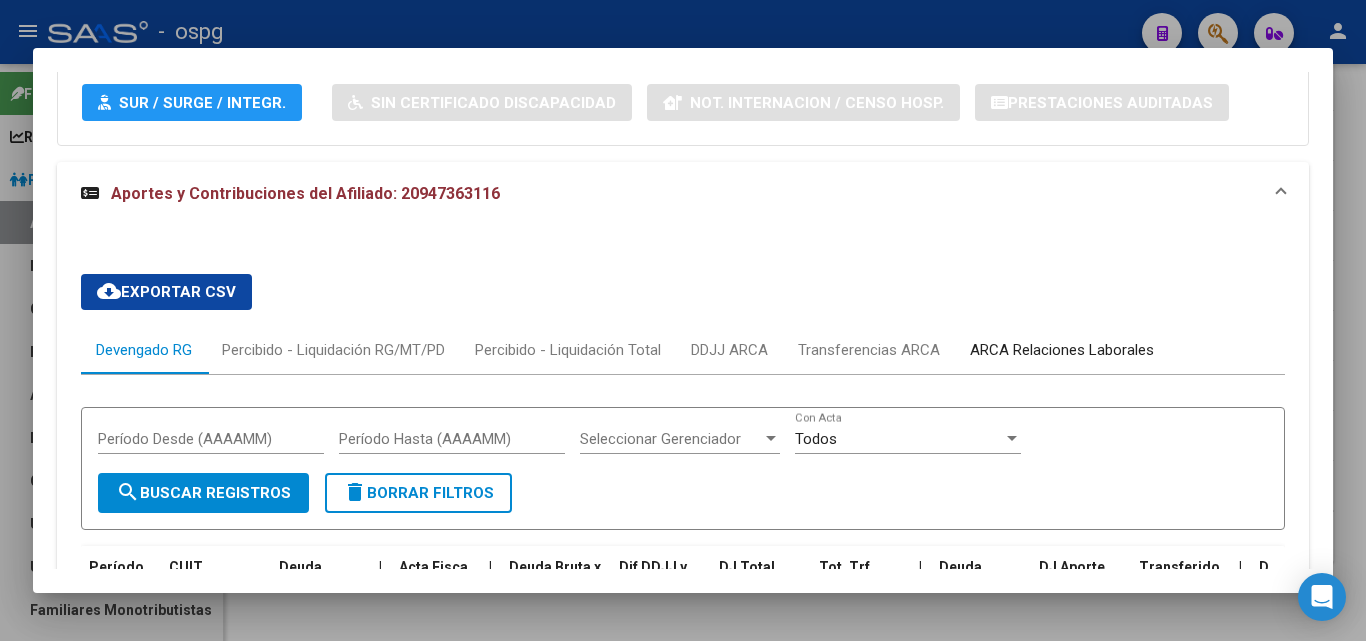 click on "ARCA Relaciones Laborales" at bounding box center (1062, 350) 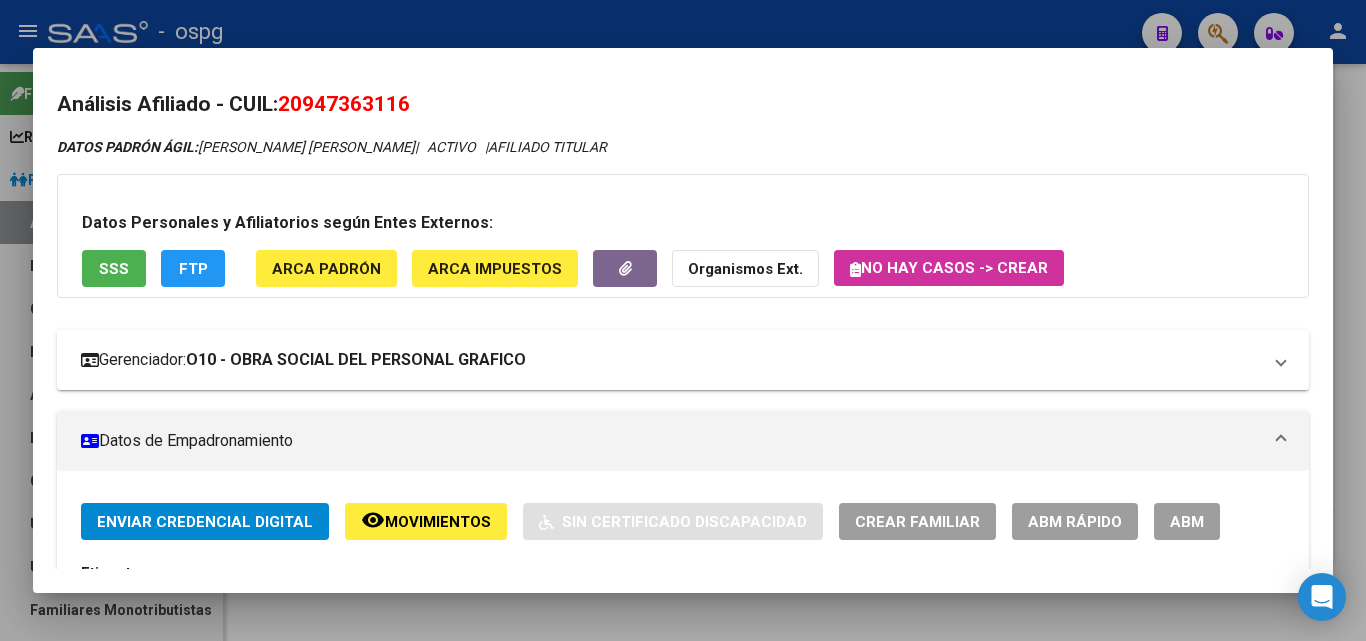 scroll, scrollTop: 0, scrollLeft: 0, axis: both 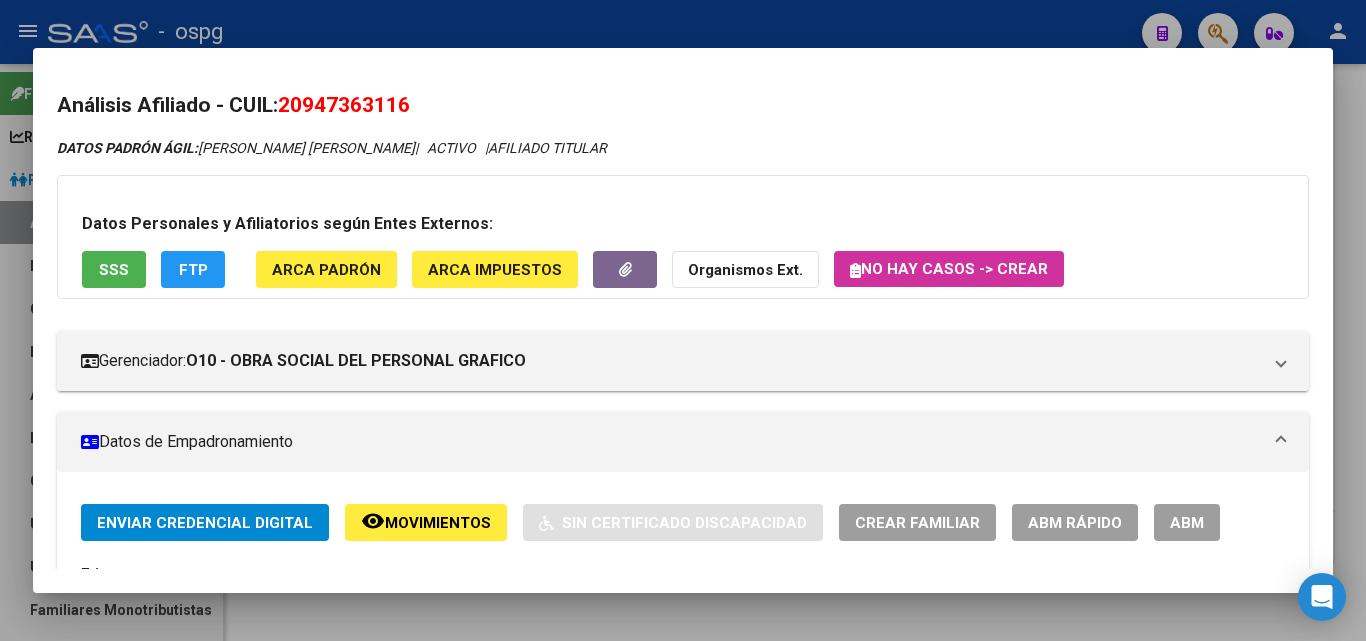 drag, startPoint x: 287, startPoint y: 102, endPoint x: 445, endPoint y: 102, distance: 158 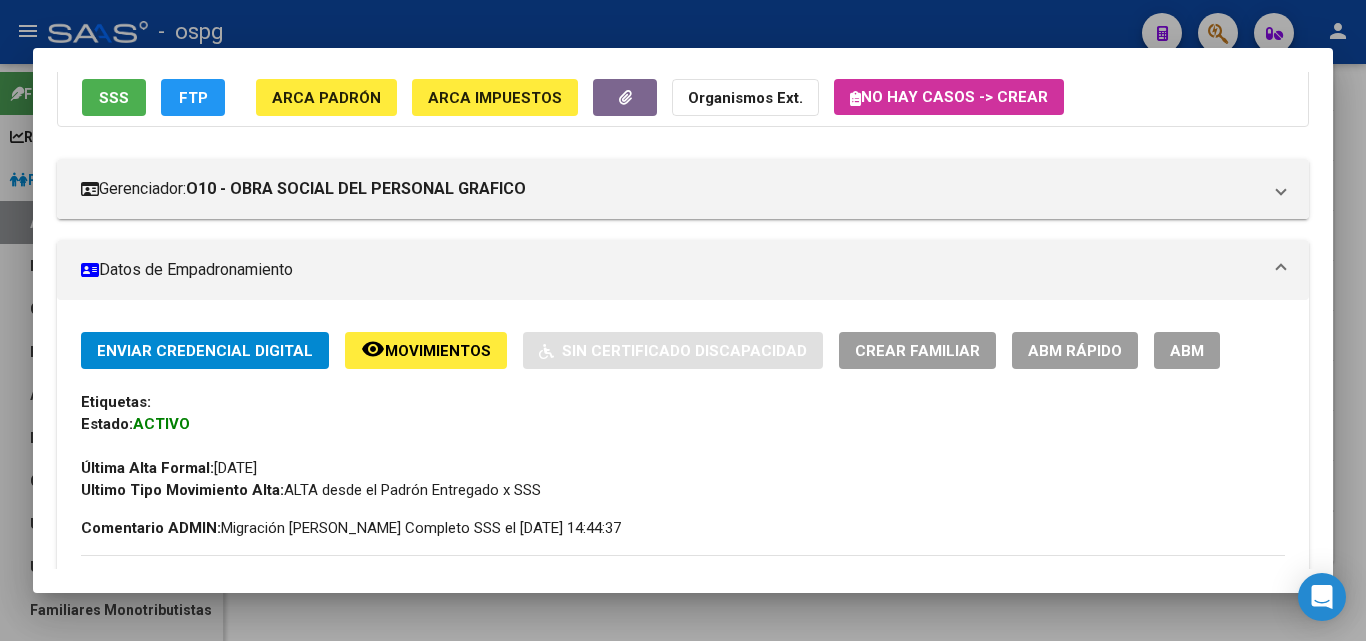 scroll, scrollTop: 200, scrollLeft: 0, axis: vertical 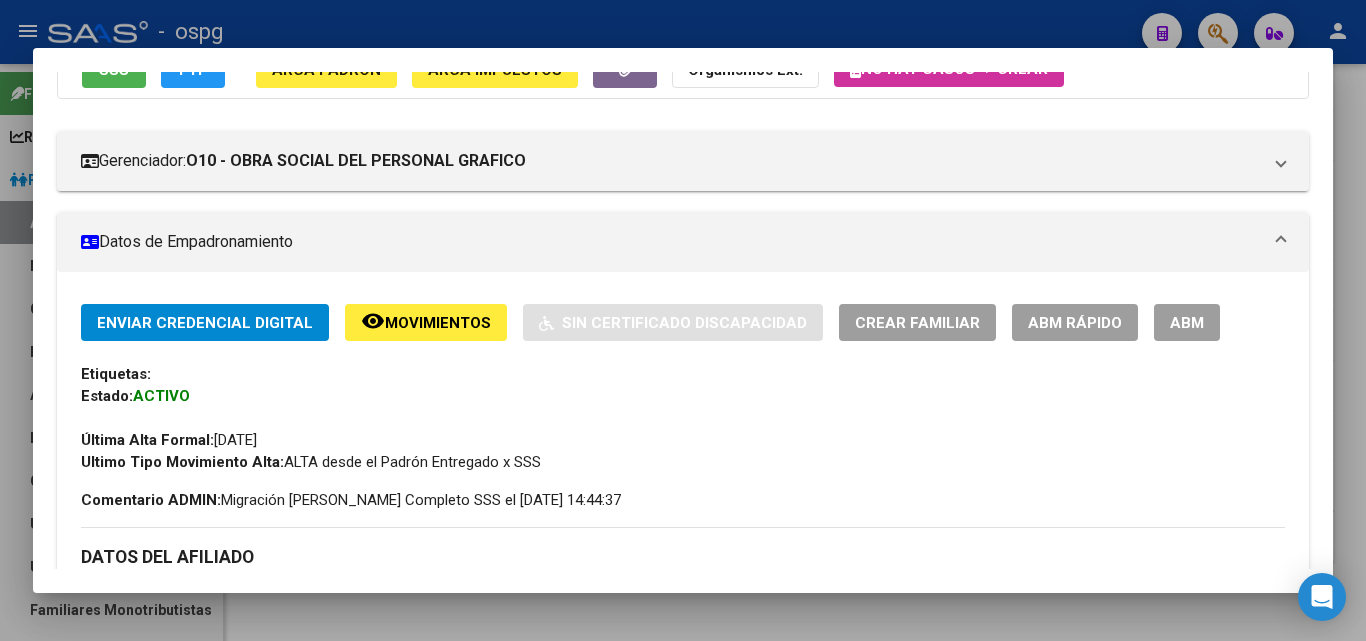 click on "ABM Rápido" 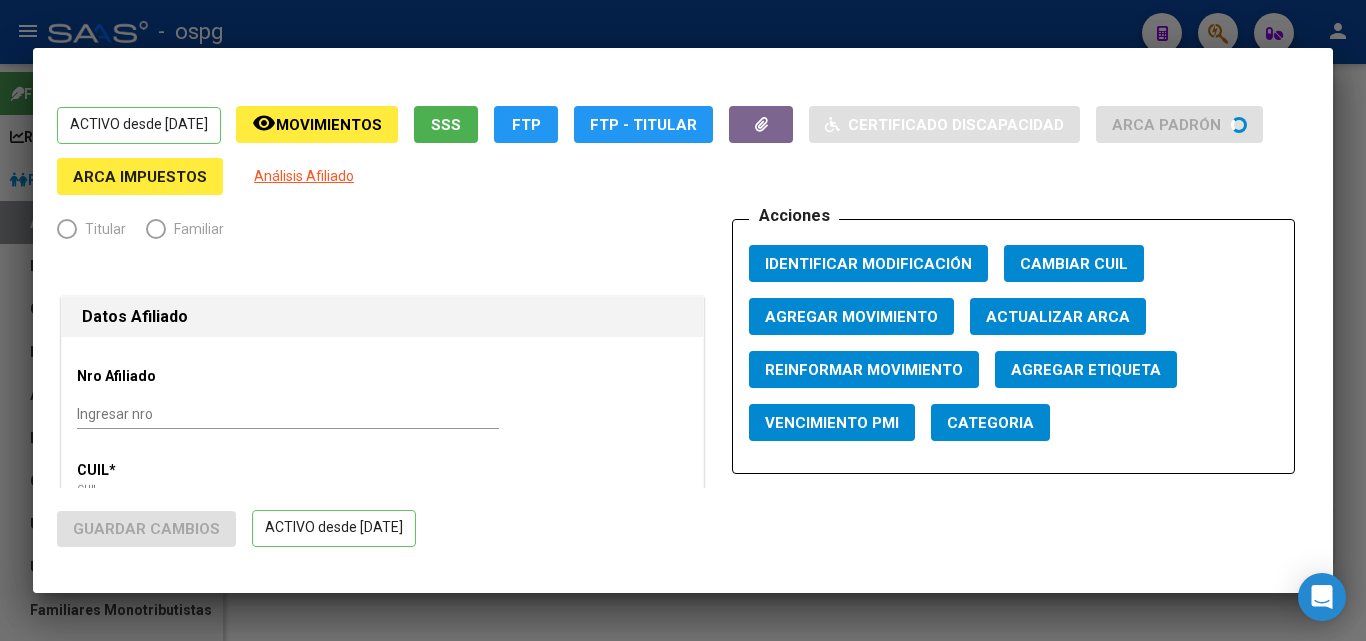radio on "true" 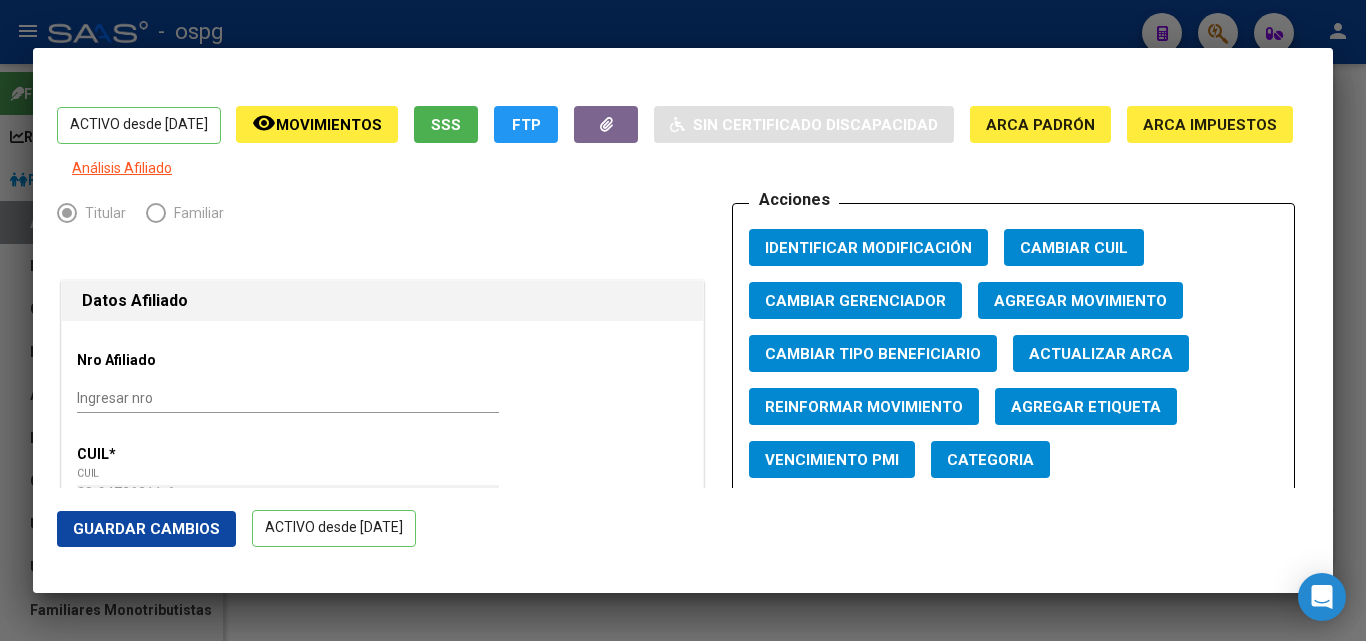 click on "Agregar Movimiento" 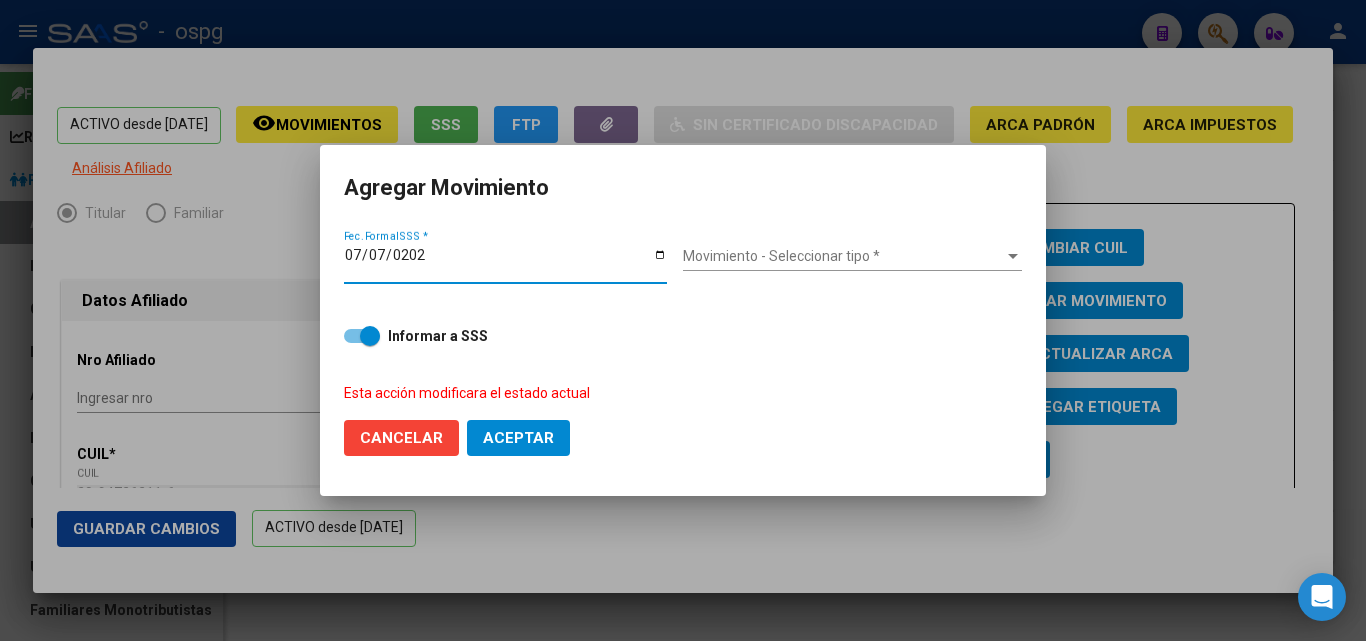 type on "[DATE]" 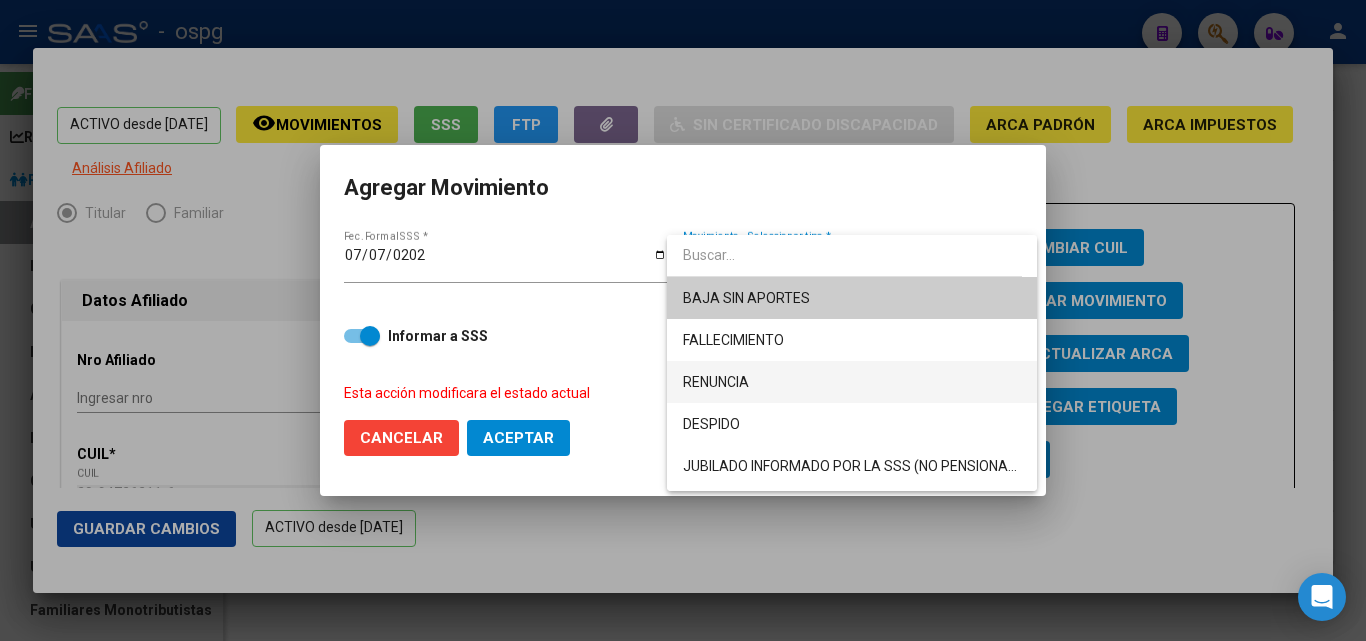 scroll, scrollTop: 100, scrollLeft: 0, axis: vertical 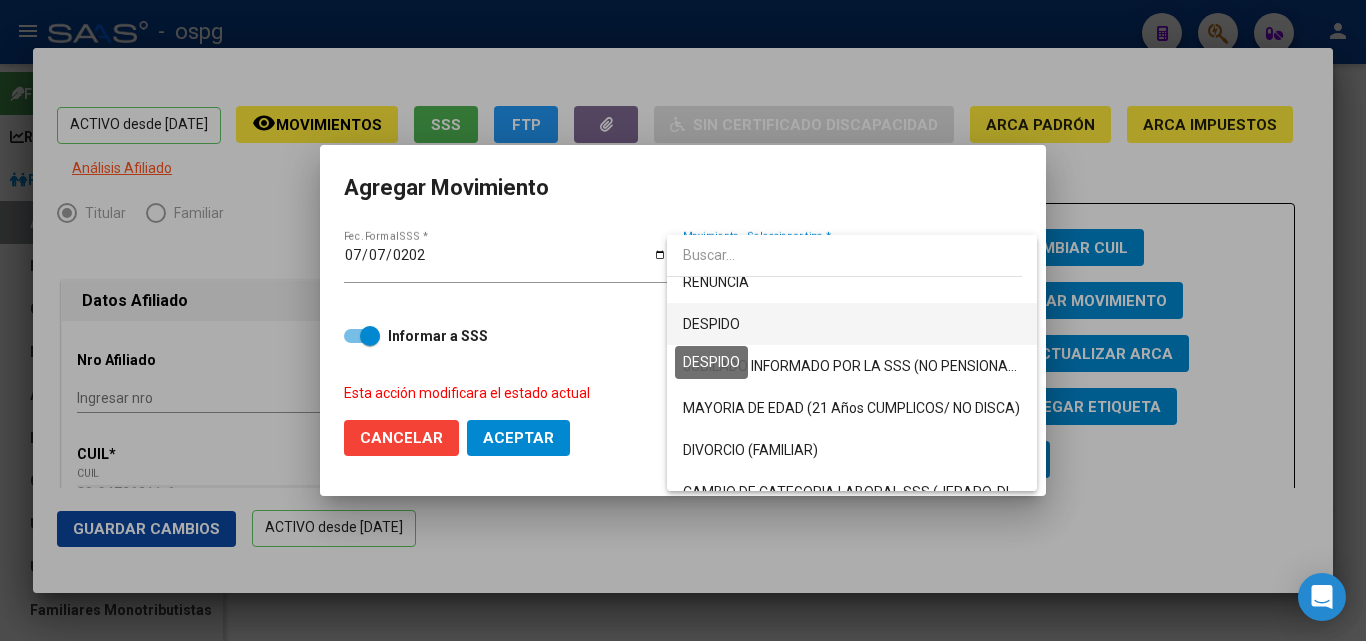 click on "DESPIDO" at bounding box center [711, 324] 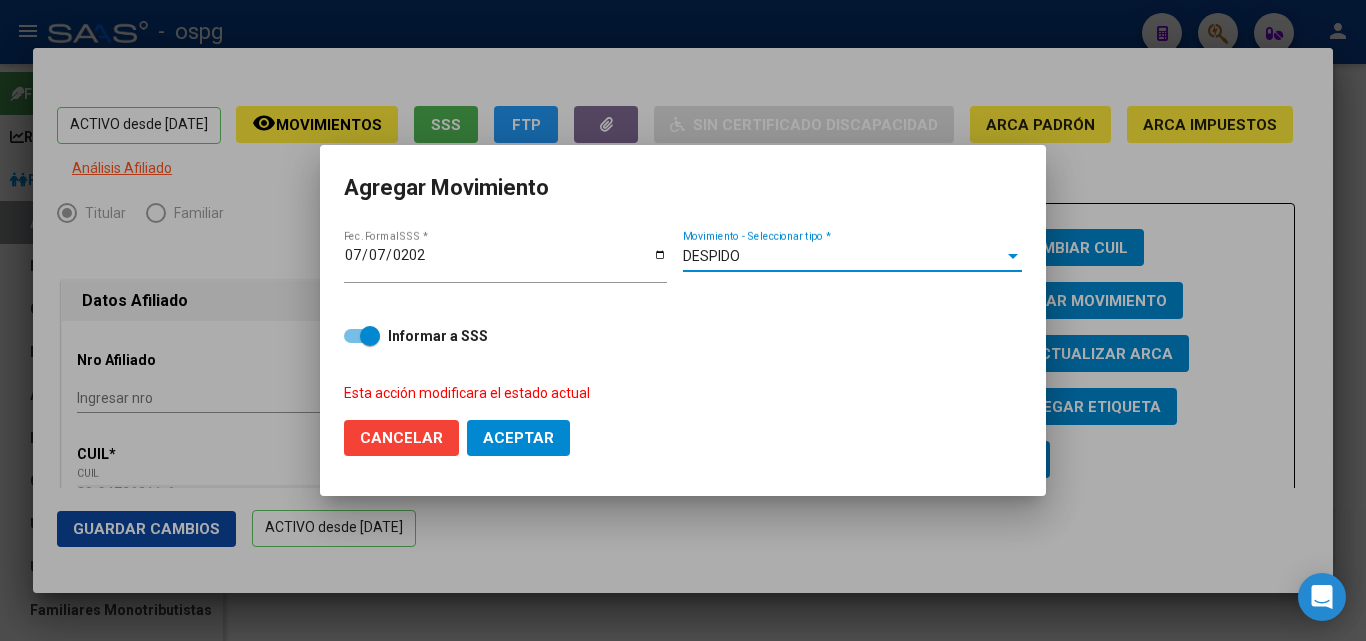 click on "Aceptar" 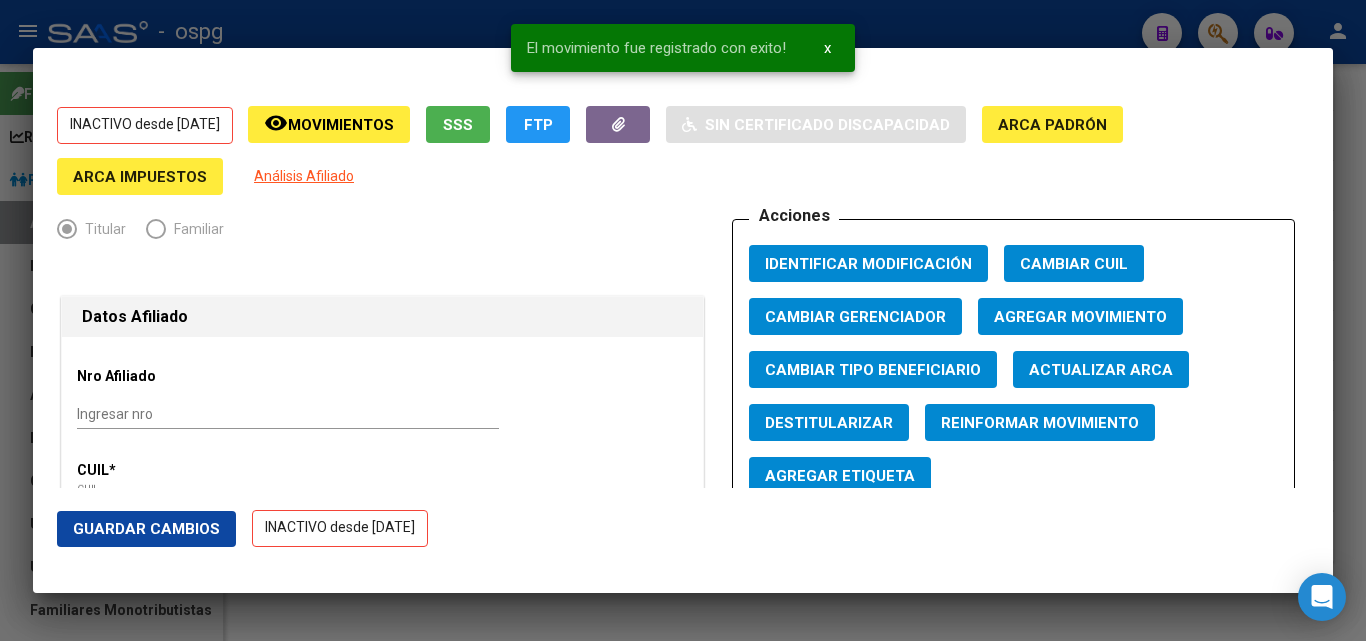 click at bounding box center [683, 320] 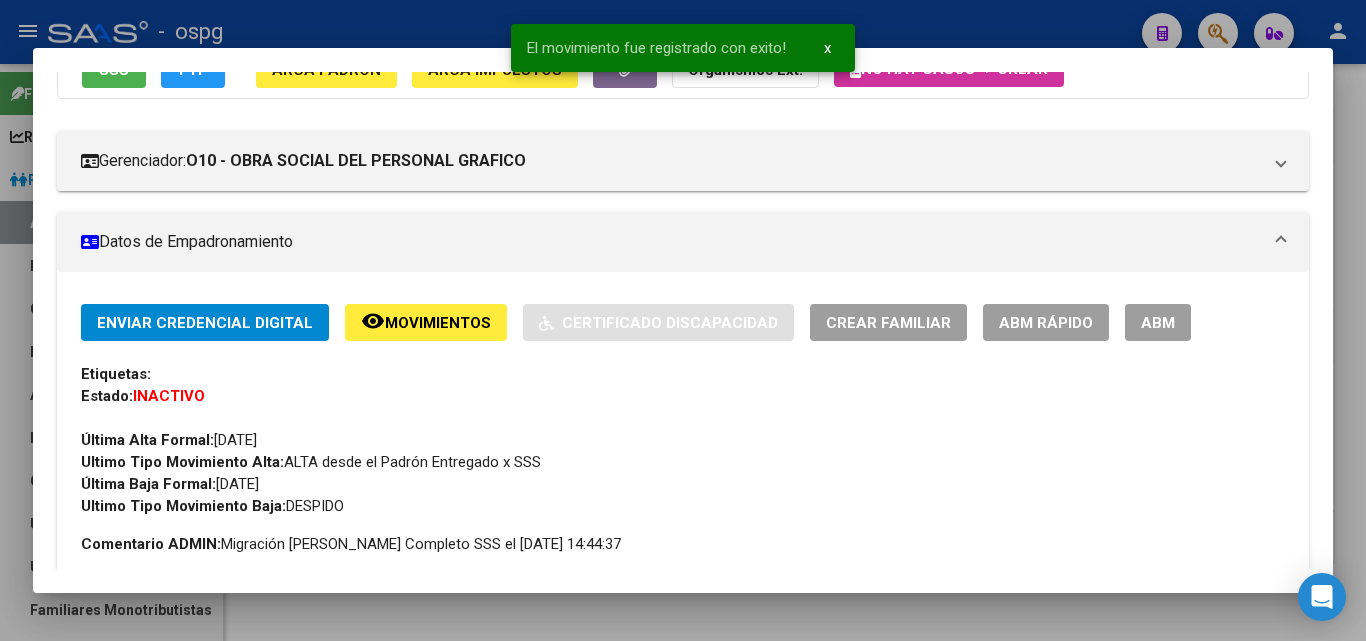 click at bounding box center (683, 320) 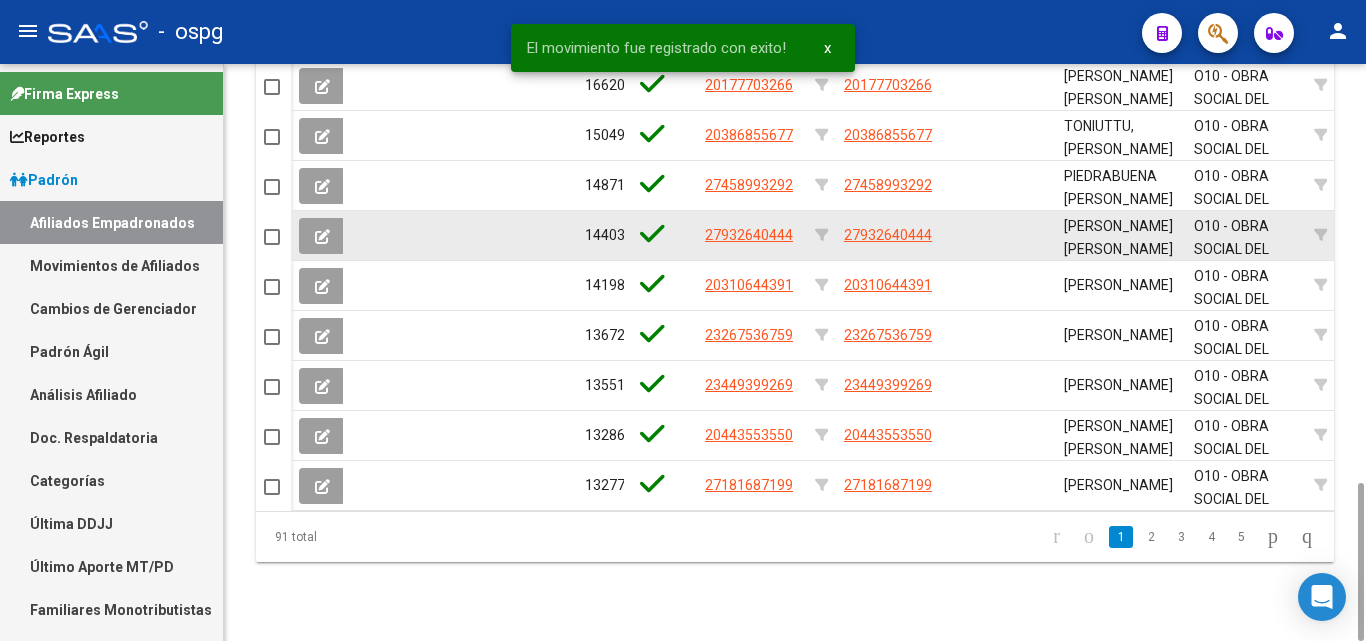 scroll, scrollTop: 923, scrollLeft: 0, axis: vertical 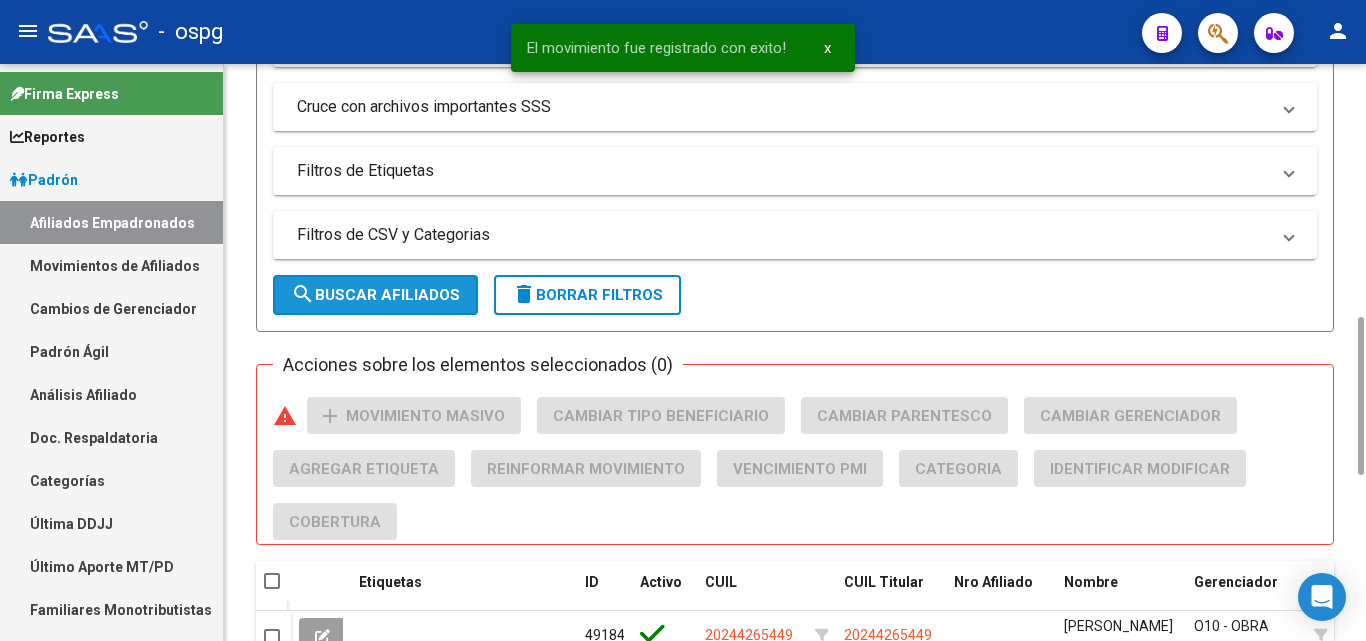 click on "search  Buscar Afiliados" 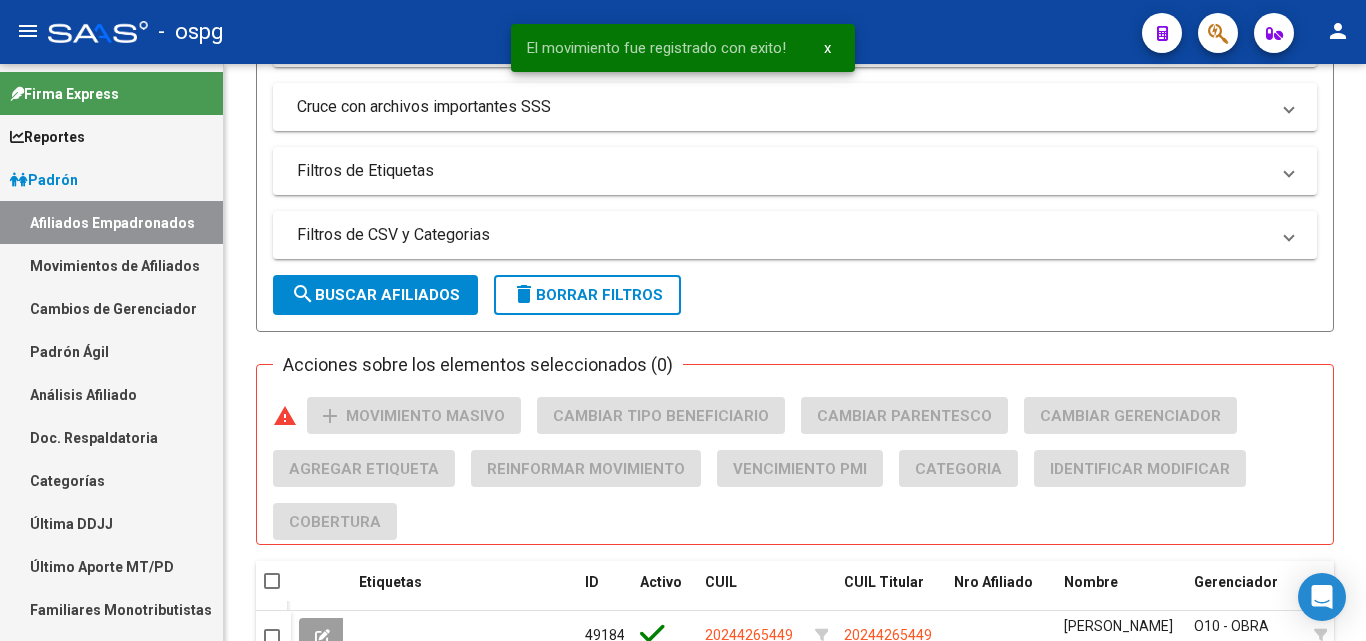 scroll, scrollTop: 1523, scrollLeft: 0, axis: vertical 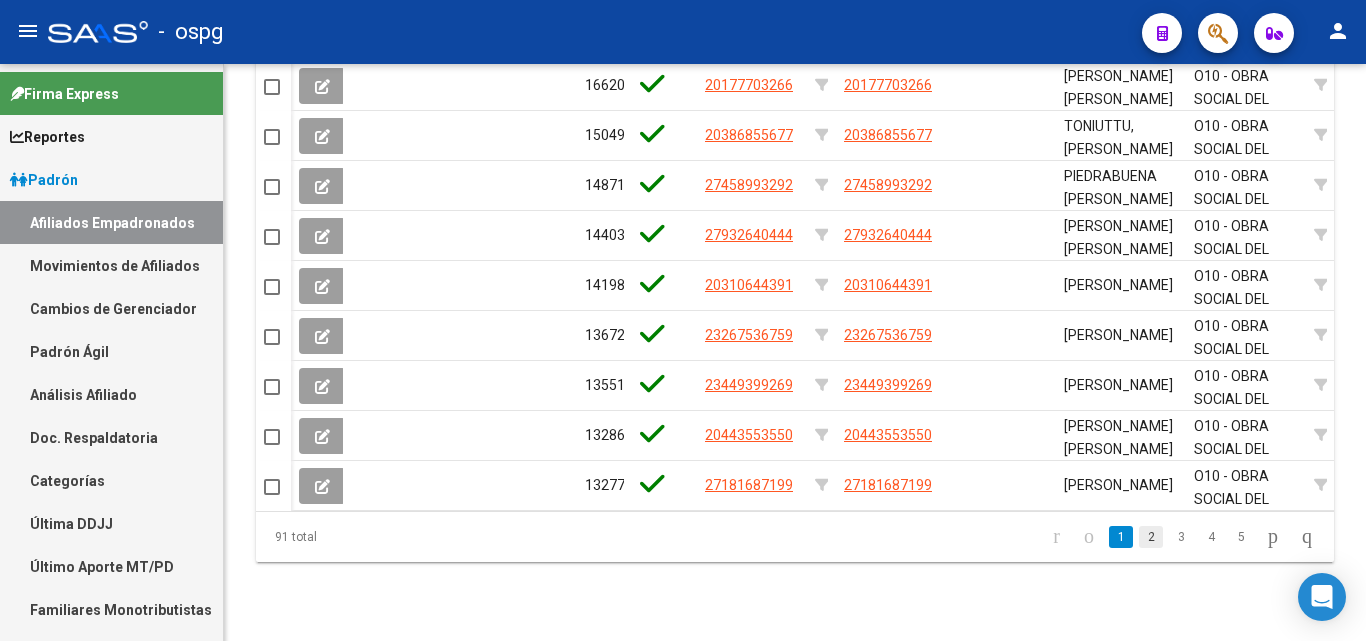 click on "2" 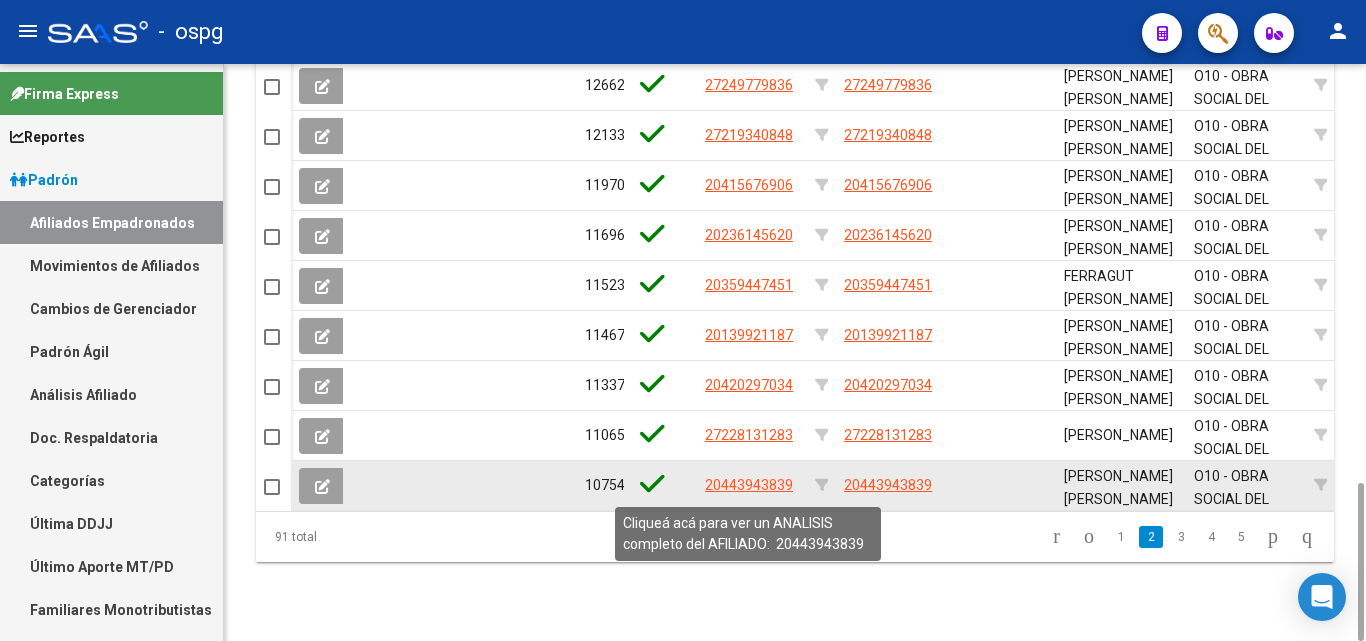 click on "20443943839" 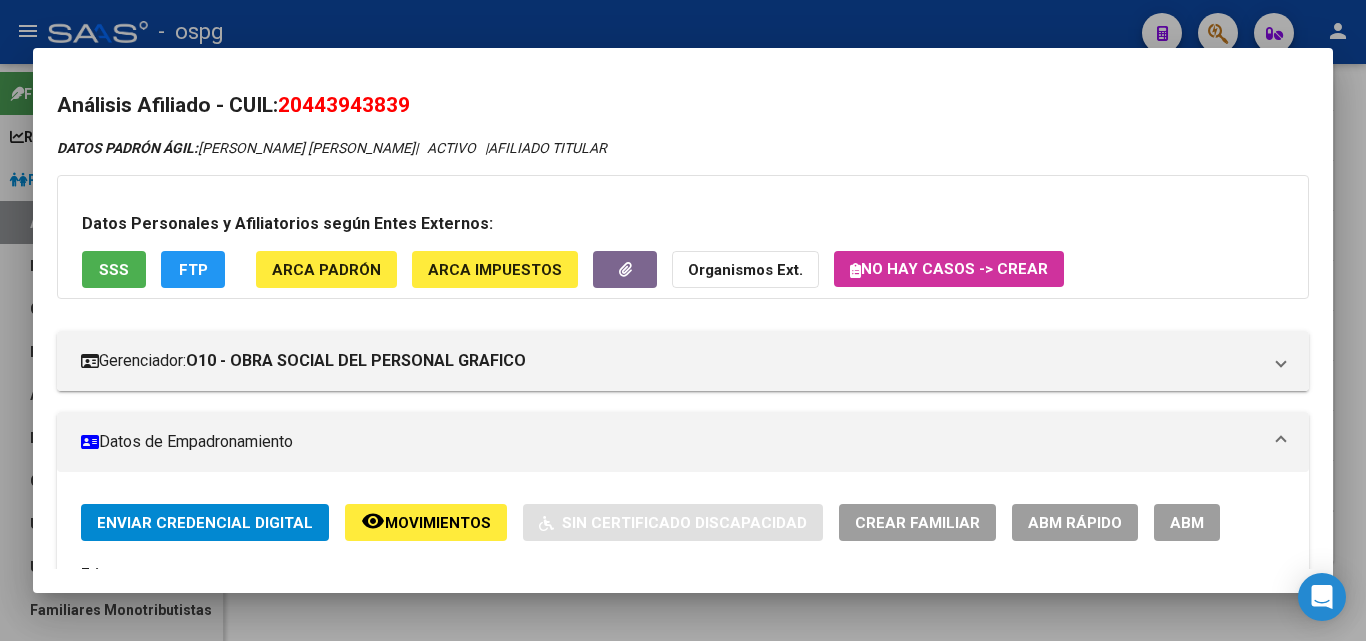 drag, startPoint x: 285, startPoint y: 104, endPoint x: 476, endPoint y: 110, distance: 191.09422 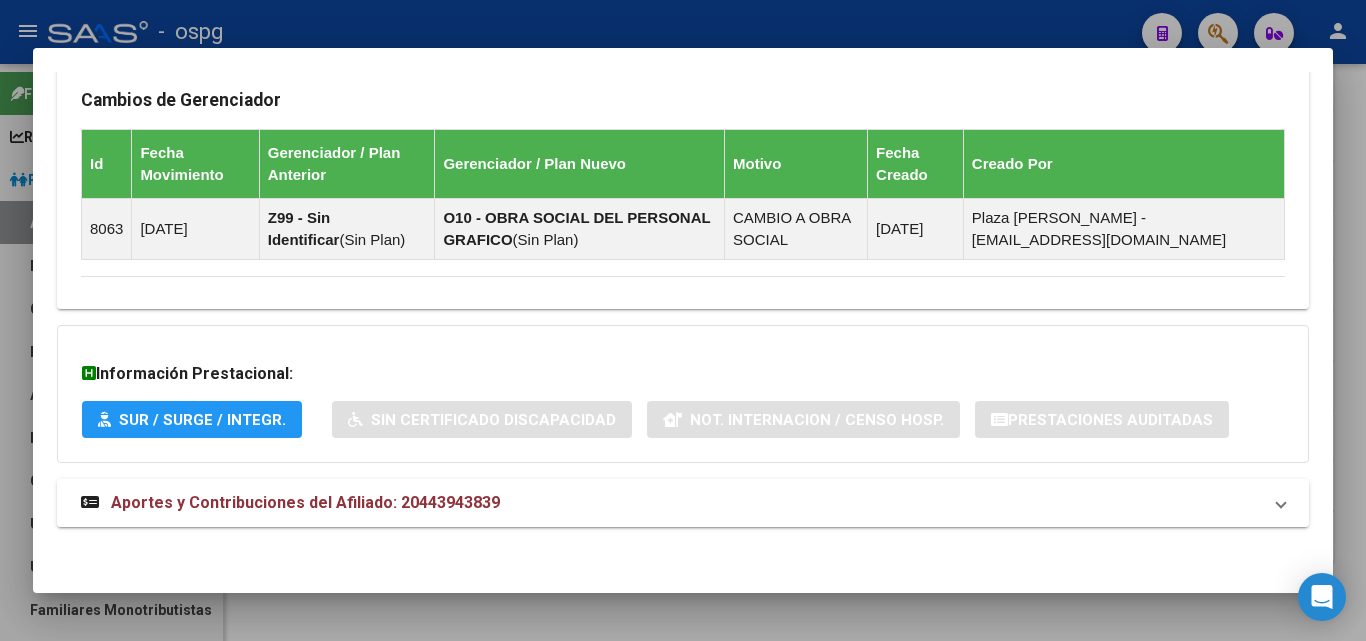 click on "Aportes y Contribuciones del Afiliado: 20443943839" at bounding box center (671, 503) 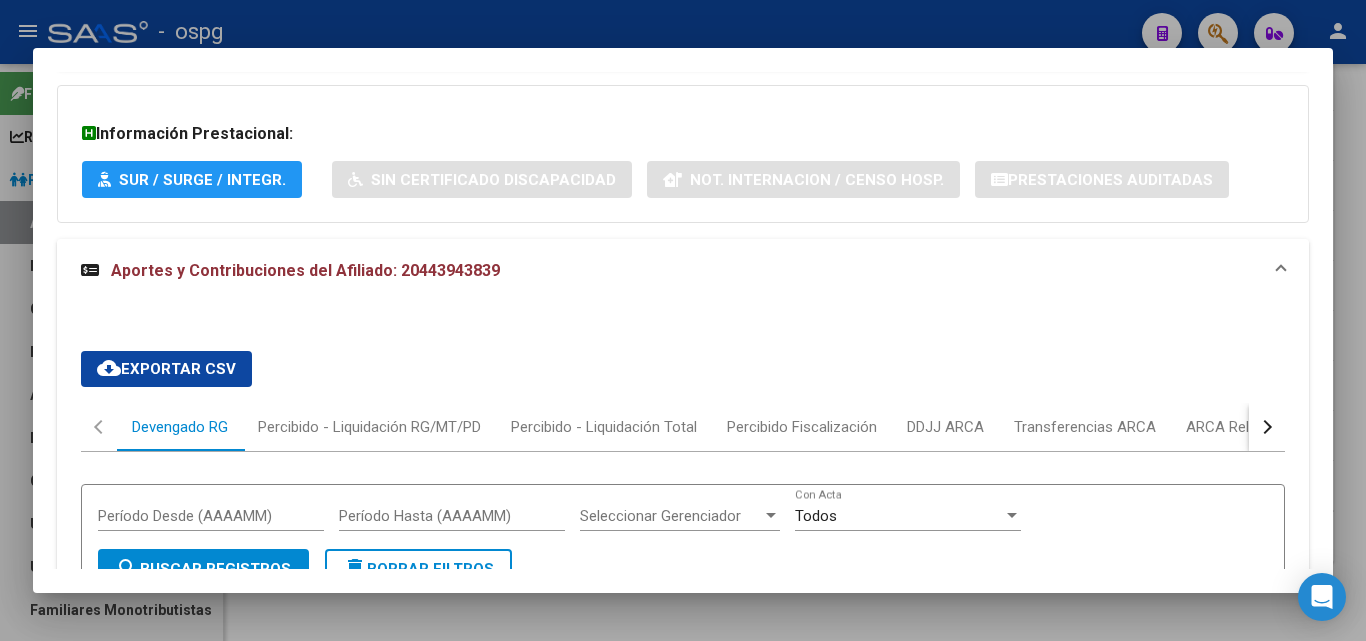 scroll, scrollTop: 1495, scrollLeft: 0, axis: vertical 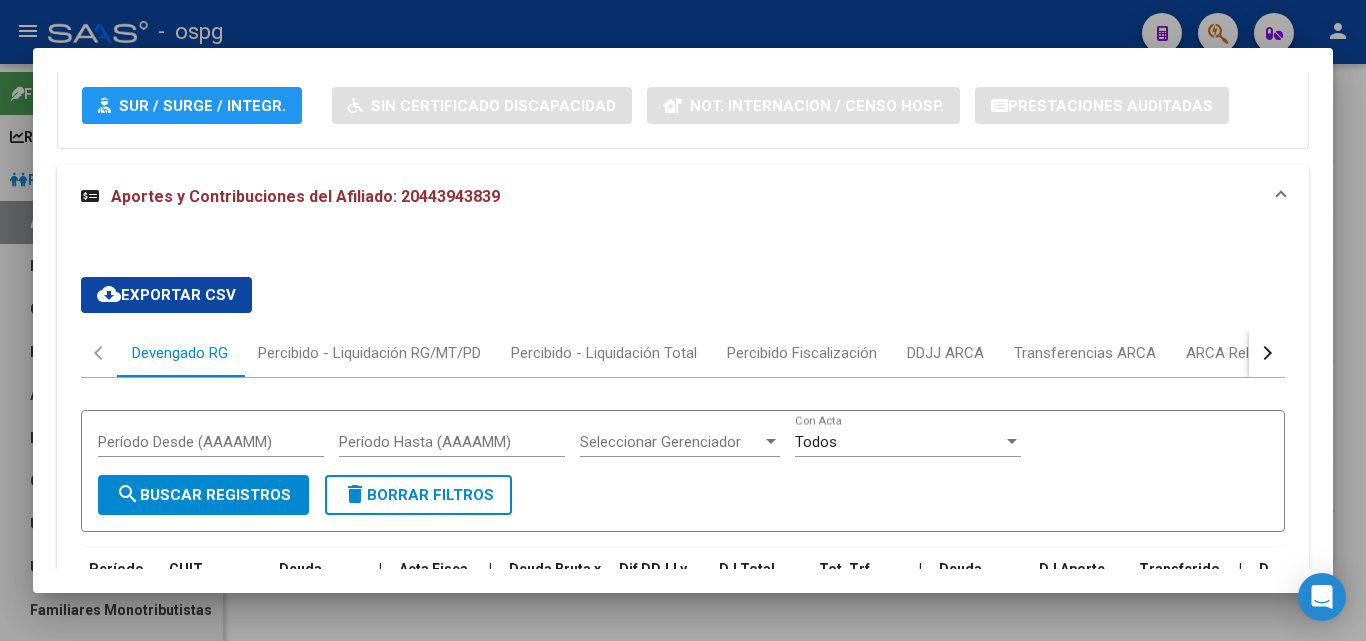 click at bounding box center (1267, 353) 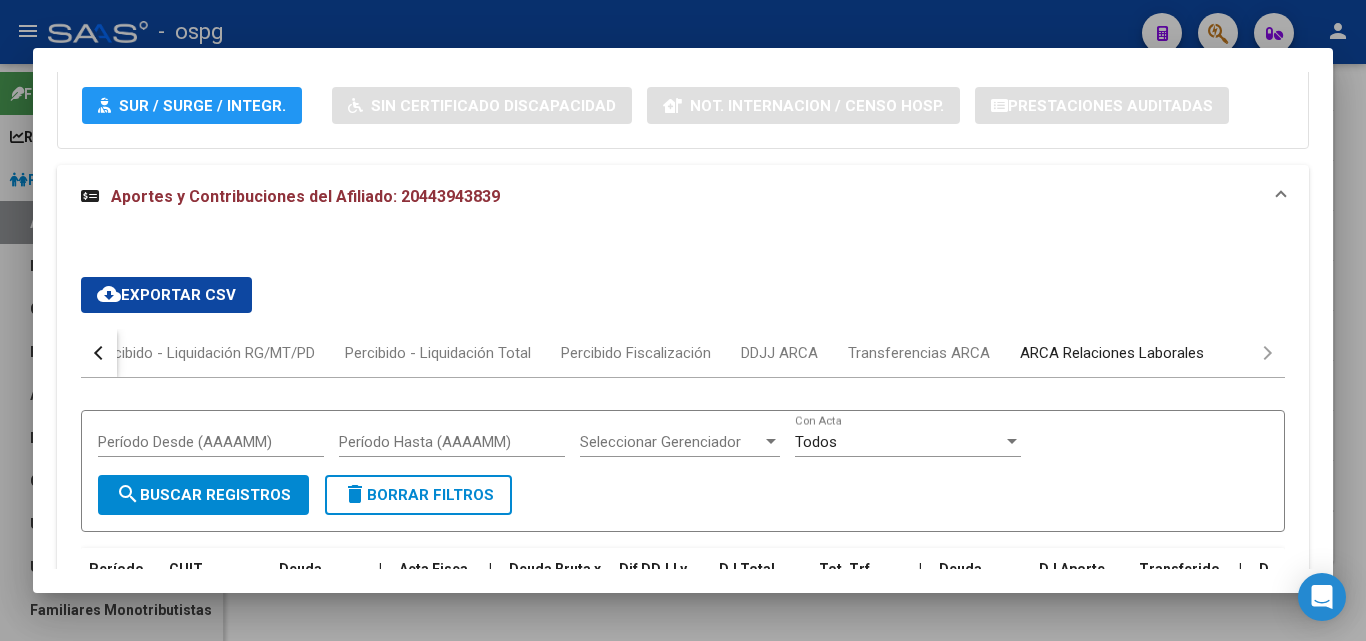 click on "ARCA Relaciones Laborales" at bounding box center (1112, 353) 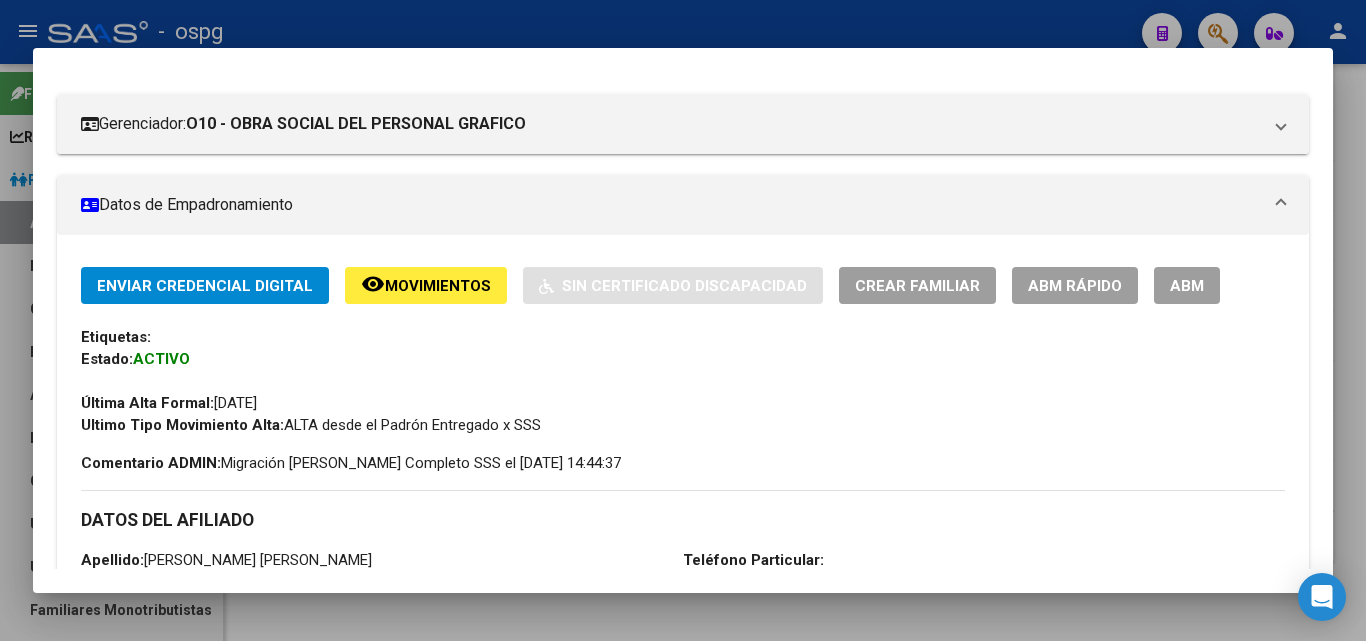 scroll, scrollTop: 0, scrollLeft: 0, axis: both 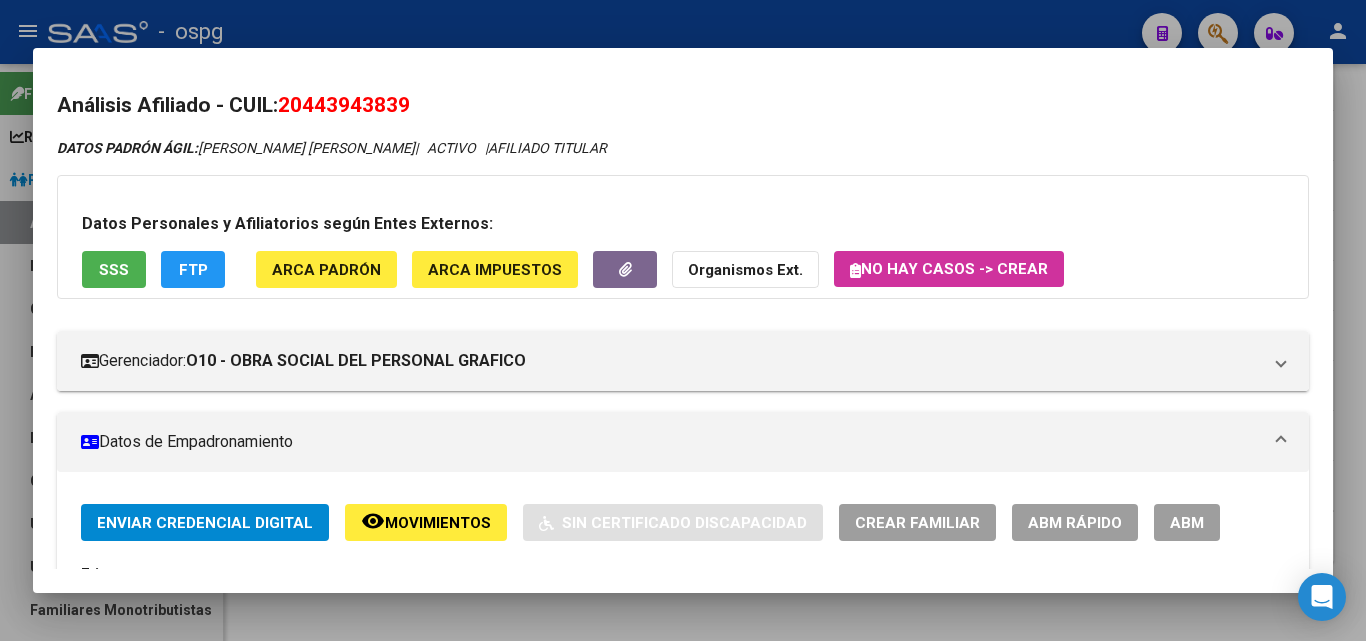 drag, startPoint x: 291, startPoint y: 104, endPoint x: 604, endPoint y: 82, distance: 313.77222 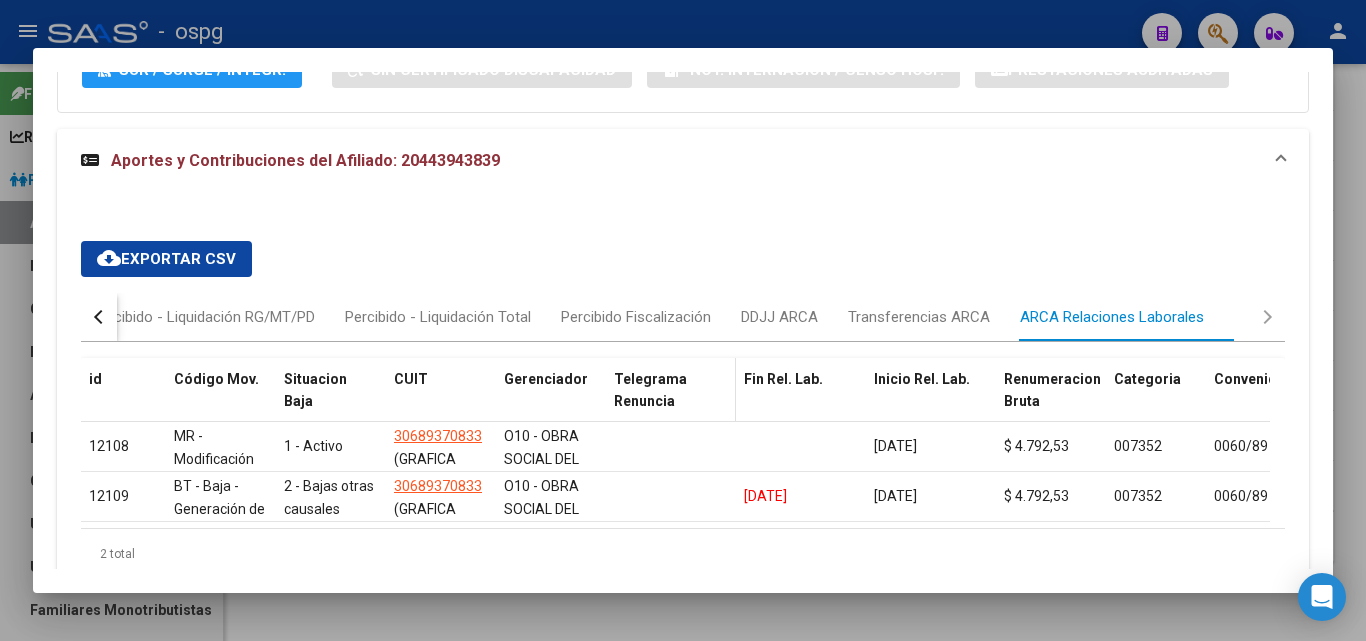 scroll, scrollTop: 1600, scrollLeft: 0, axis: vertical 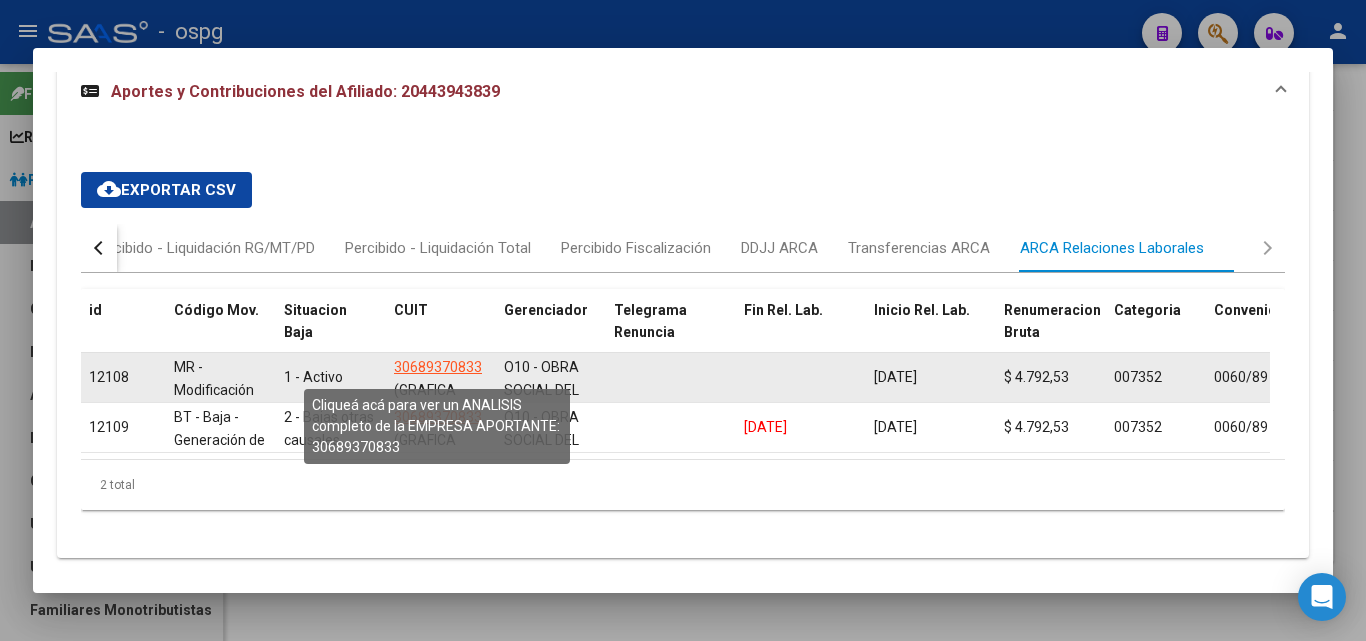 click on "30689370833" 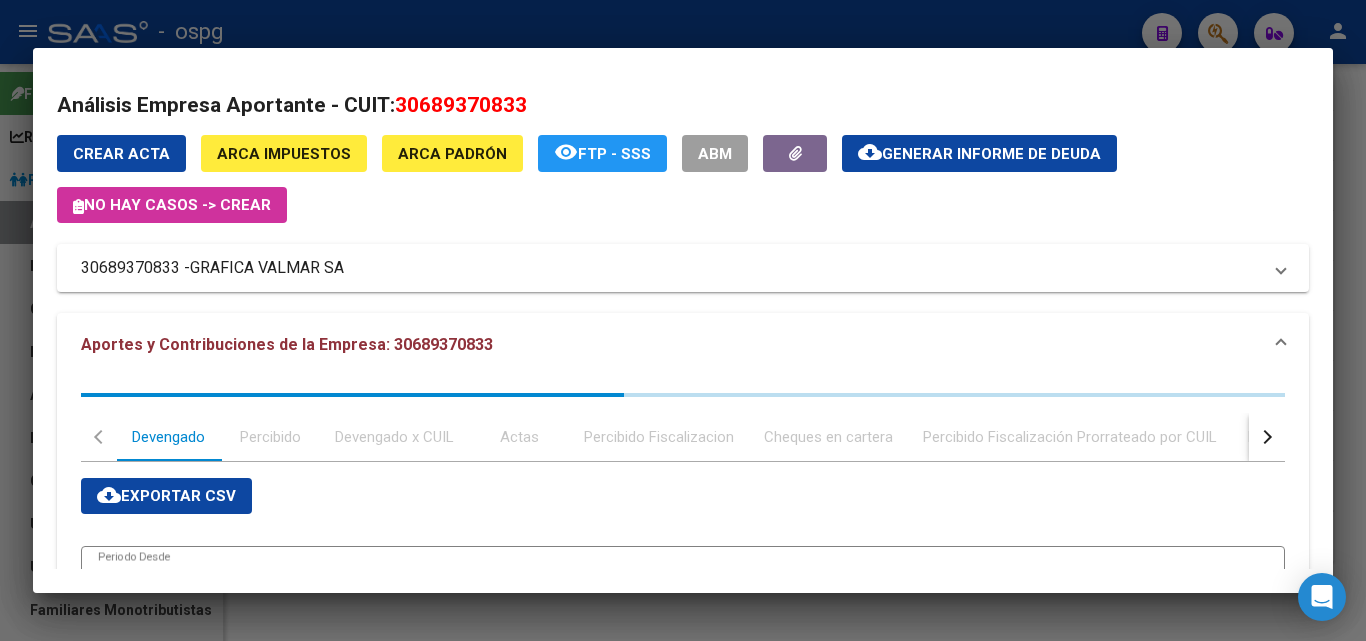 click at bounding box center (683, 320) 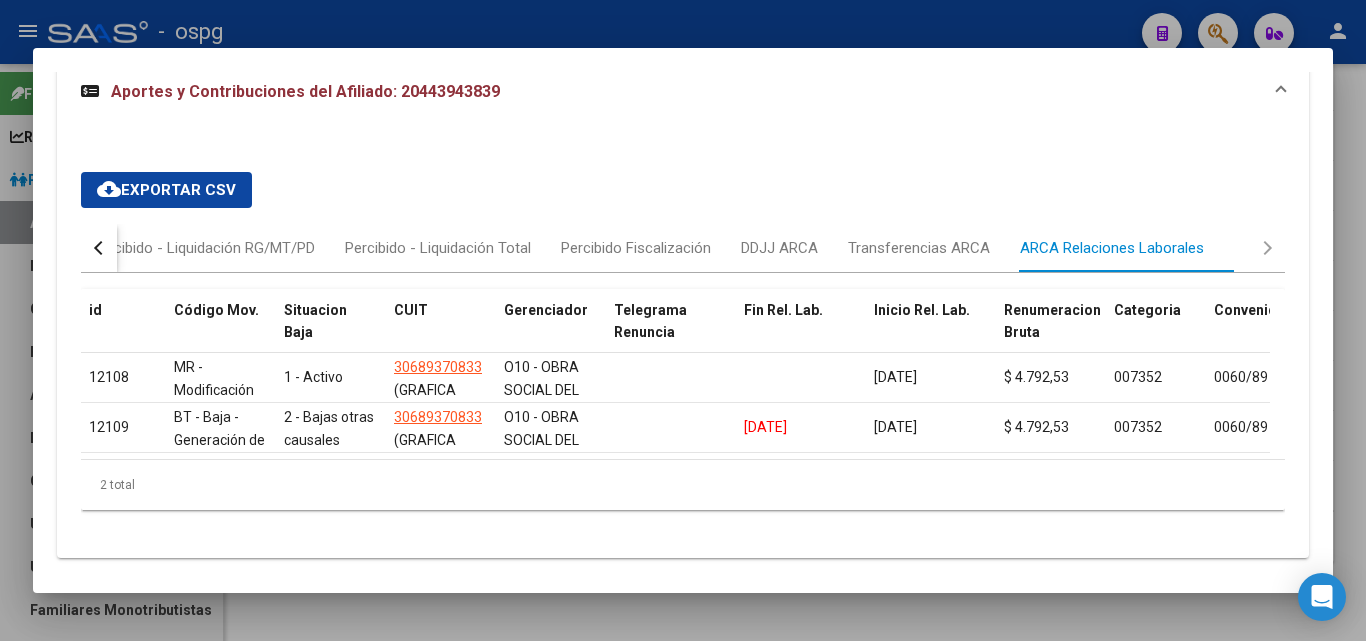 click at bounding box center (683, 320) 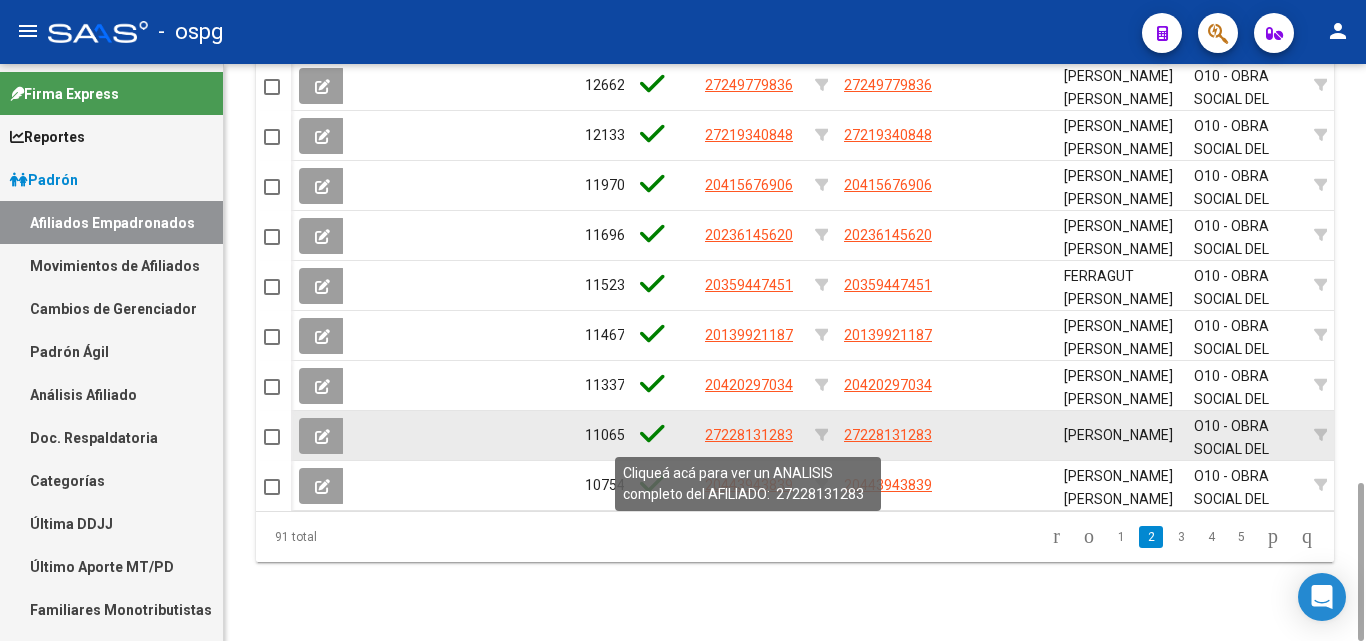 click on "27228131283" 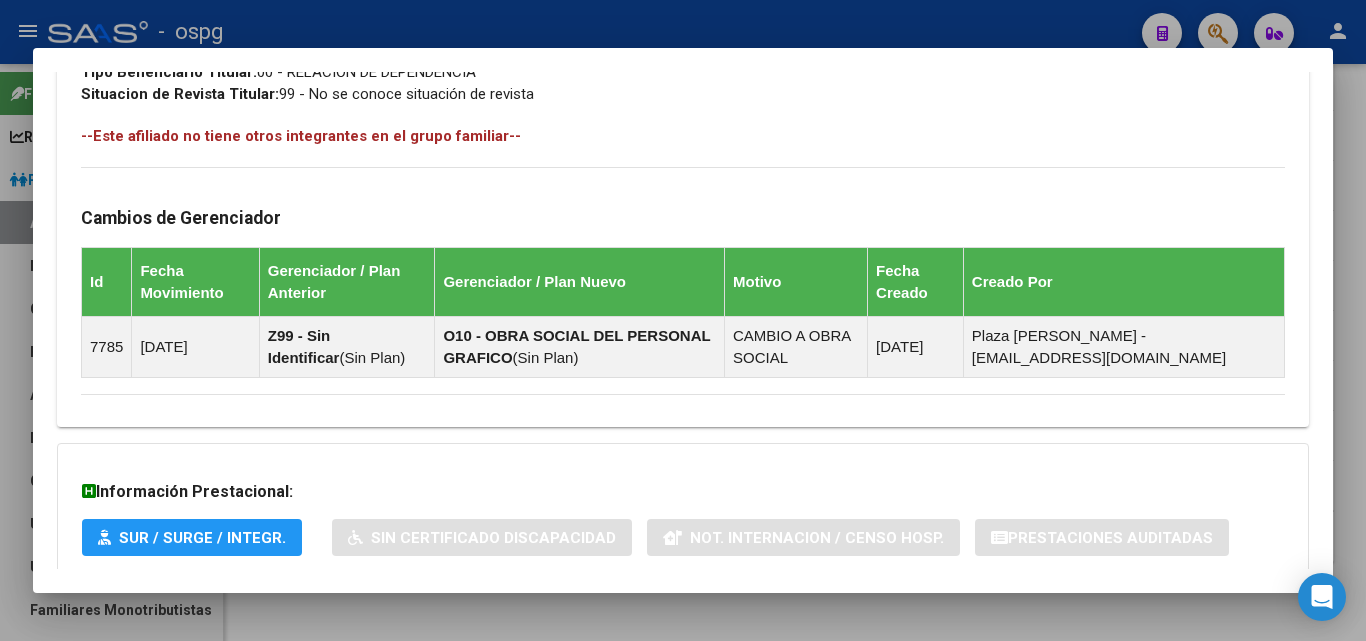 scroll, scrollTop: 1181, scrollLeft: 0, axis: vertical 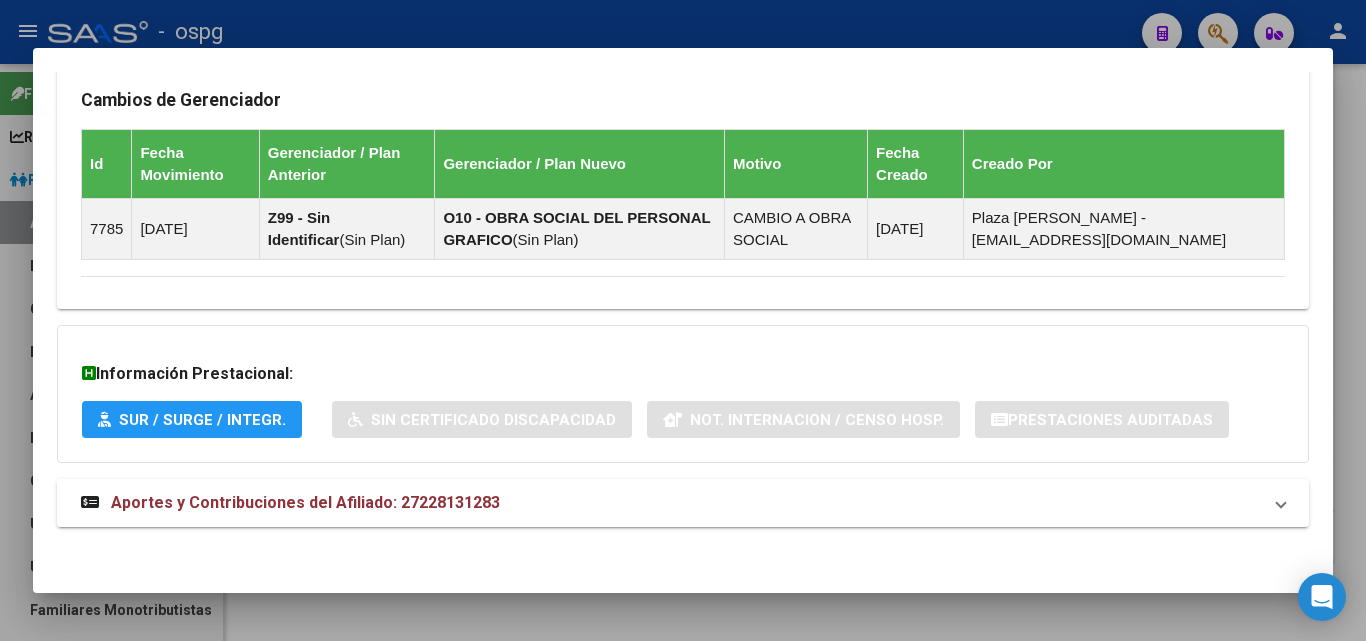 click on "Aportes y Contribuciones del Afiliado: 27228131283" at bounding box center (683, 503) 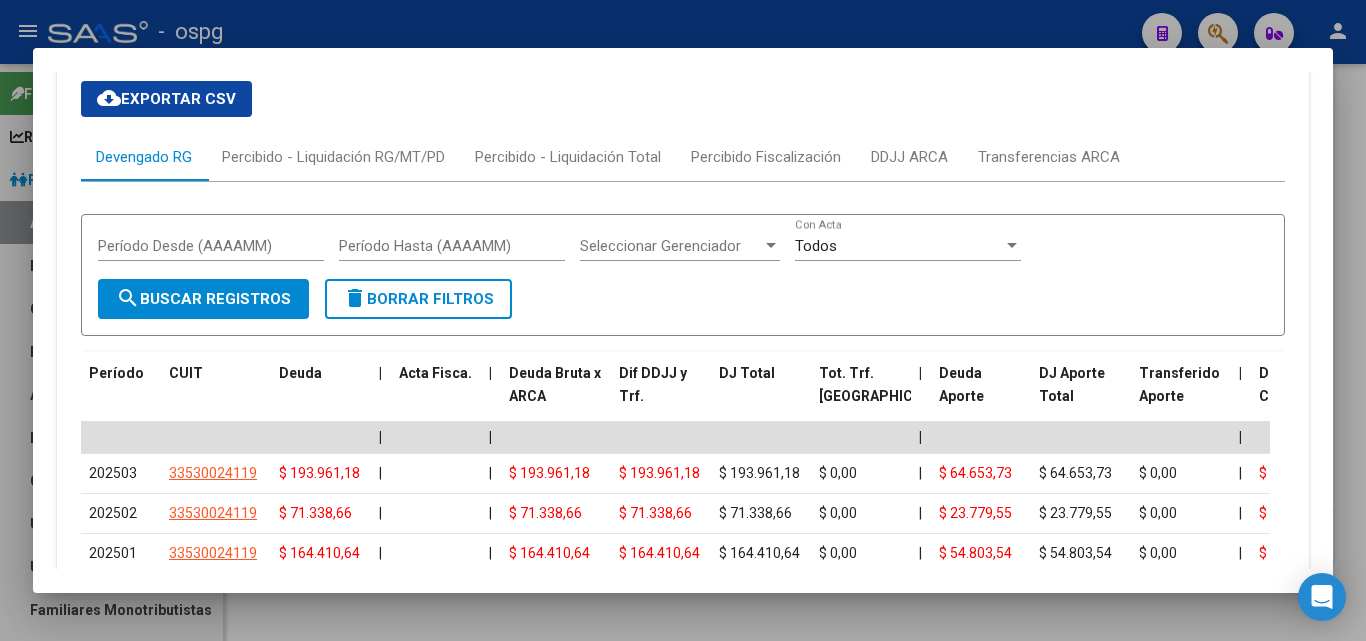 scroll, scrollTop: 1593, scrollLeft: 0, axis: vertical 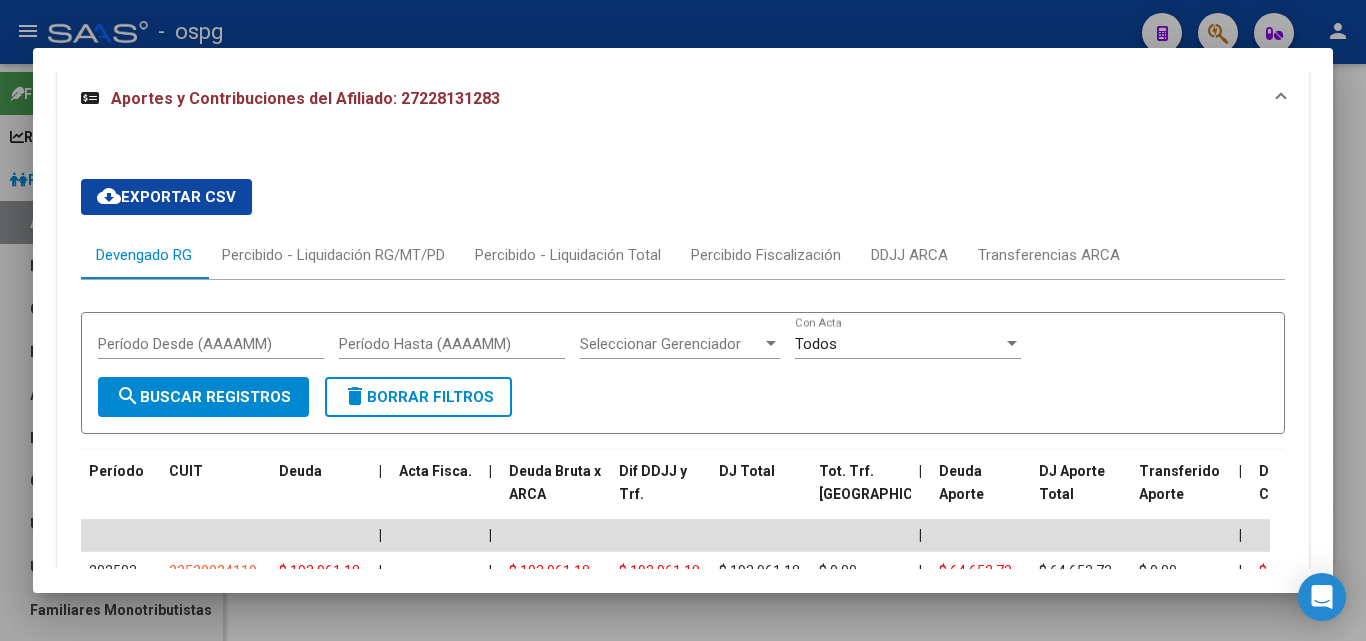 click at bounding box center [683, 320] 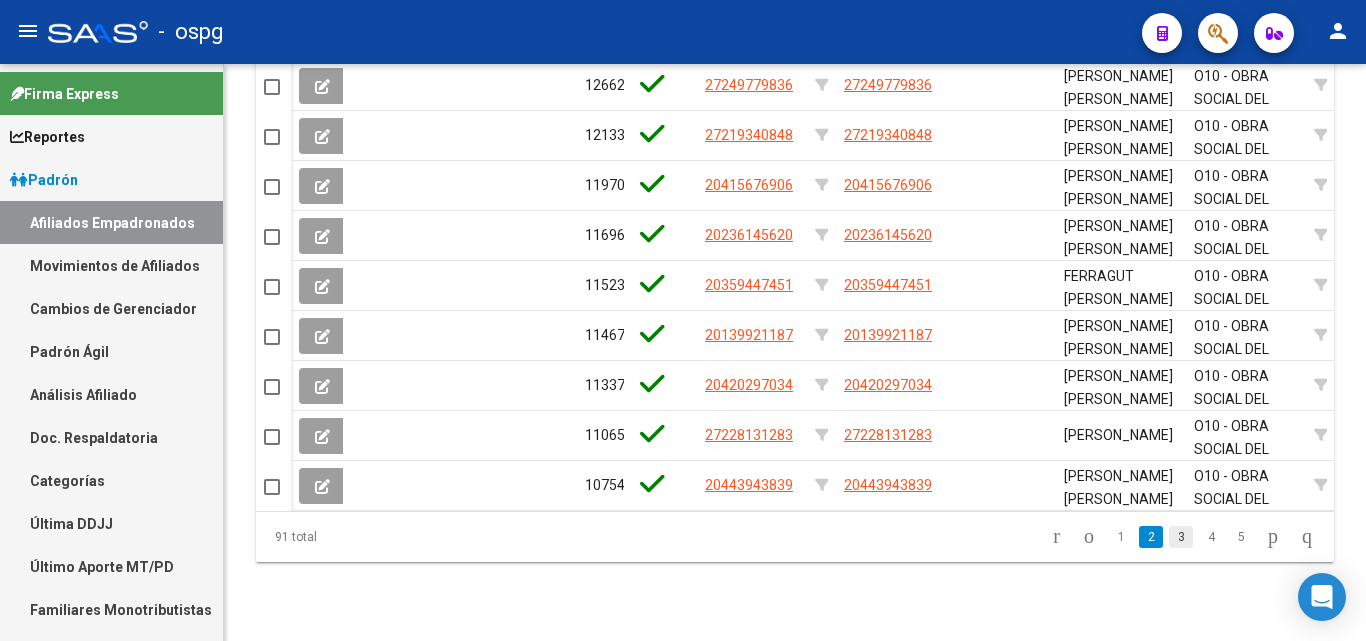 click on "3" 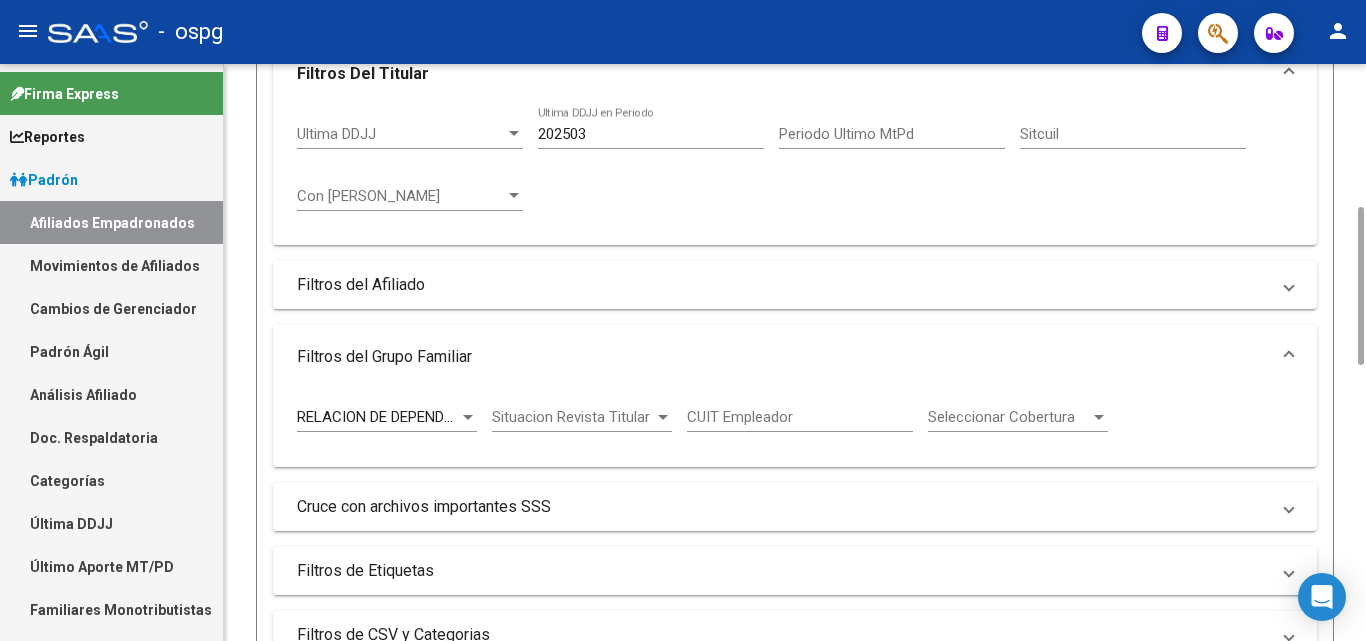 scroll, scrollTop: 1323, scrollLeft: 0, axis: vertical 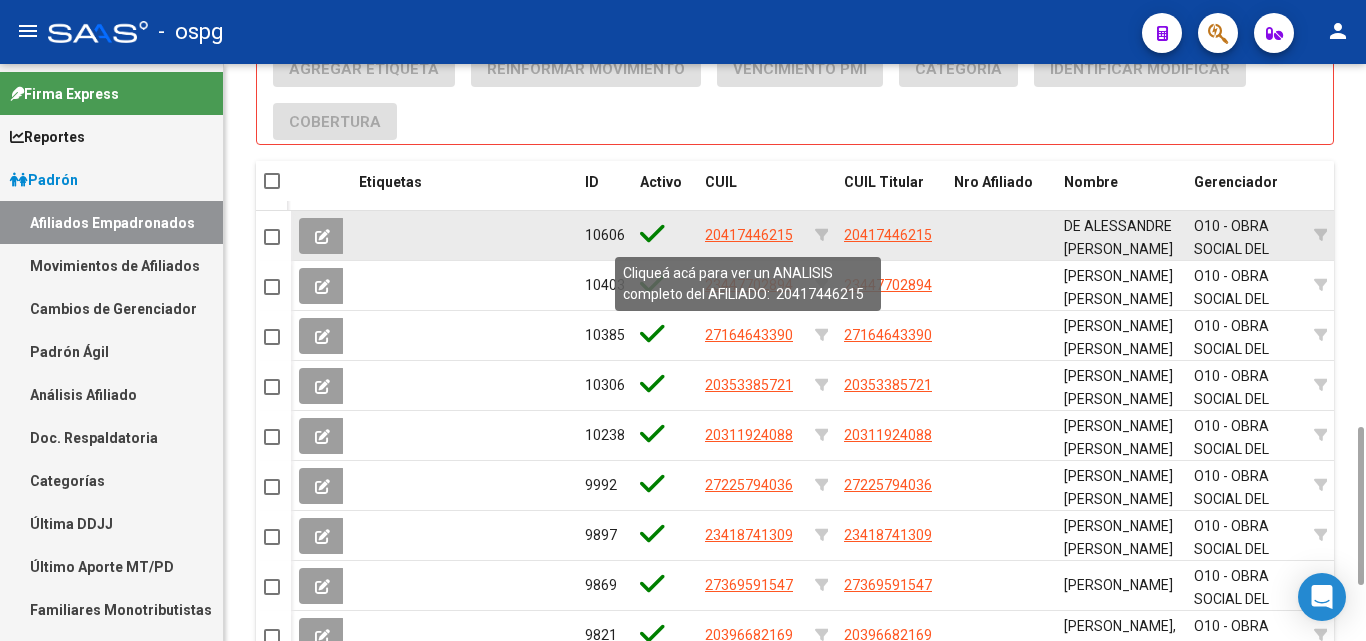 click on "20417446215" 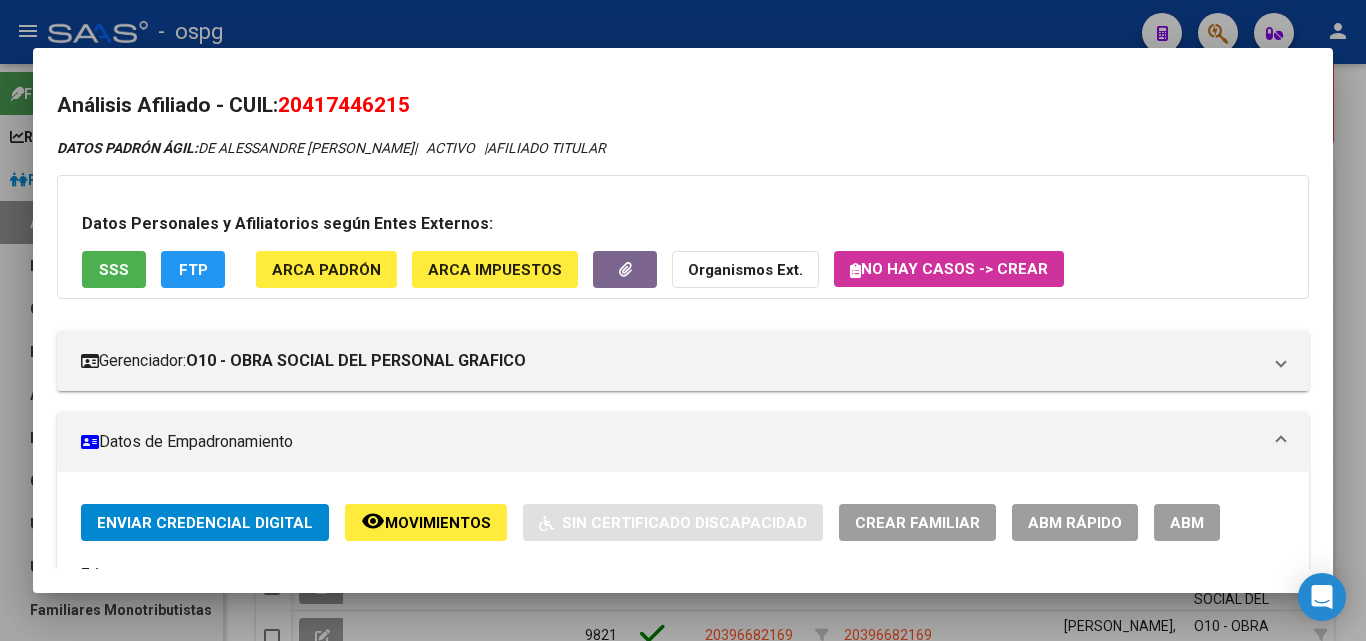 drag, startPoint x: 290, startPoint y: 101, endPoint x: 504, endPoint y: 105, distance: 214.03738 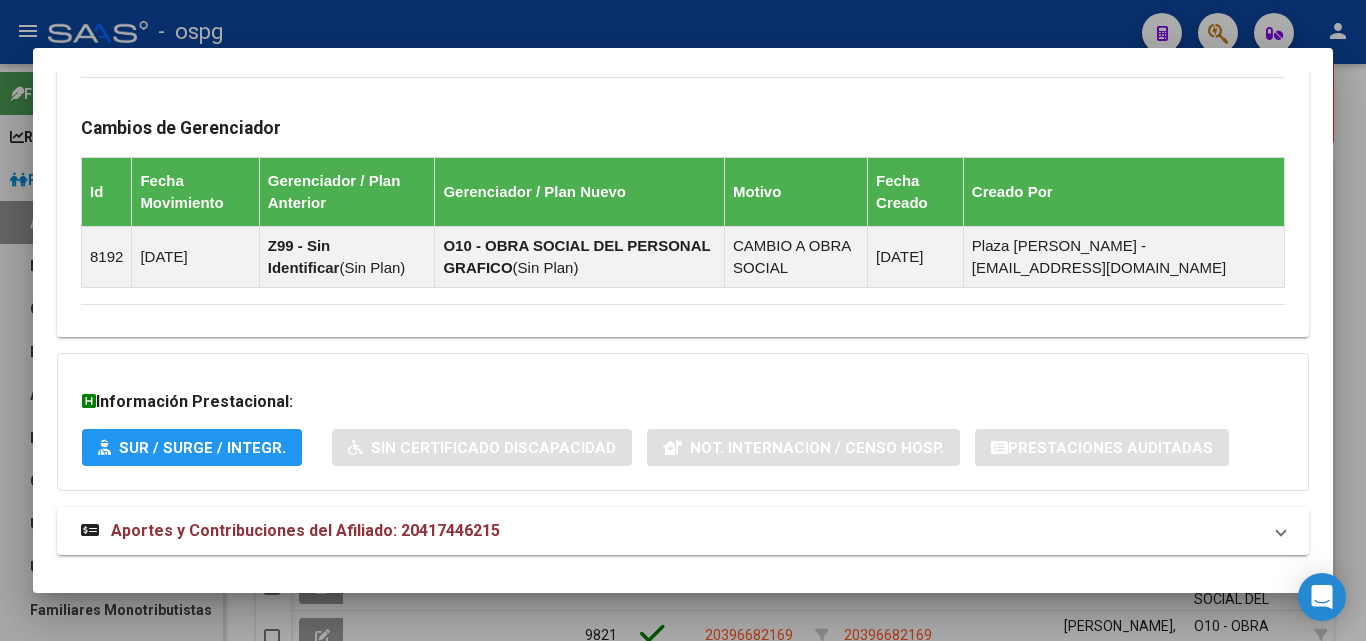 scroll, scrollTop: 1181, scrollLeft: 0, axis: vertical 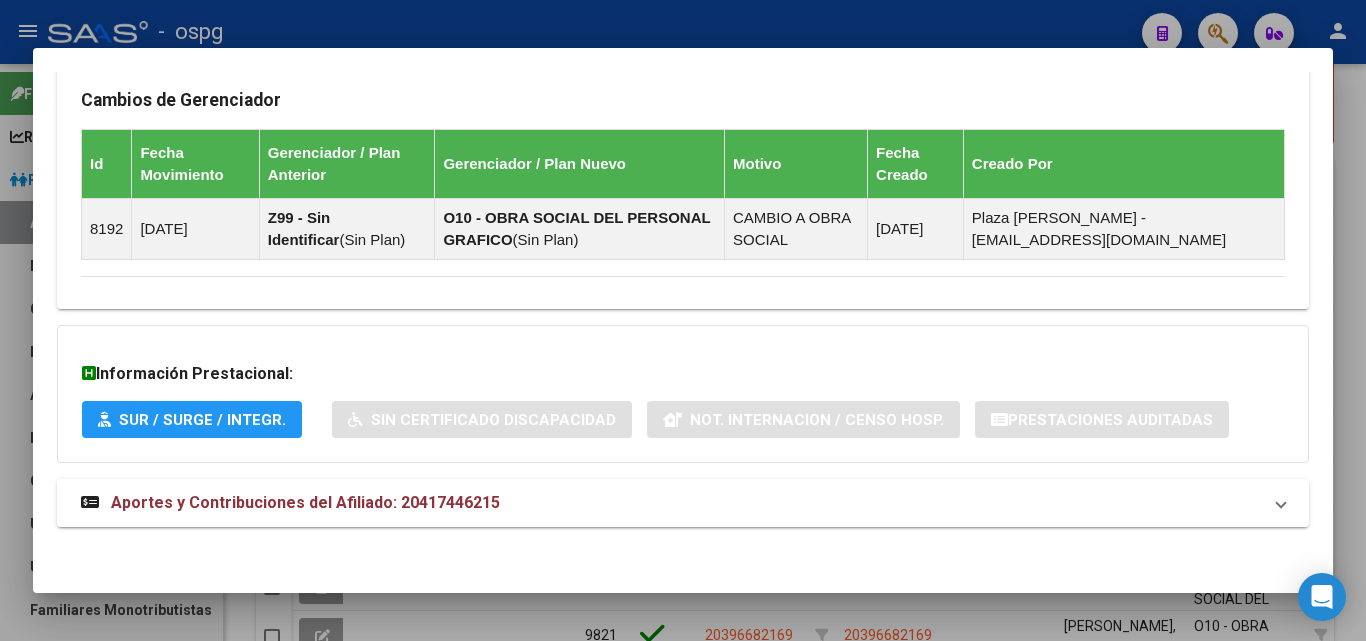 click on "Aportes y Contribuciones del Afiliado: 20417446215" at bounding box center (671, 503) 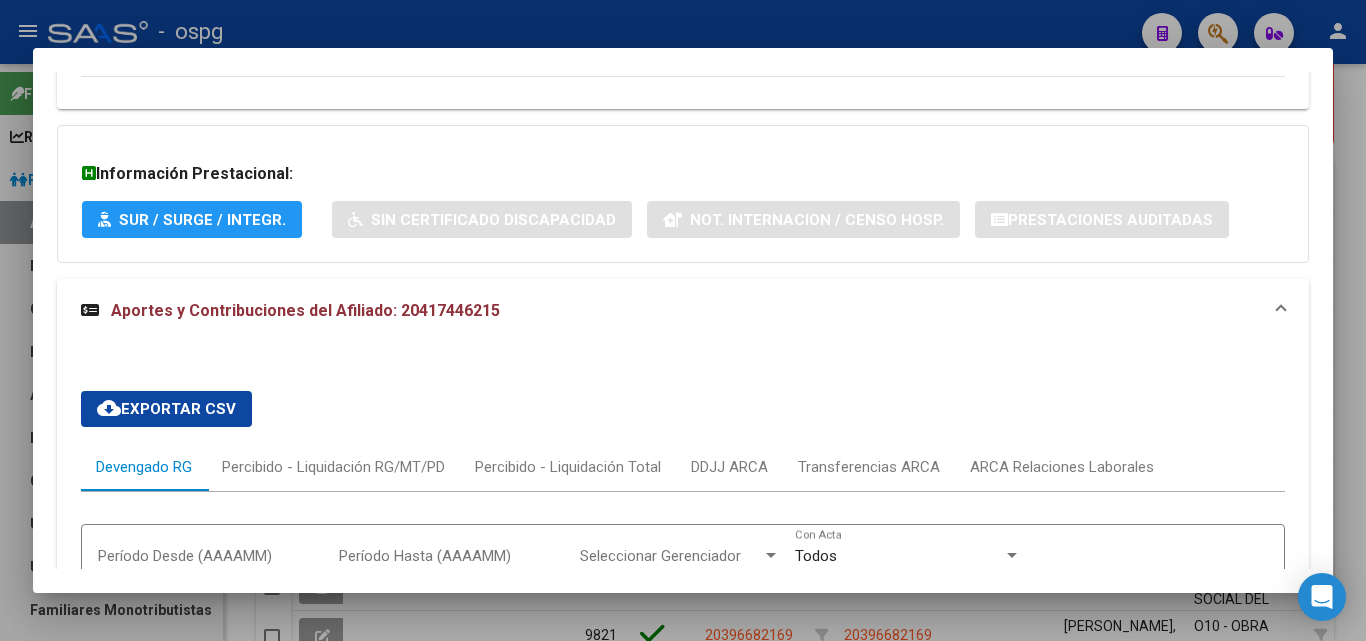 scroll, scrollTop: 1498, scrollLeft: 0, axis: vertical 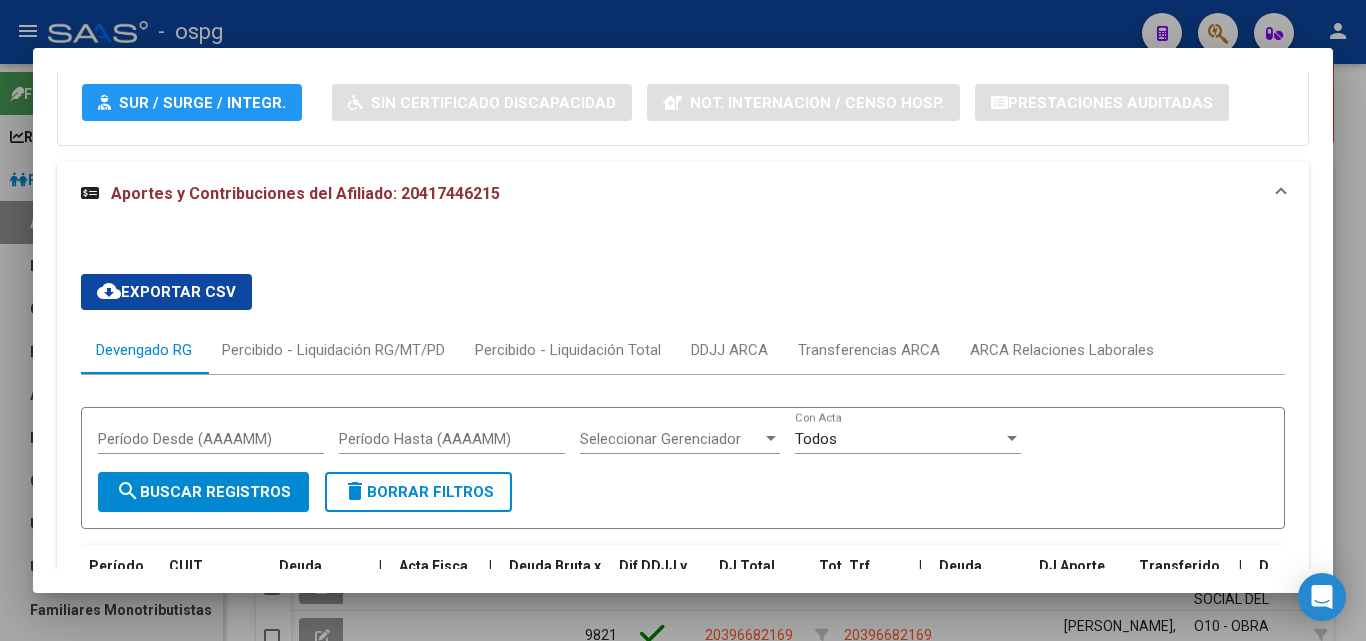click on "cloud_download  Exportar CSV  Devengado RG Percibido - Liquidación RG/MT/PD Percibido - Liquidación Total DDJJ ARCA Transferencias ARCA ARCA Relaciones Laborales Período Desde (AAAAMM) Período Hasta (AAAAMM) Seleccionar Gerenciador Seleccionar Gerenciador Todos  Con Acta search  Buscar Registros  delete  Borrar Filtros  Período CUIT Deuda | Acta Fisca. | Deuda Bruta x ARCA Dif DDJJ y Trf. DJ Total Tot. Trf. Bruto | Deuda Aporte DJ Aporte Total Transferido Aporte | [GEOGRAPHIC_DATA]. DJ Contr. Total Trf Contr. | Intereses Contr. Intereses Aporte | Contr. Empresa Contr. Int. Empresa Aporte Int. Empresa | DJ Aporte Total DJ Aporte DJ Aporte Adicional DJ Aporte Adherentes | DJ Contr. Total DJ Contr. DJ Contr. Adicional | REMOSIMP c/[PERSON_NAME] REMOSIMP (rem4) REMCONT (rem8) REM5 Corresponde Aportes Corresponde Contr. NOGRPFAM SECOBLIG FECPRESENT DJ Contribución CUIT Periodo DJ Aporte CUIT Periodo | Porcentaje Contr. Porcentaje Aporte | DDJJ ID | | | | | | | | | | | | | 202503 30711665737 $ 0,00 | 2024-08 A 2025-03 | |" at bounding box center (683, 724) 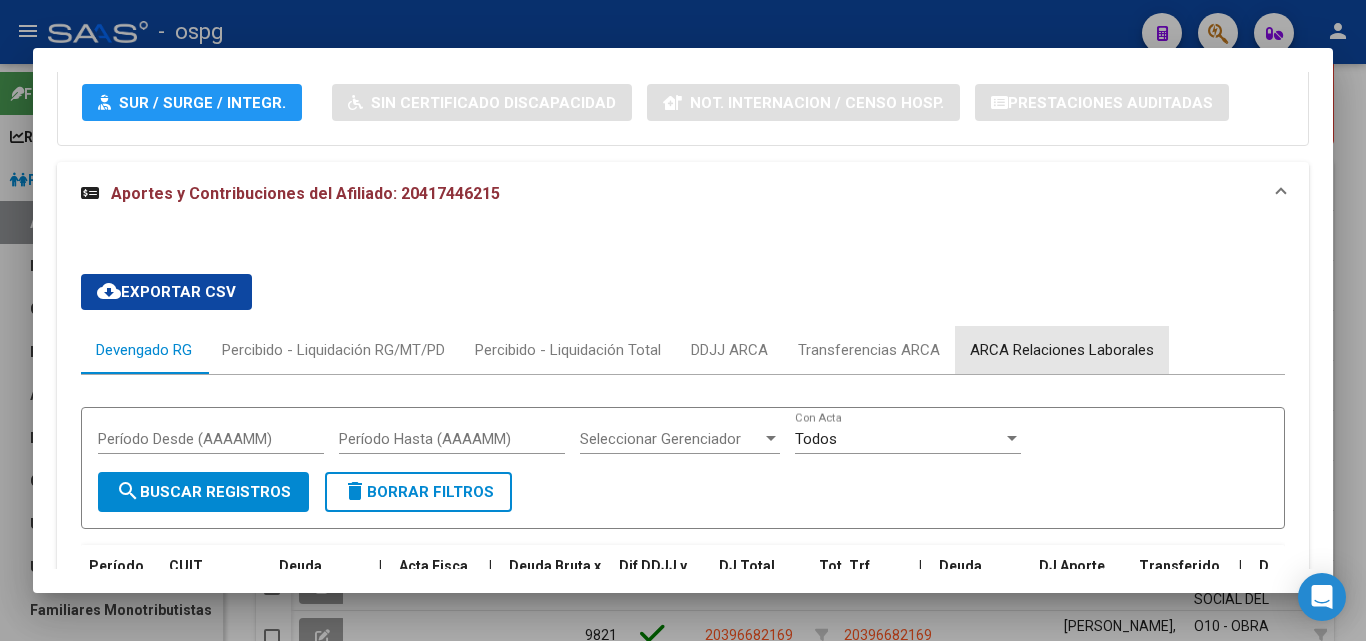 click on "ARCA Relaciones Laborales" at bounding box center [1062, 350] 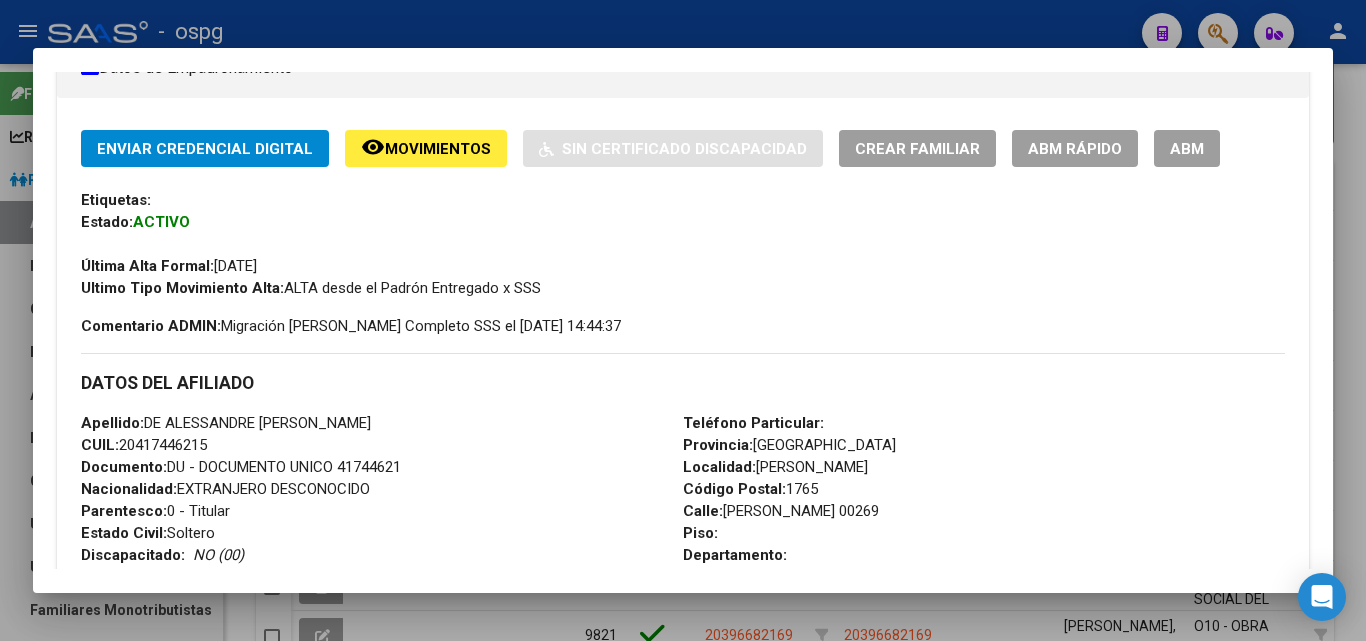 scroll, scrollTop: 298, scrollLeft: 0, axis: vertical 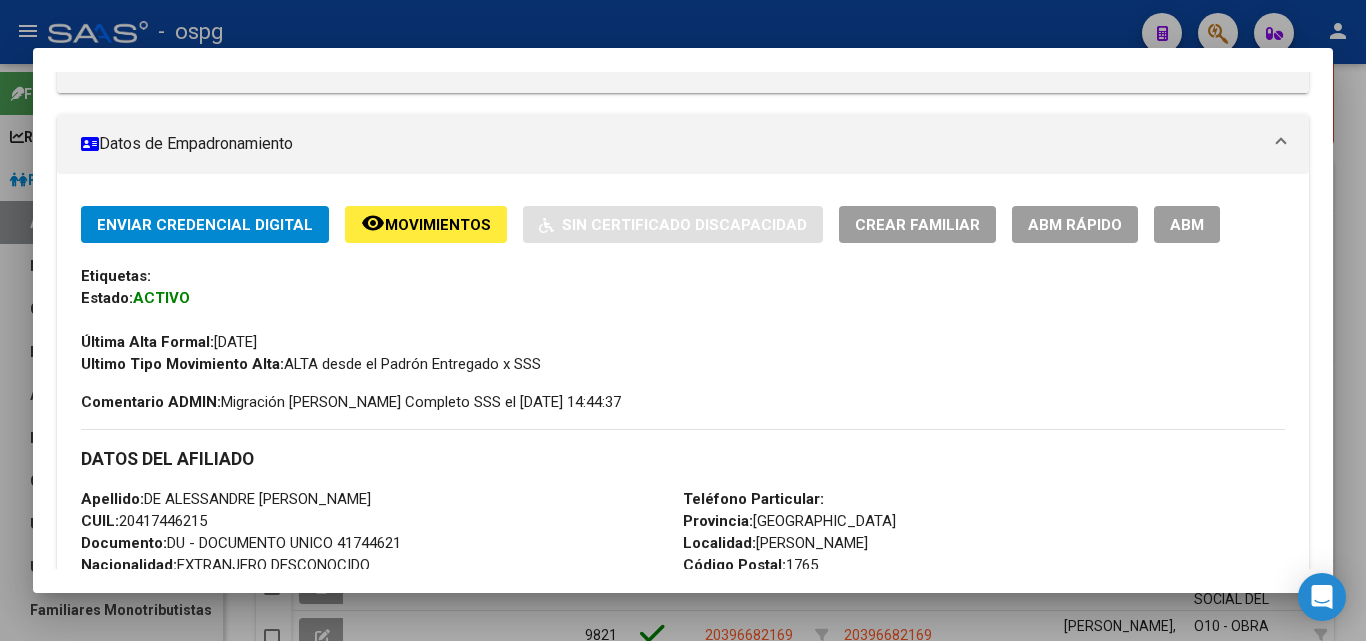 click on "ABM Rápido" 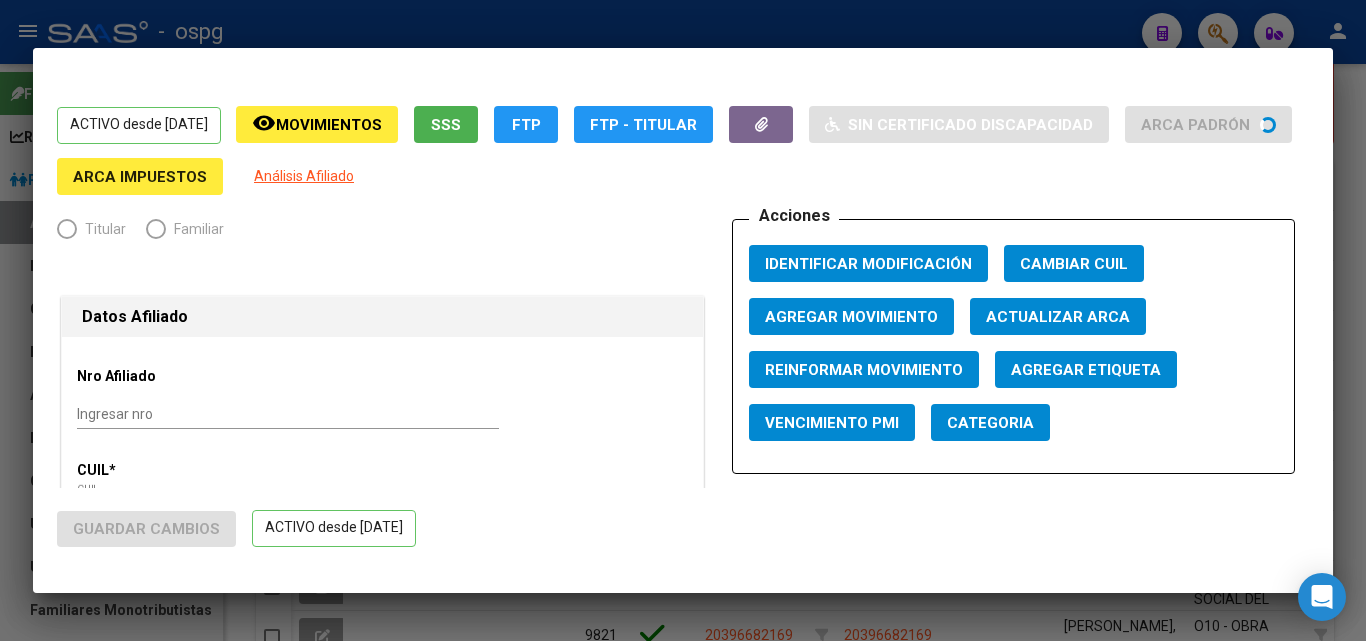 radio on "true" 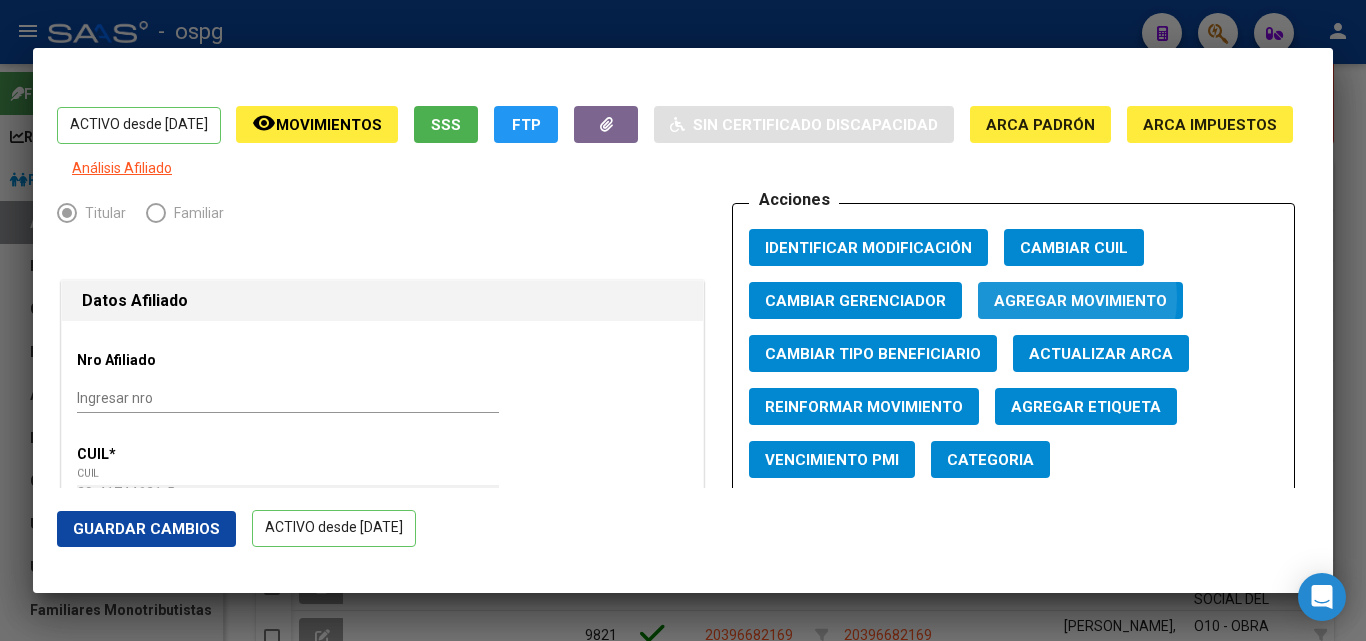 click on "Agregar Movimiento" 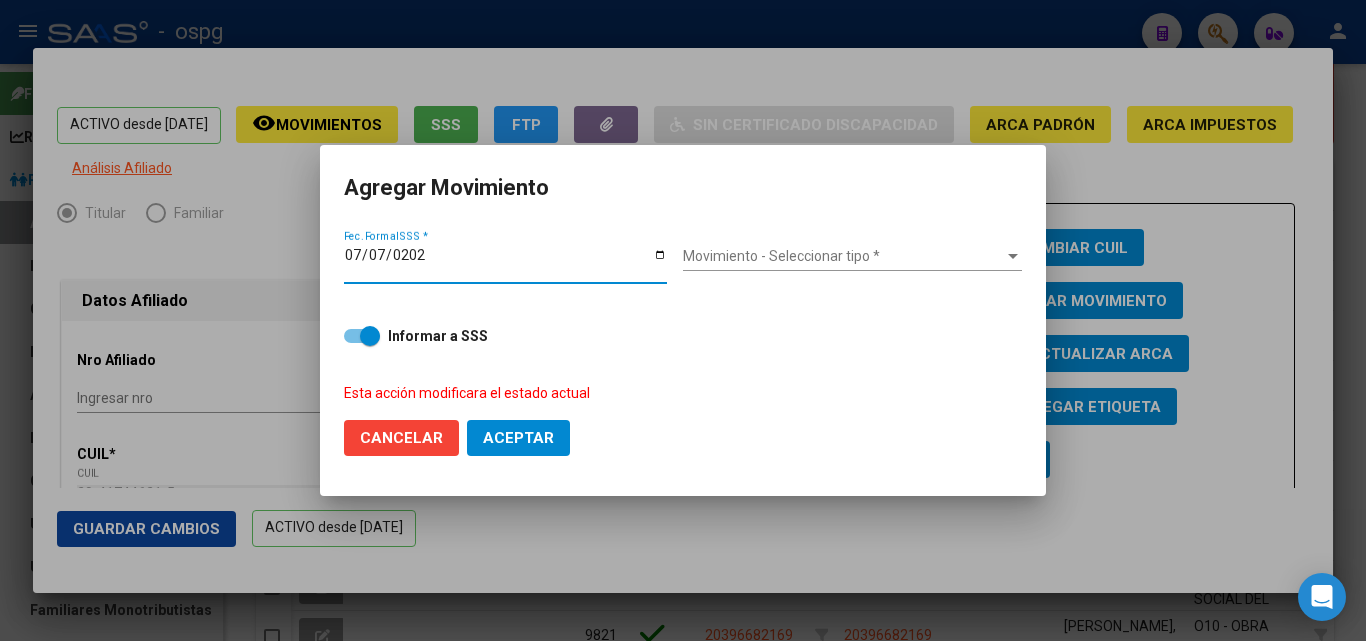 type on "[DATE]" 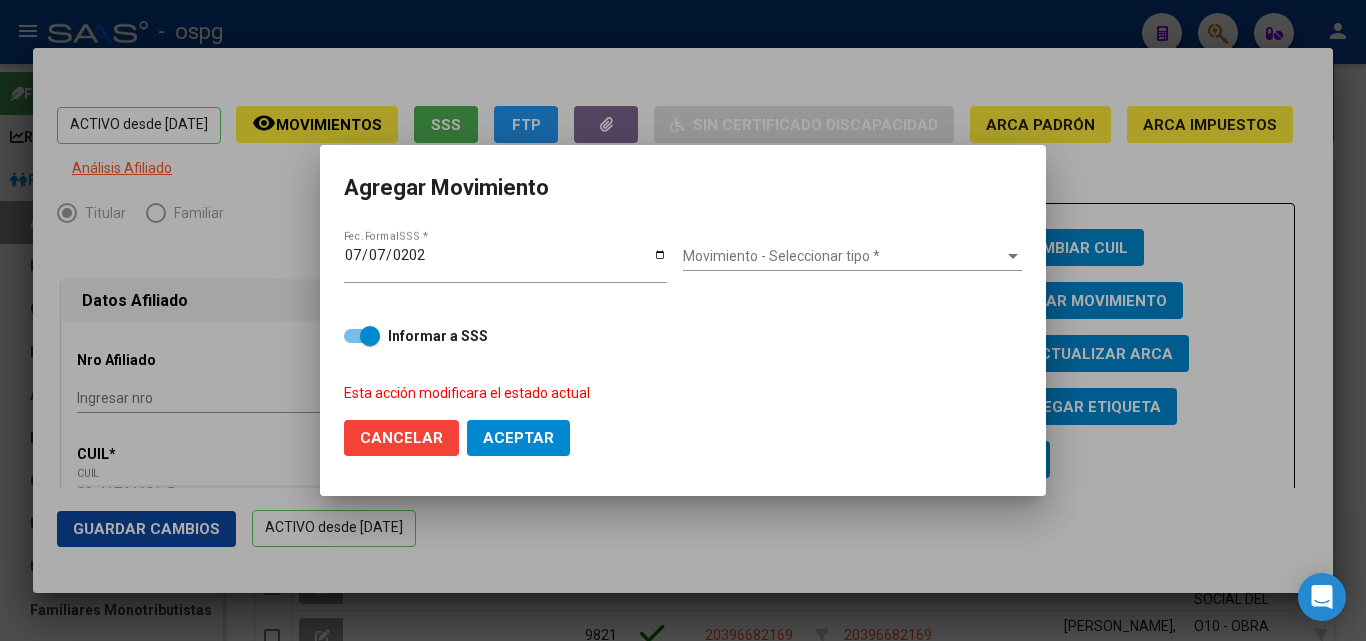 click on "Movimiento - Seleccionar tipo * Movimiento - Seleccionar tipo *" at bounding box center (852, 257) 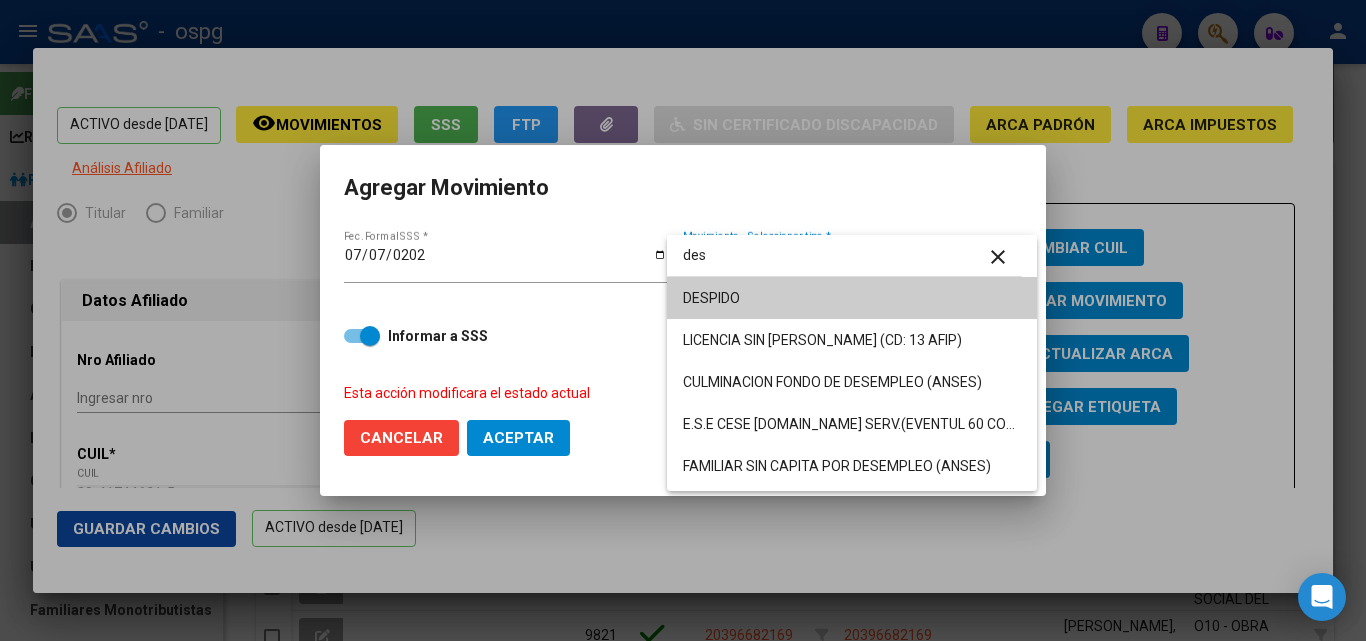 type on "des" 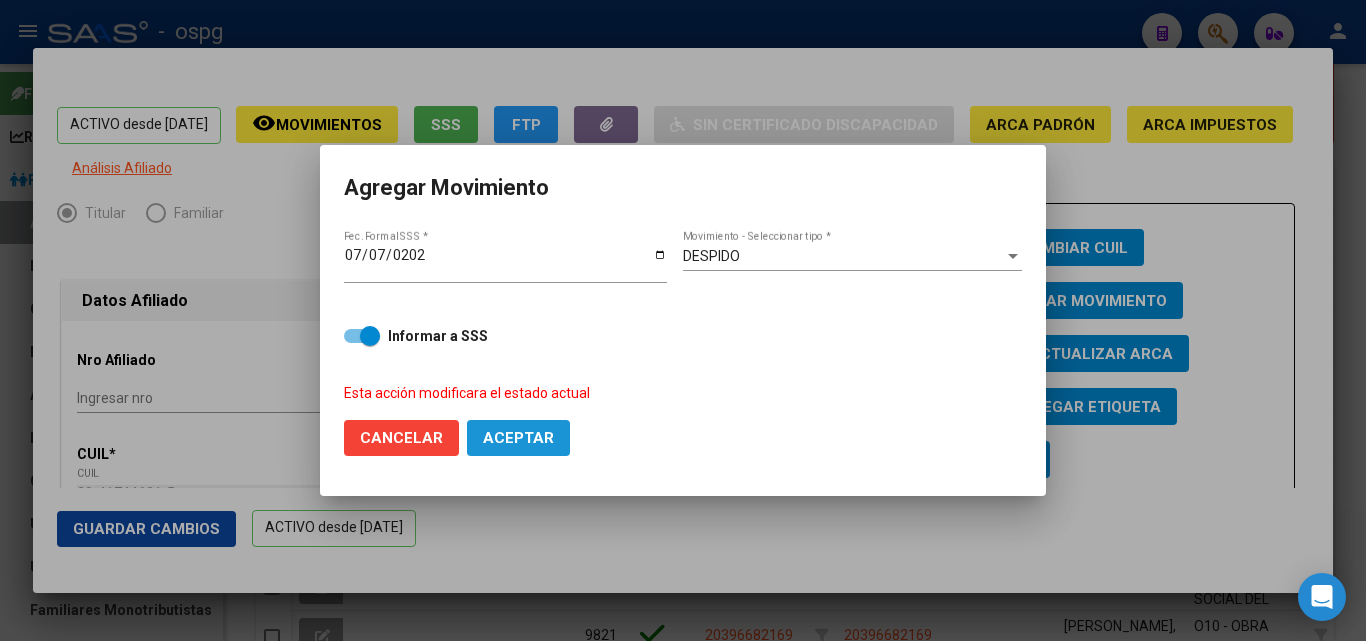click on "Aceptar" 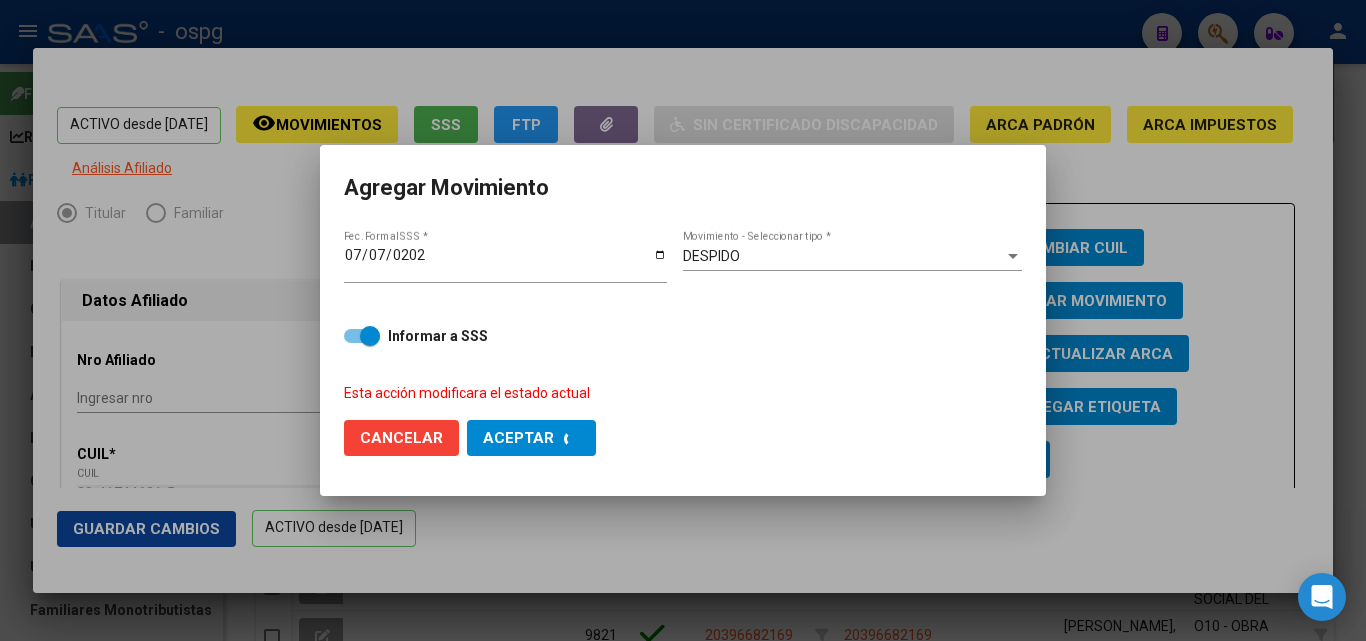 checkbox on "false" 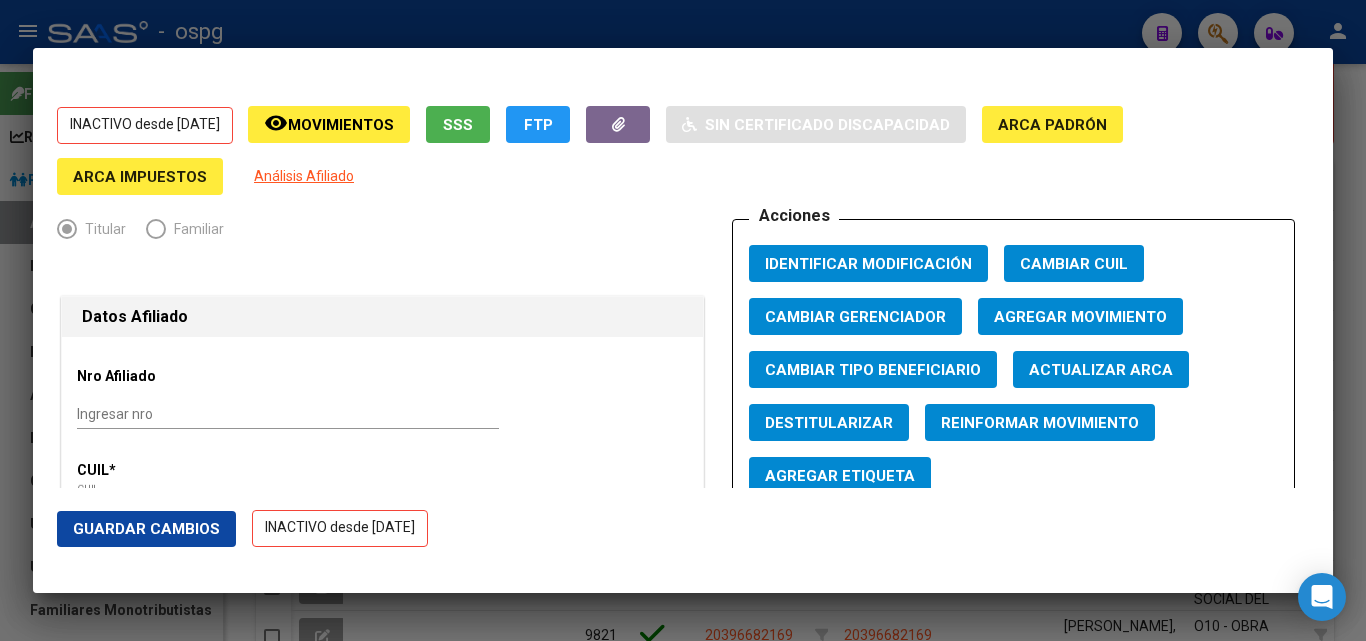 click at bounding box center [683, 320] 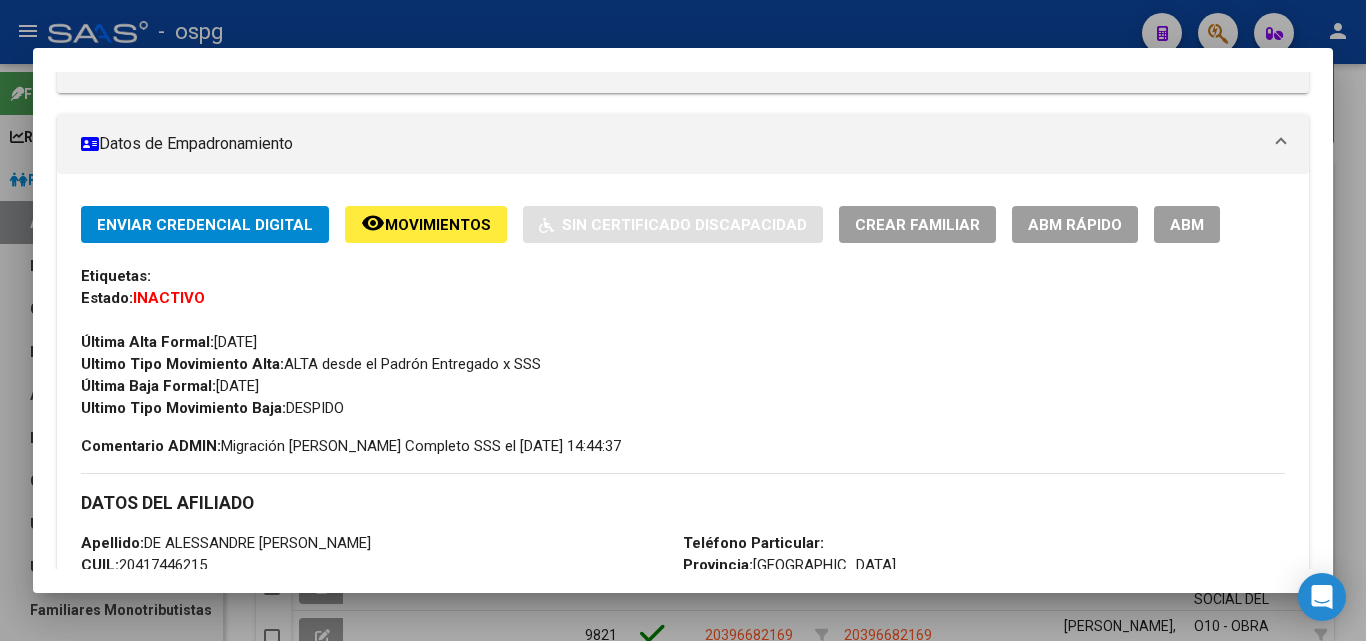 click at bounding box center [683, 320] 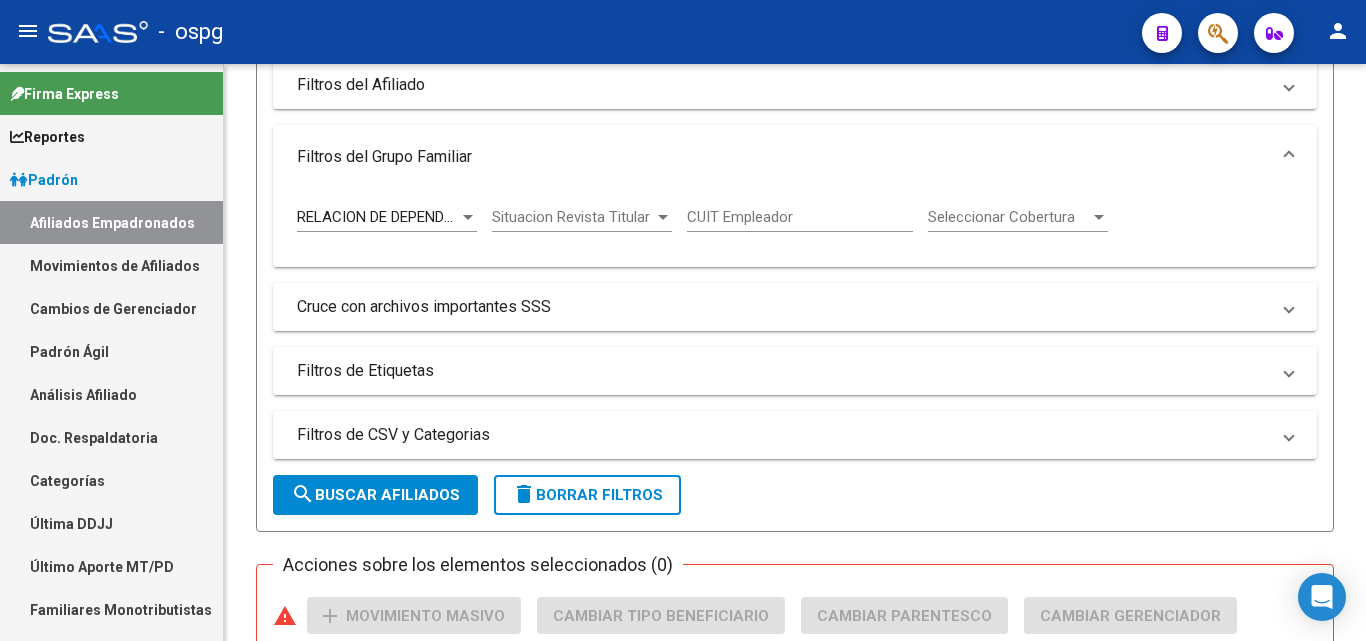 scroll, scrollTop: 1523, scrollLeft: 0, axis: vertical 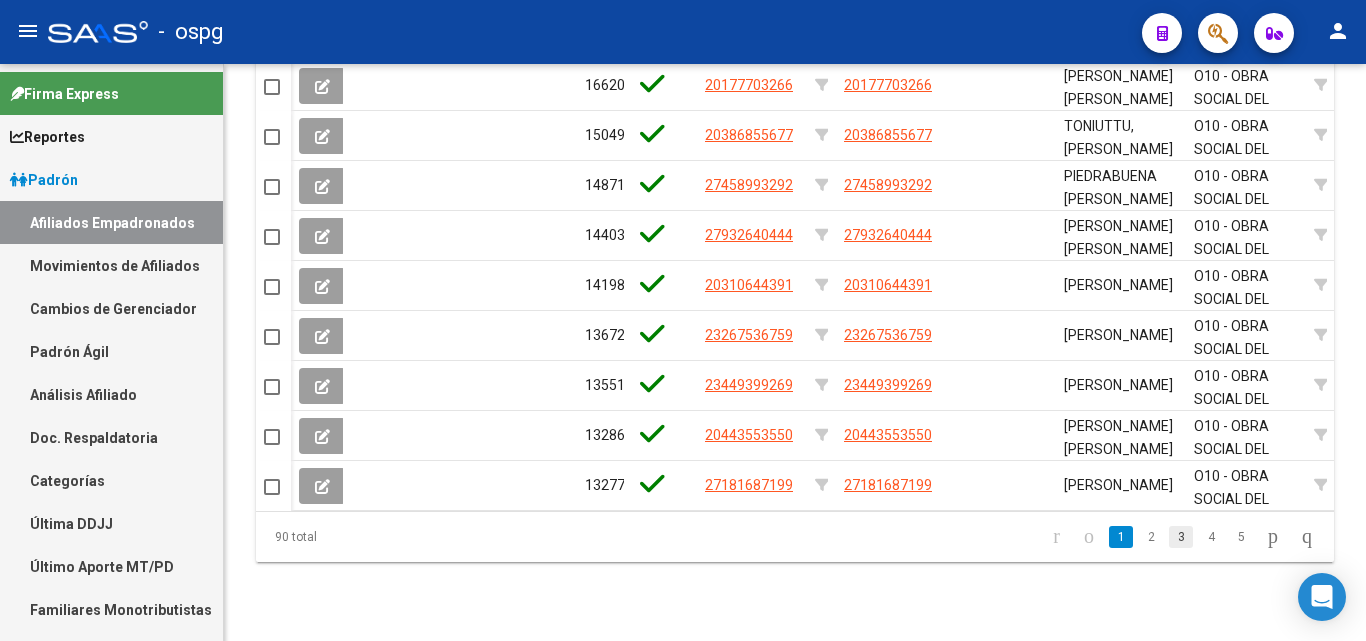 click on "3" 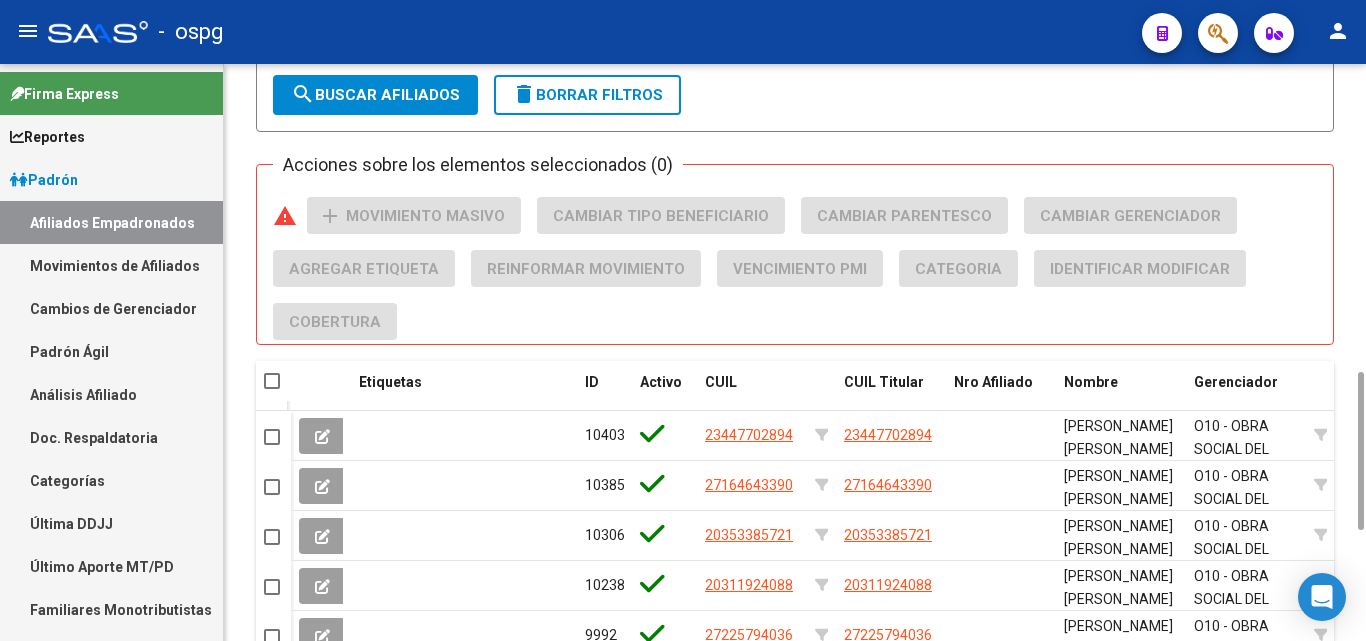 scroll, scrollTop: 1323, scrollLeft: 0, axis: vertical 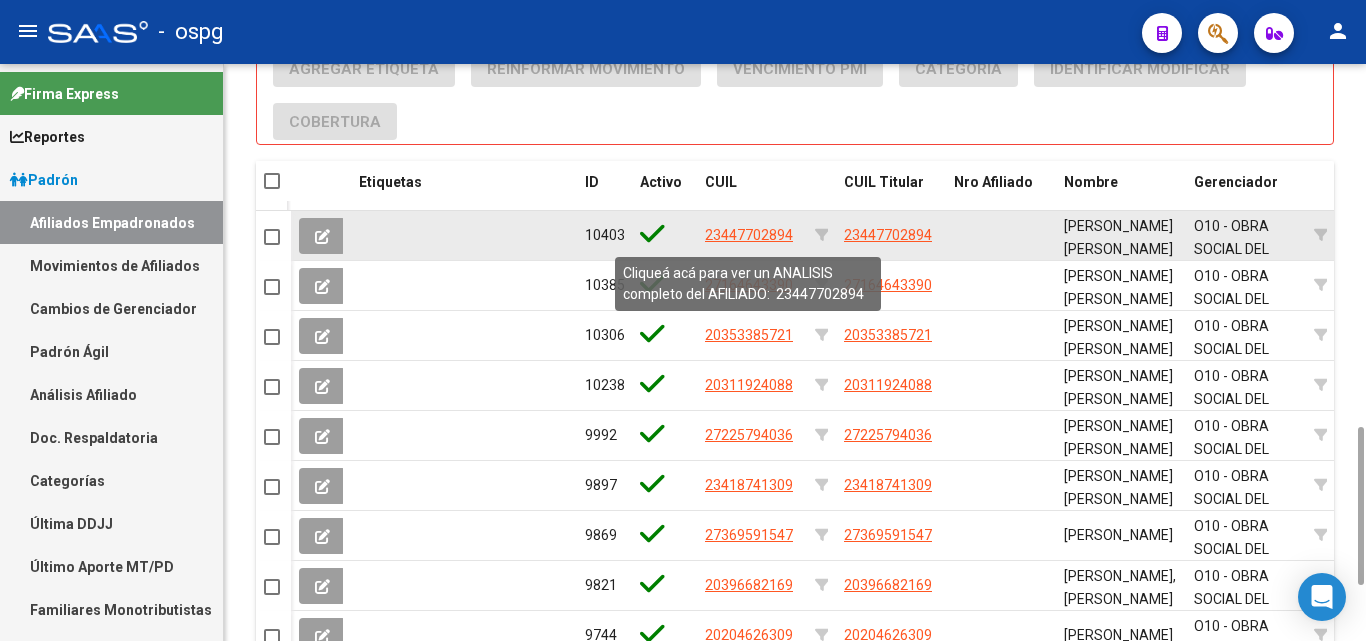 click on "23447702894" 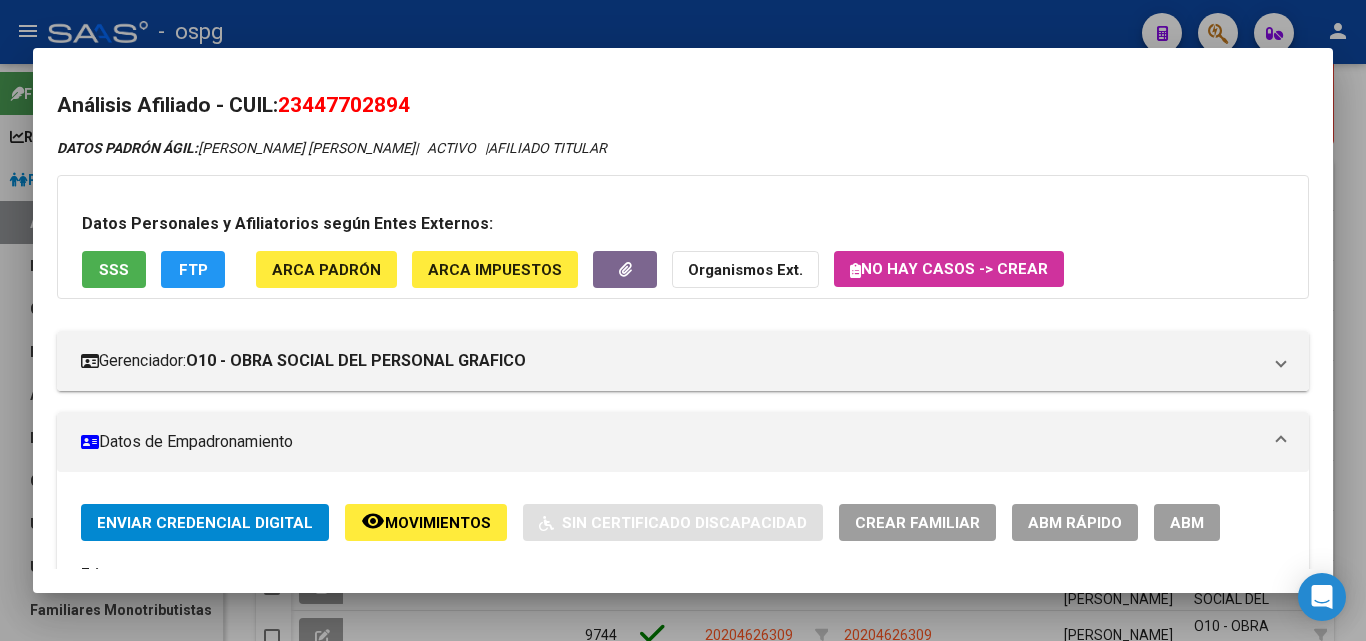 drag, startPoint x: 287, startPoint y: 105, endPoint x: 415, endPoint y: 104, distance: 128.0039 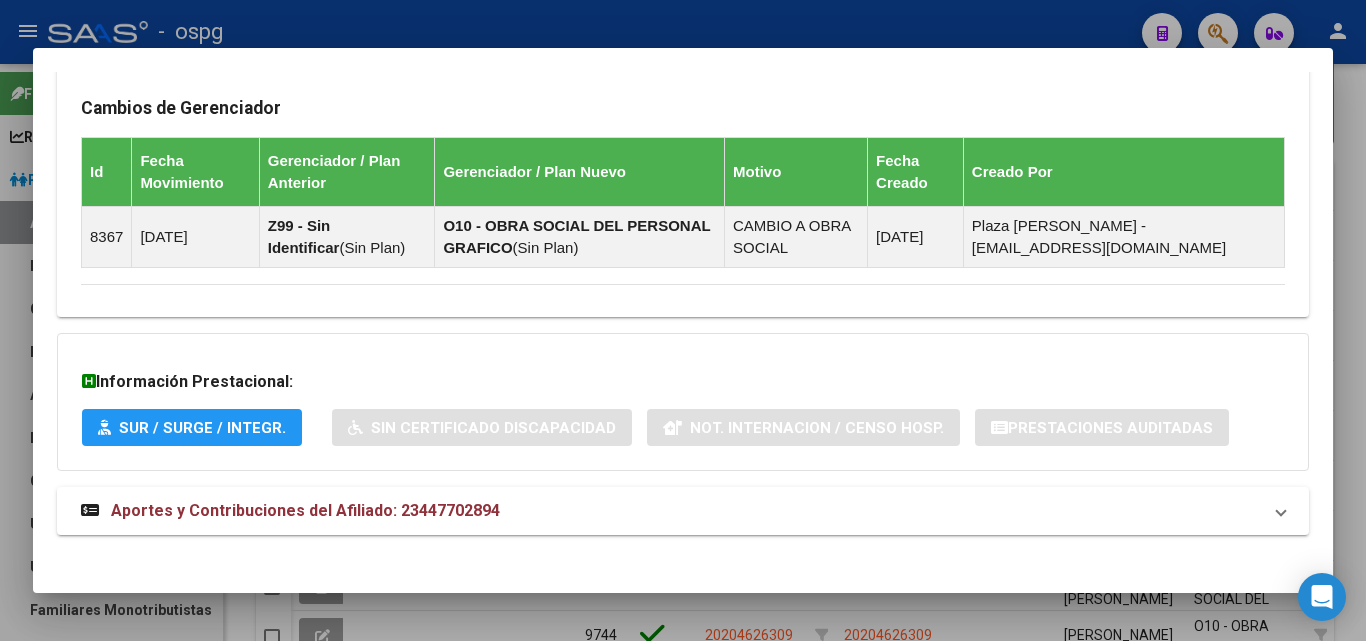 scroll, scrollTop: 1181, scrollLeft: 0, axis: vertical 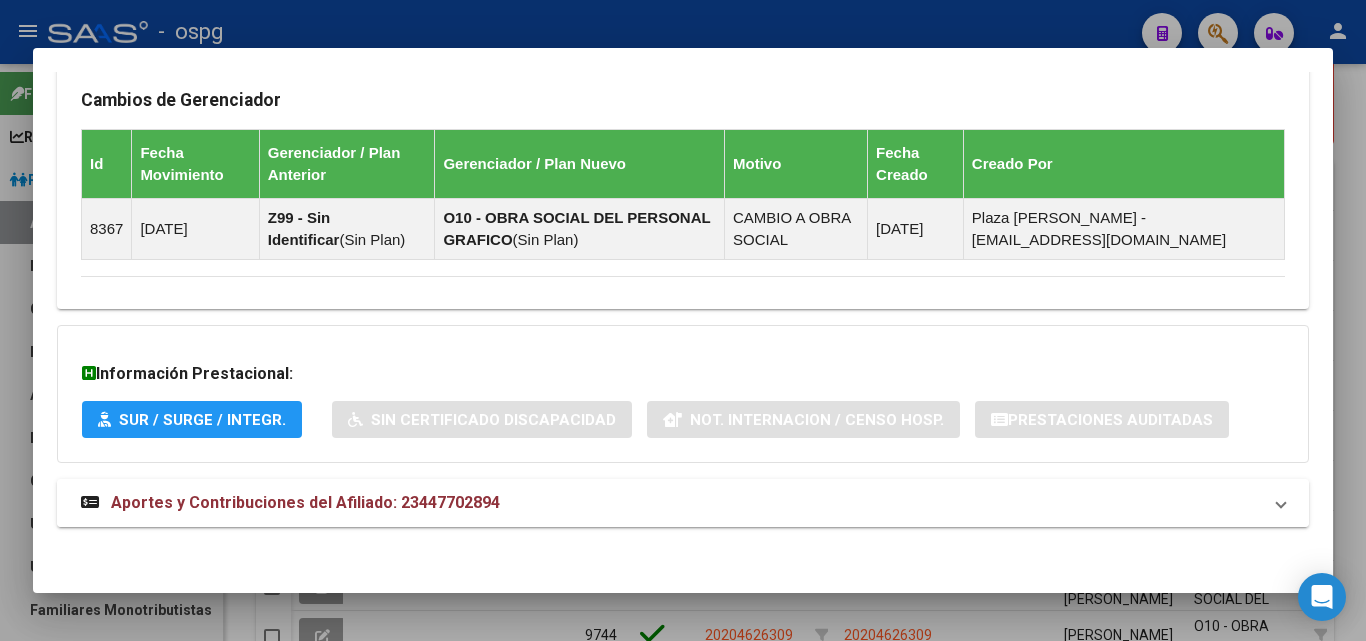click on "Aportes y Contribuciones del Afiliado: 23447702894" at bounding box center [290, 503] 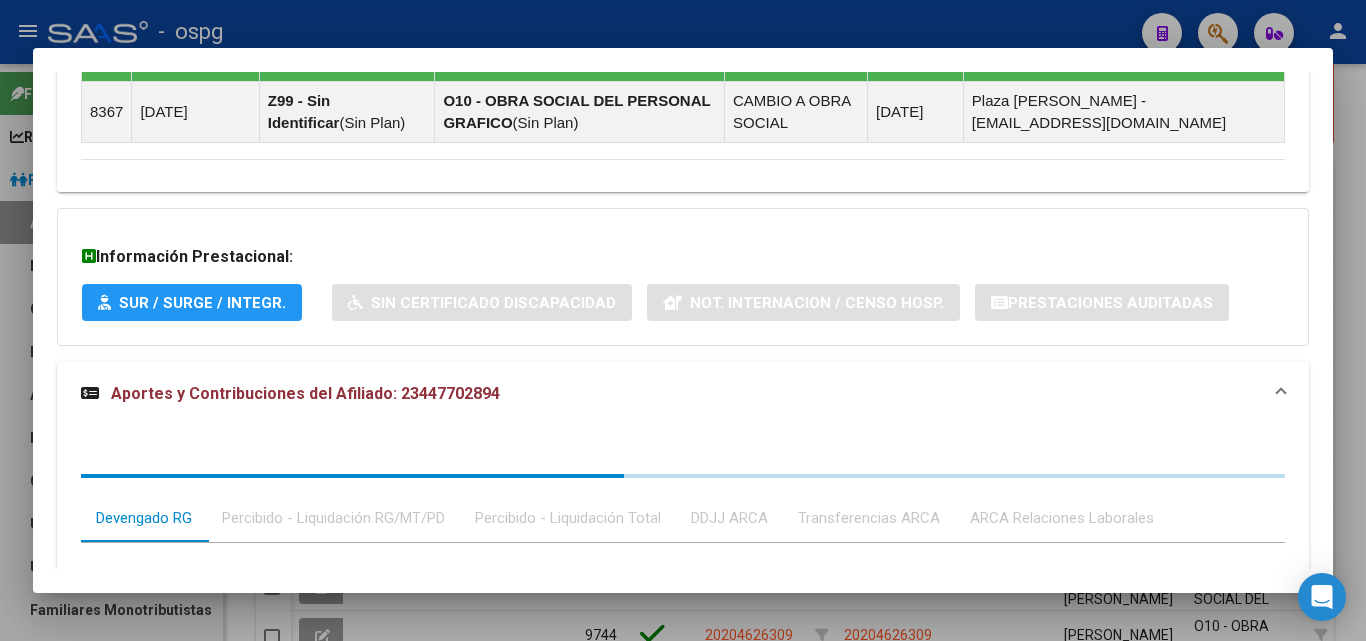 scroll, scrollTop: 1658, scrollLeft: 0, axis: vertical 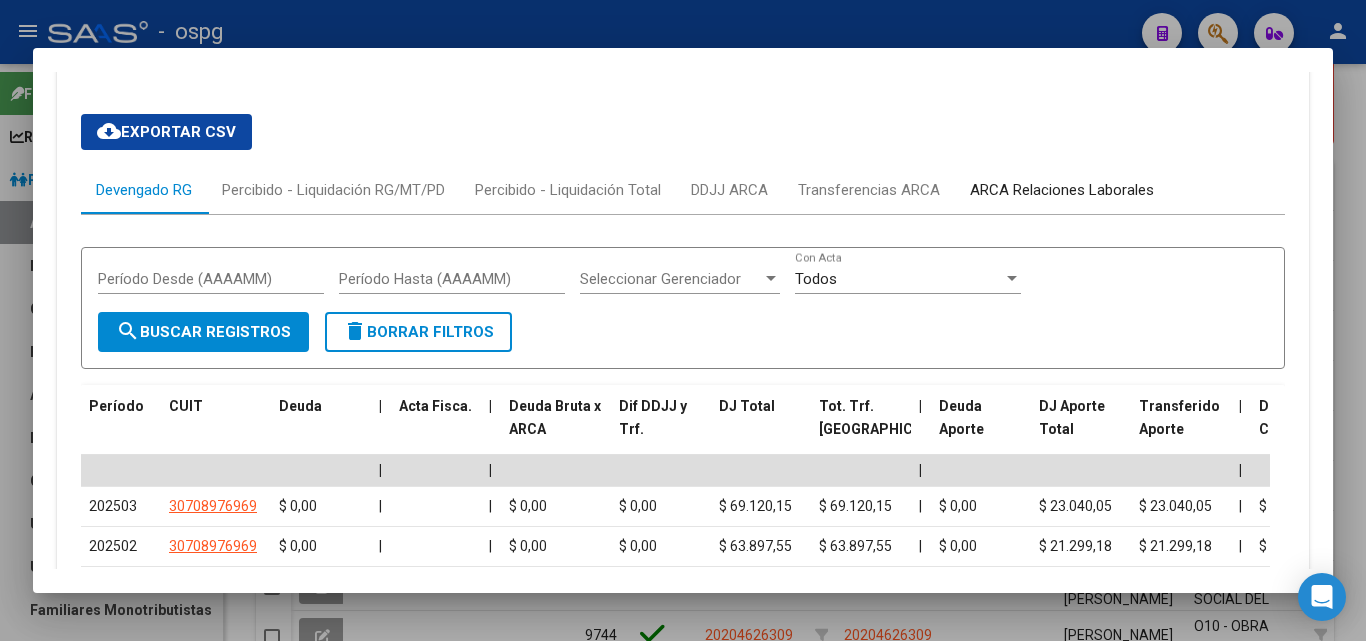 click on "ARCA Relaciones Laborales" at bounding box center [1062, 190] 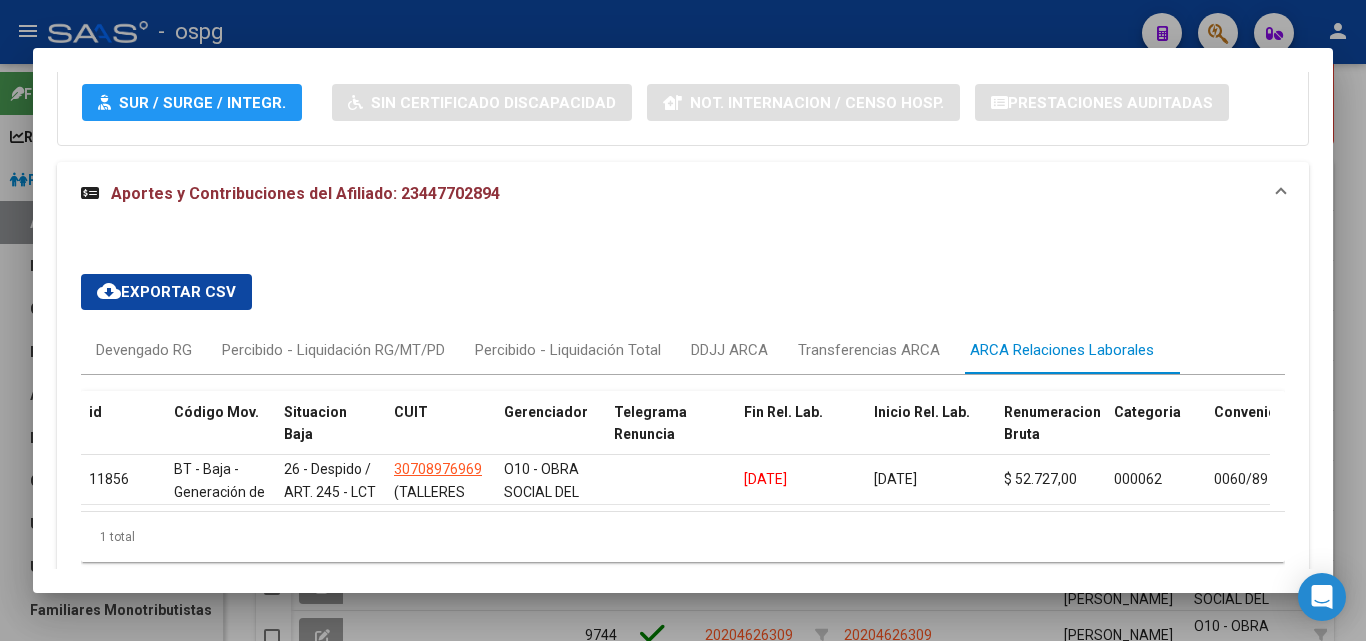 scroll, scrollTop: 1596, scrollLeft: 0, axis: vertical 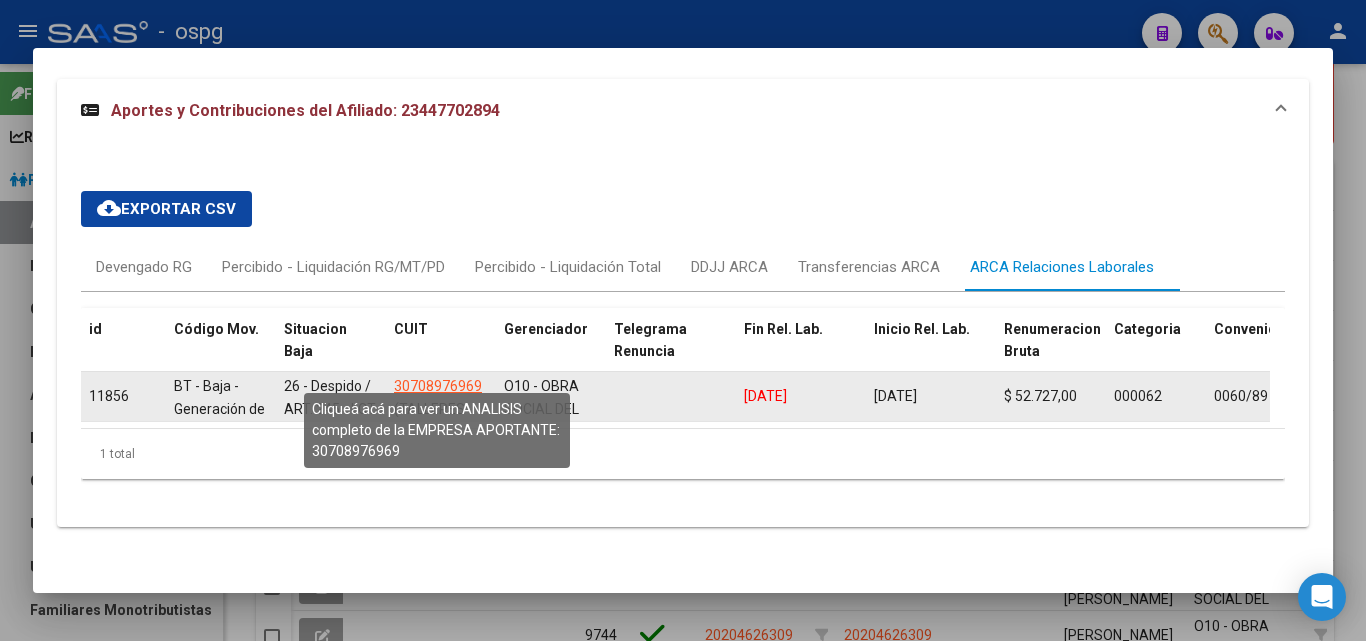 click on "30708976969" 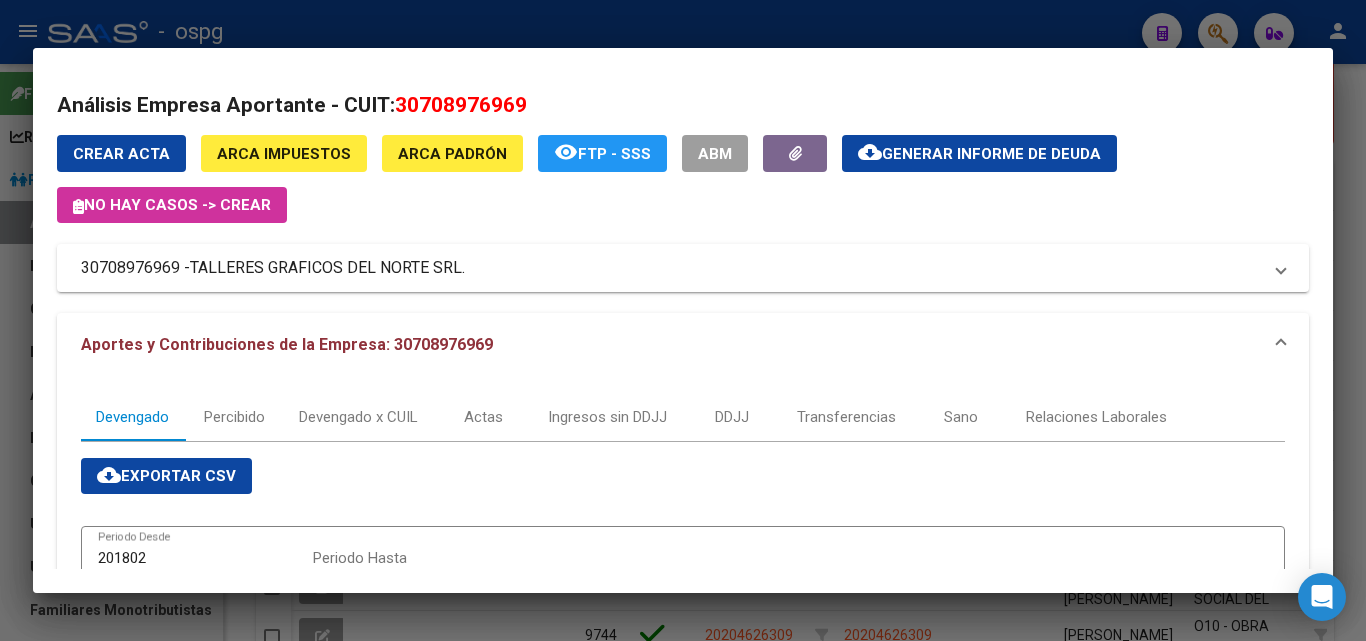 click at bounding box center [683, 320] 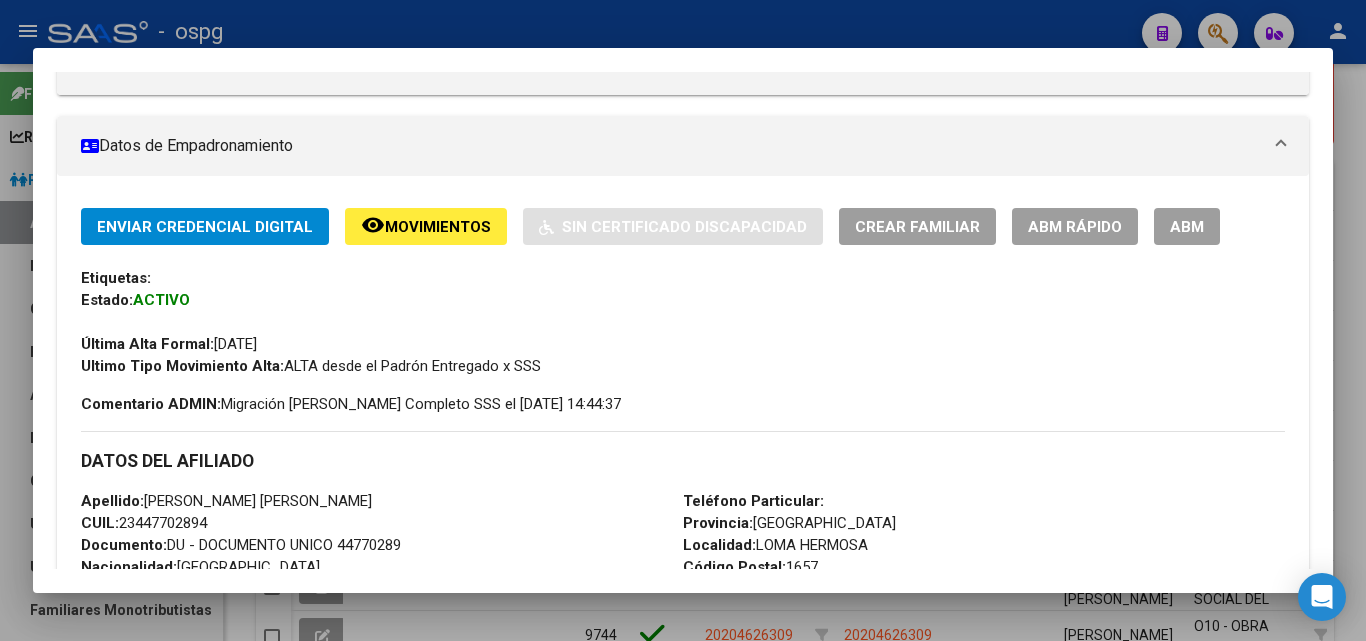scroll, scrollTop: 0, scrollLeft: 0, axis: both 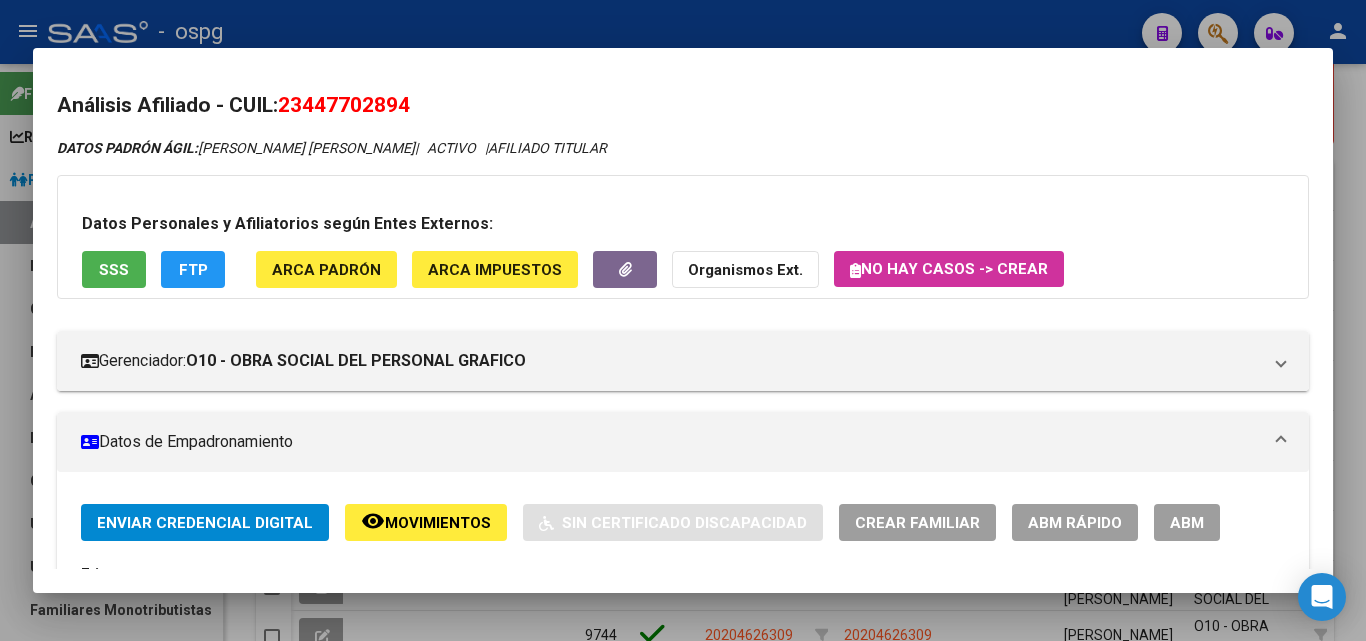 drag, startPoint x: 295, startPoint y: 104, endPoint x: 447, endPoint y: 87, distance: 152.94771 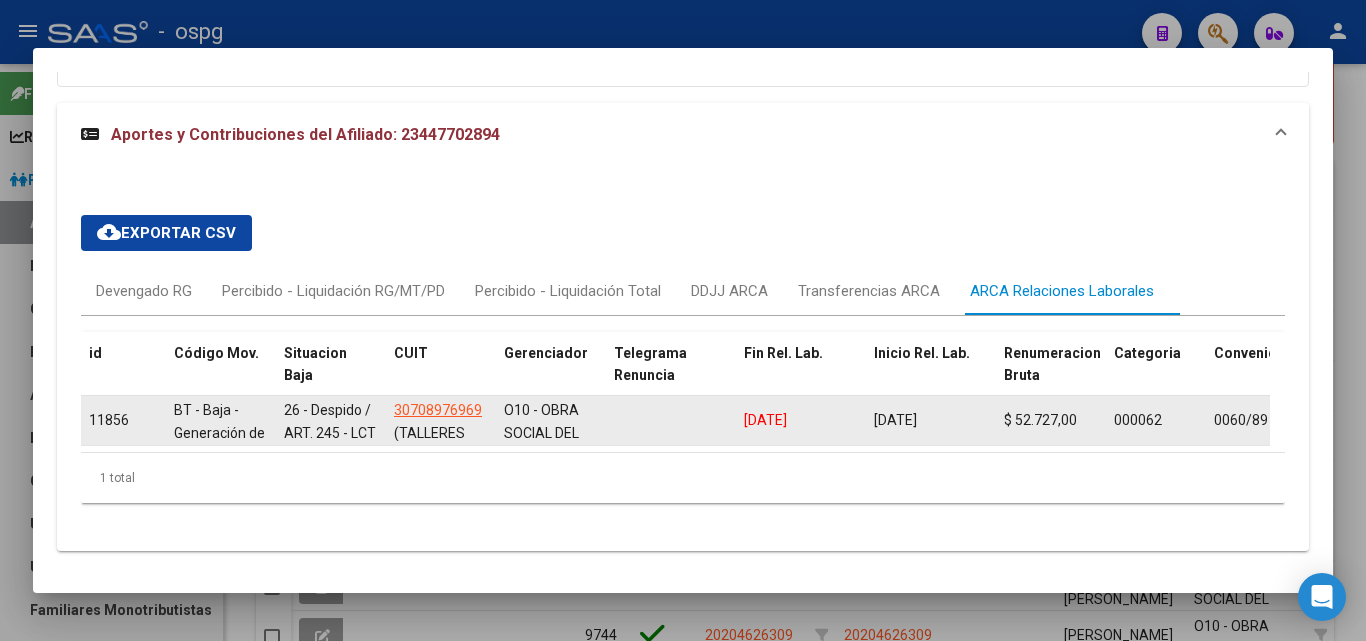 scroll, scrollTop: 1596, scrollLeft: 0, axis: vertical 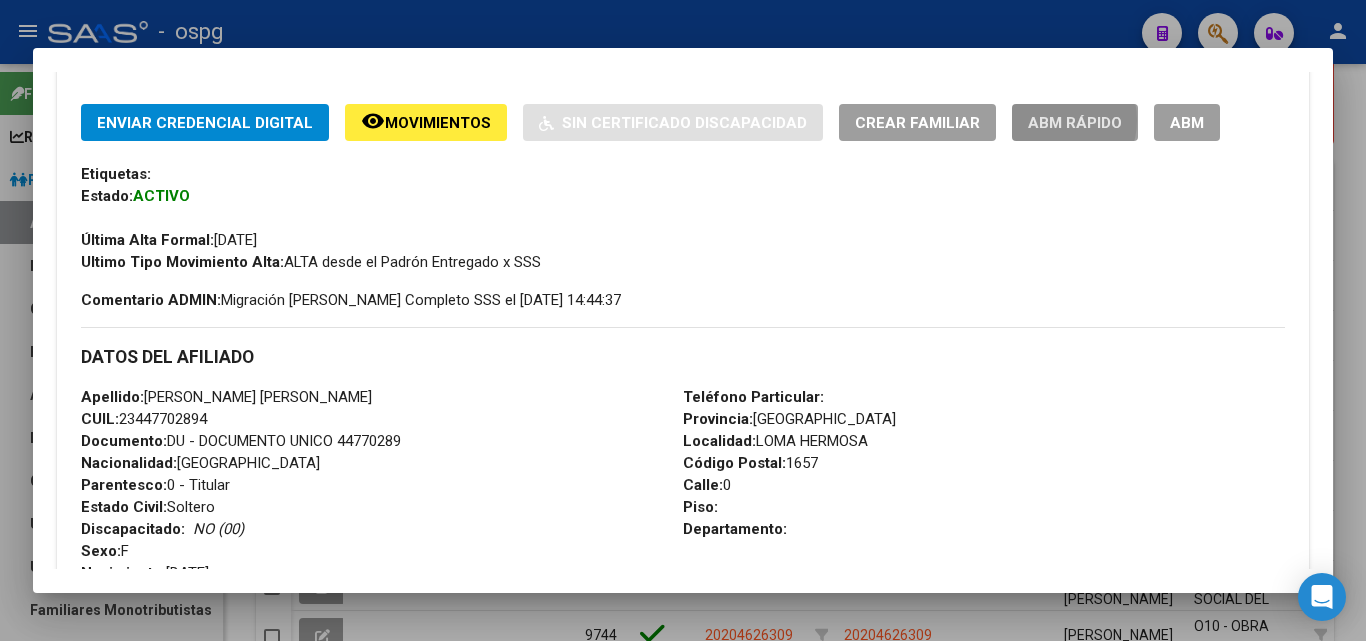 click on "ABM Rápido" 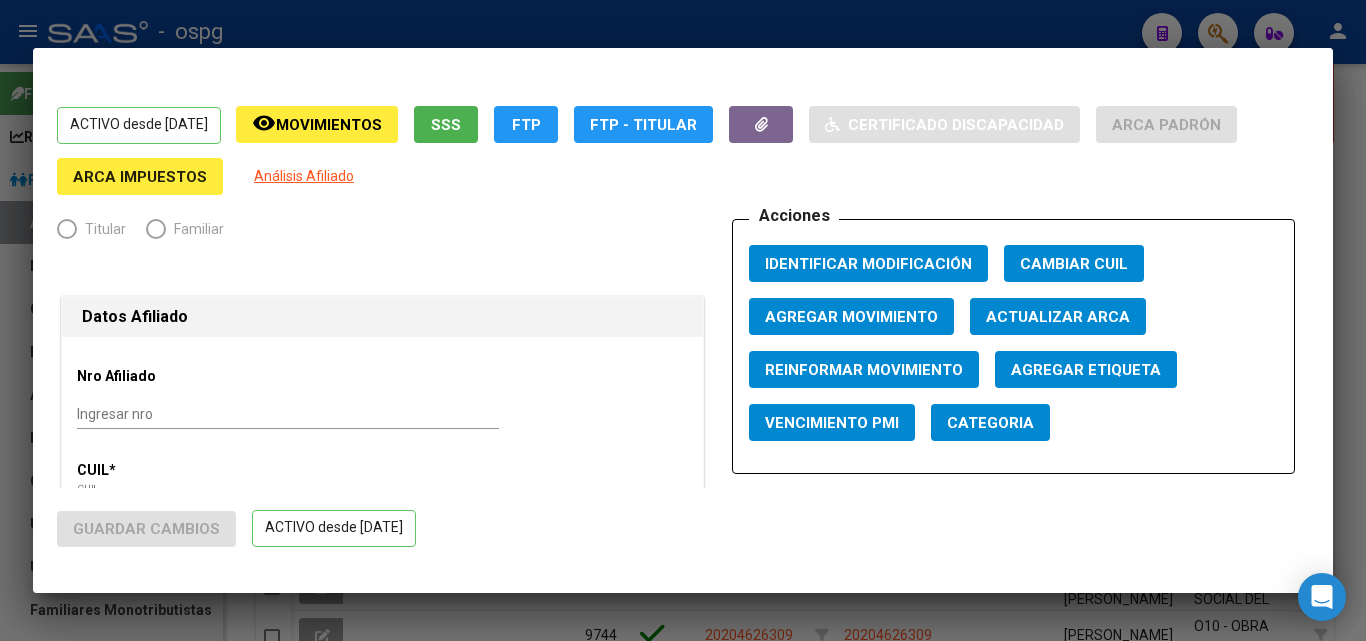 radio on "true" 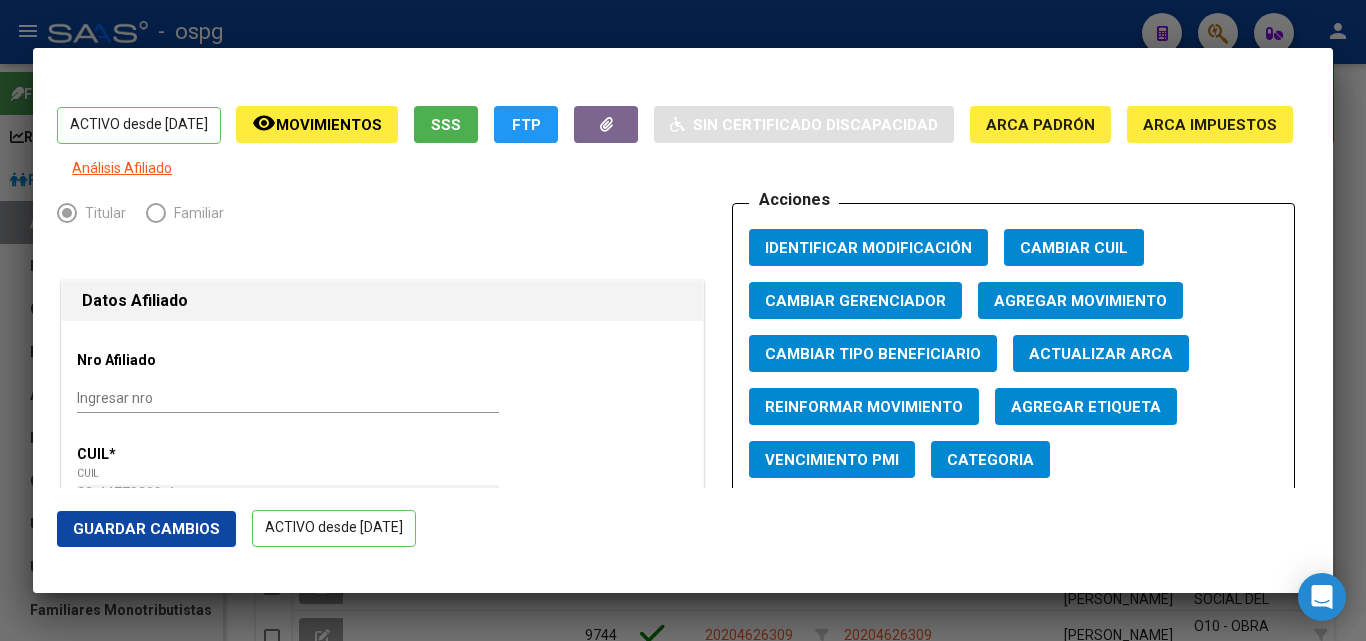 click on "Agregar Movimiento" 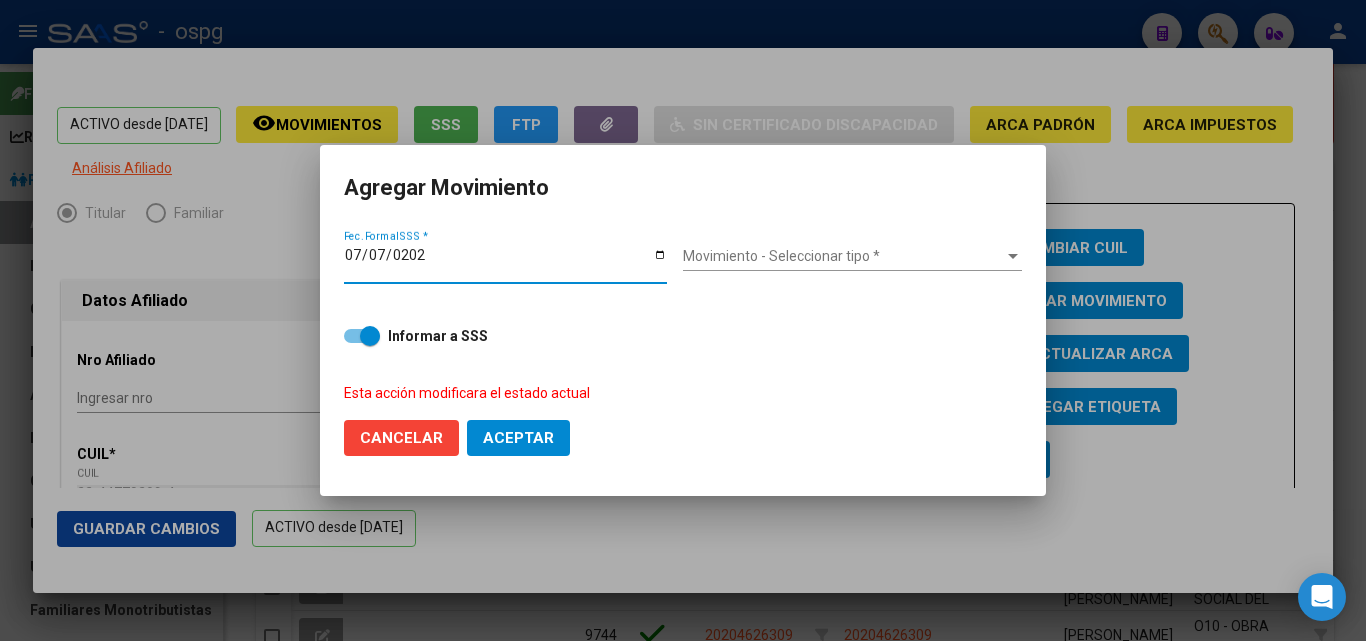 type on "[DATE]" 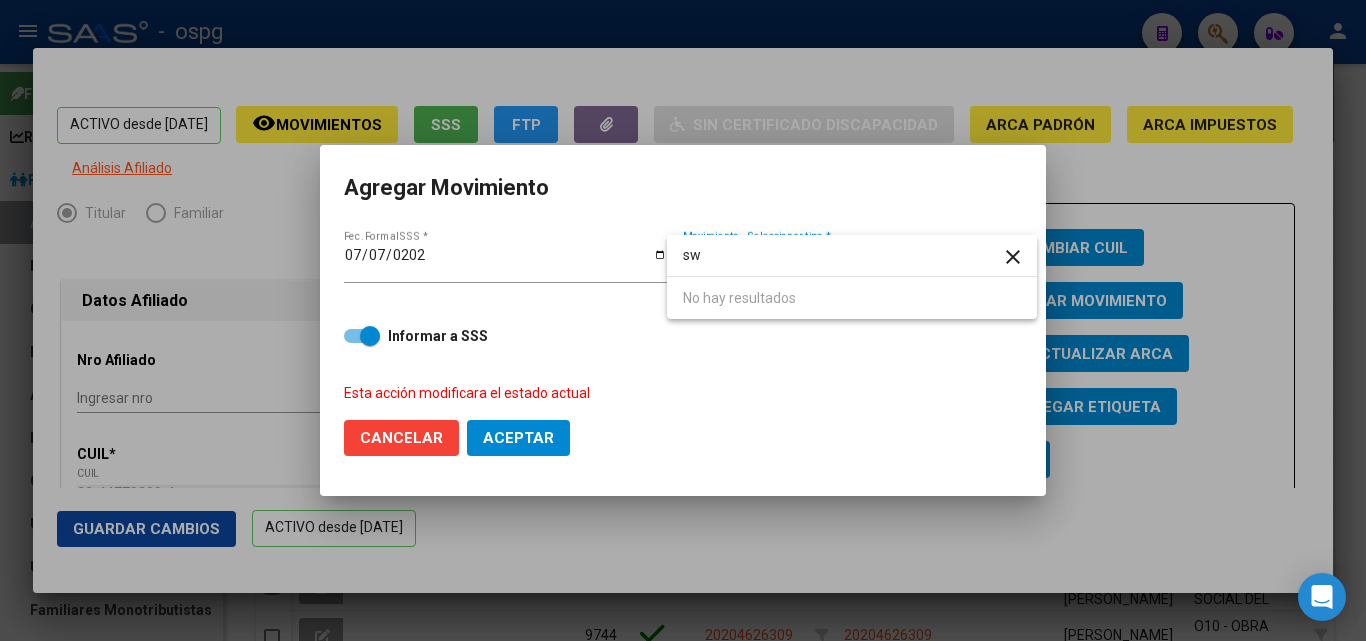 click on "sw" at bounding box center (852, 255) 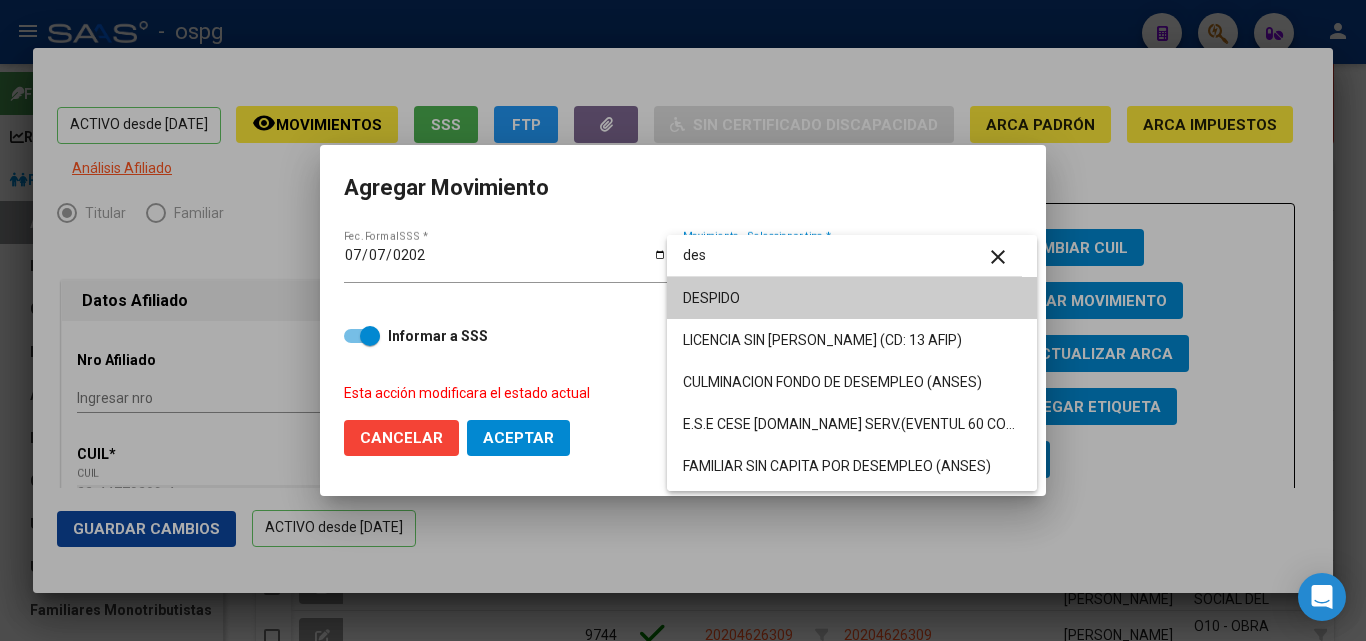 type on "des" 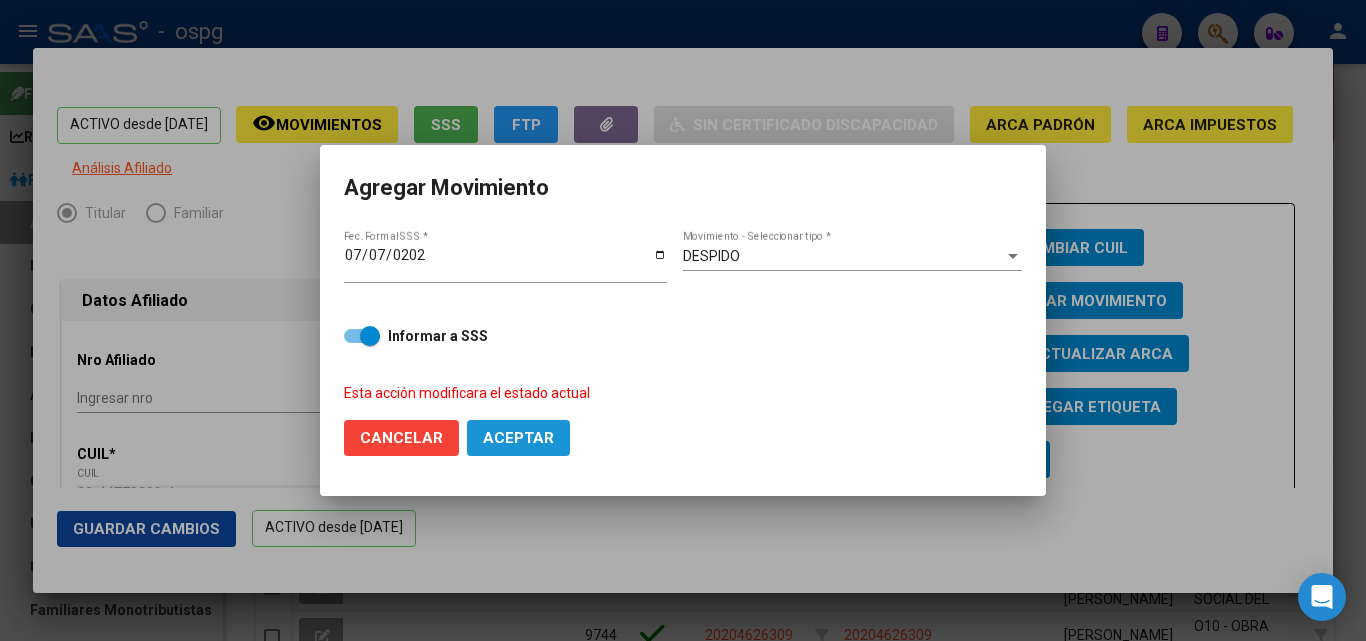 click on "Aceptar" 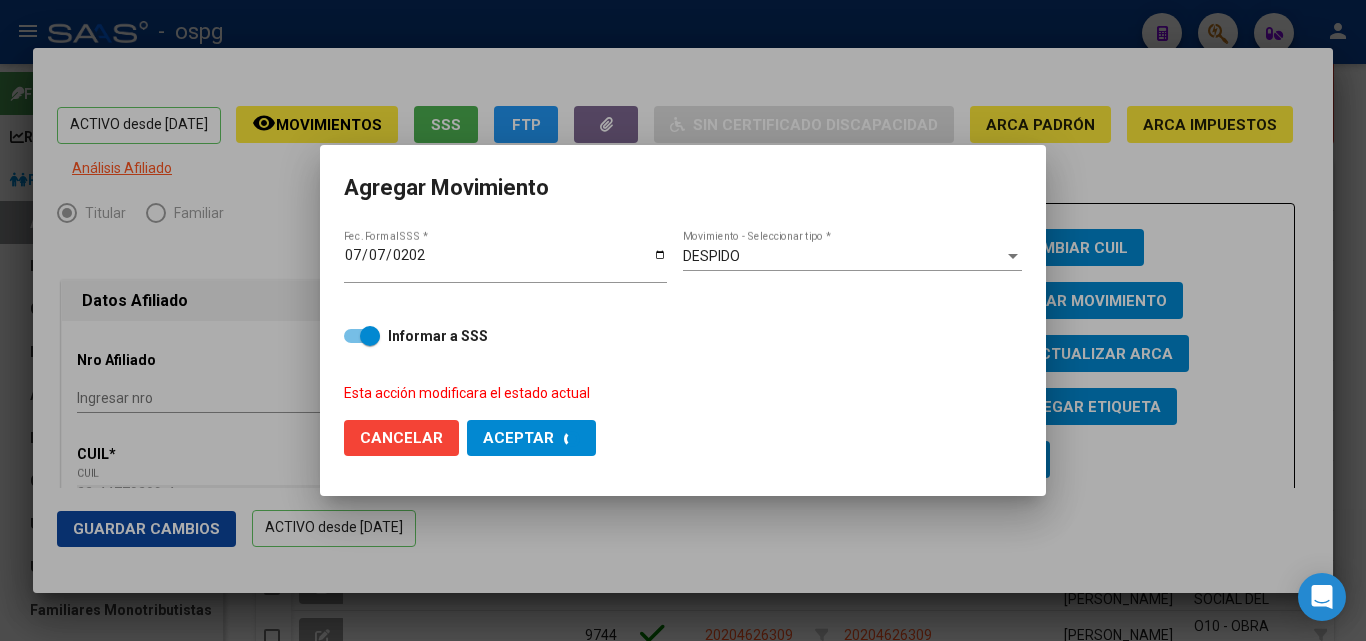 checkbox on "false" 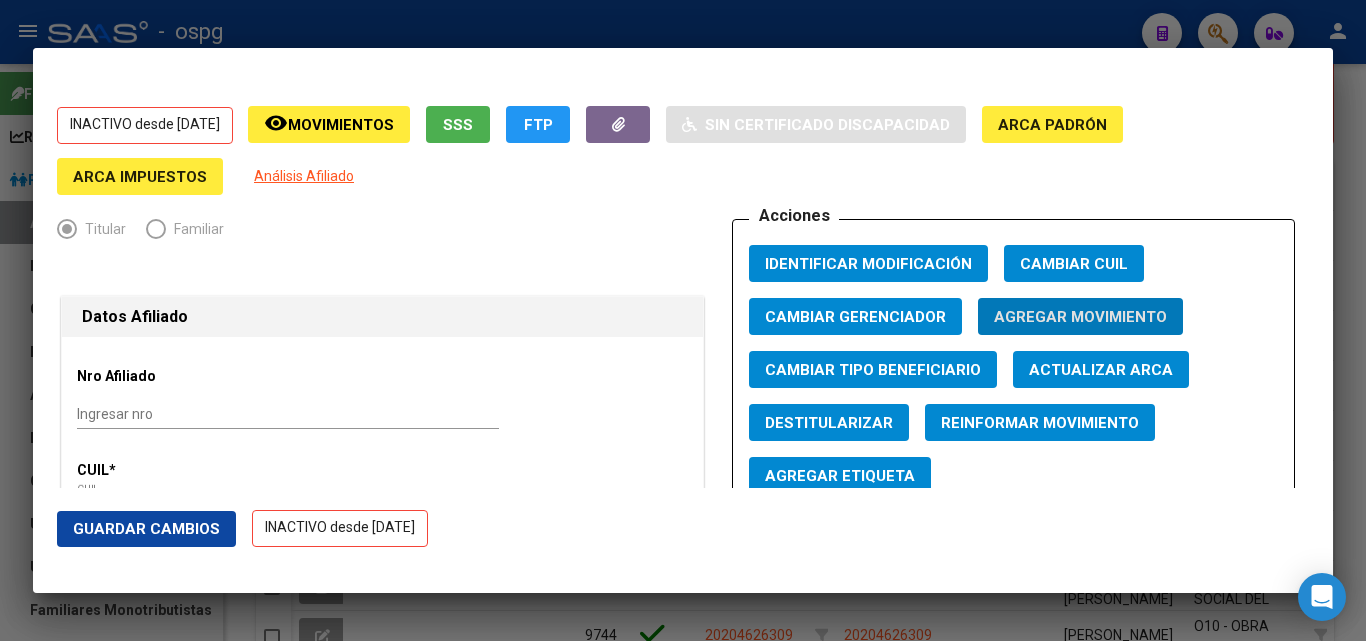 click at bounding box center (683, 320) 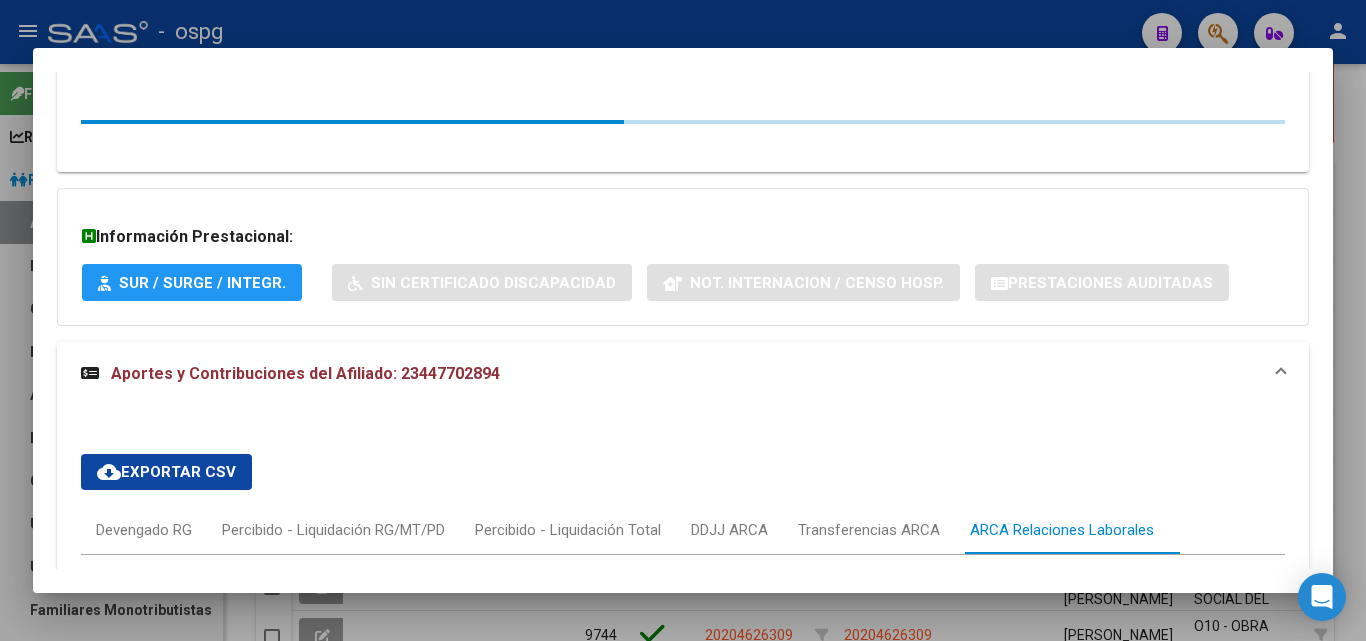 click at bounding box center [683, 320] 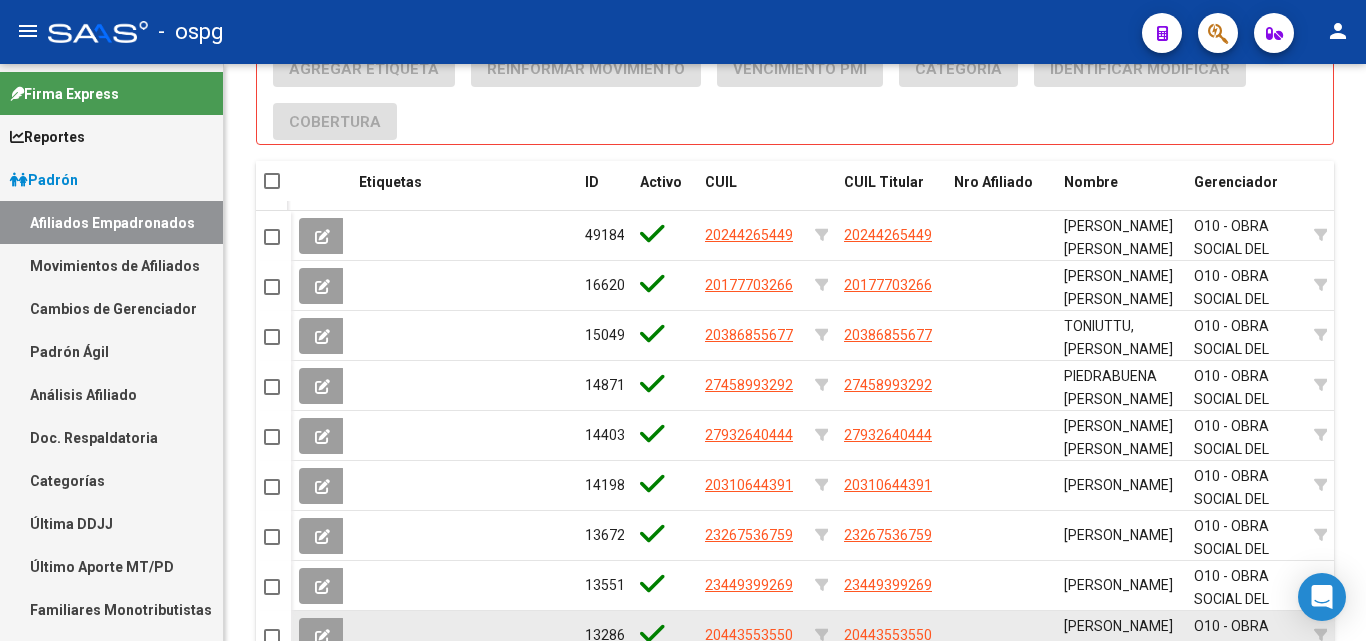scroll, scrollTop: 1523, scrollLeft: 0, axis: vertical 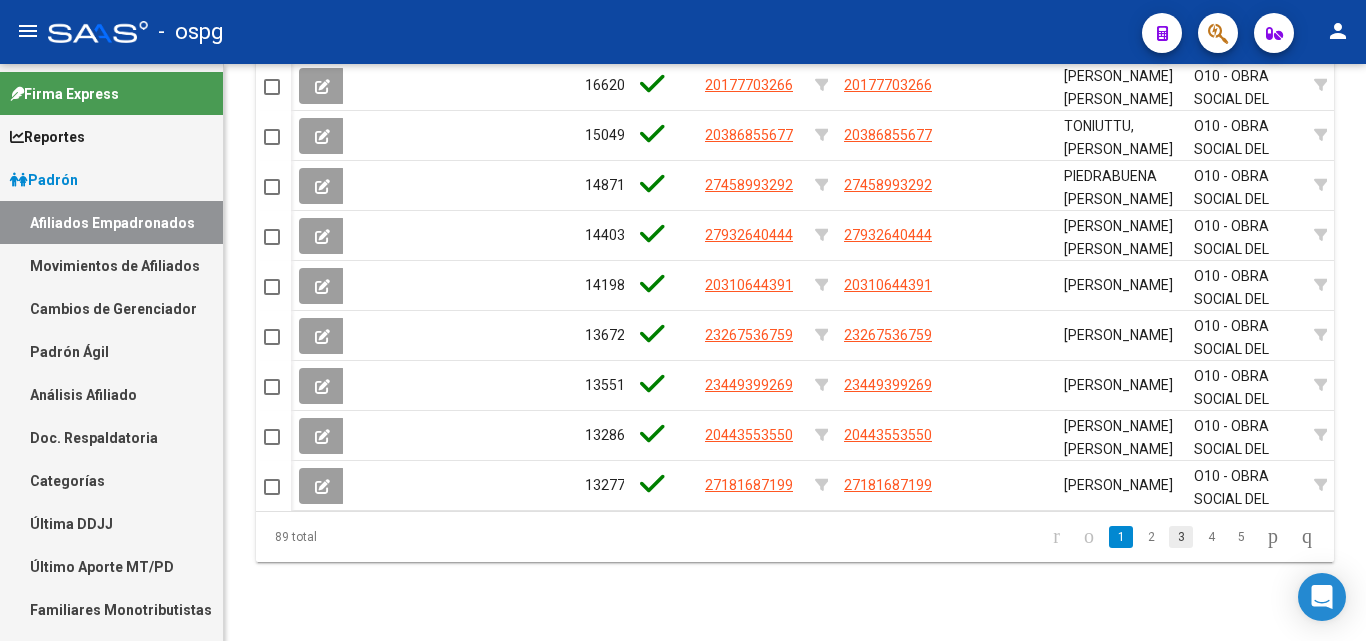 click on "3" 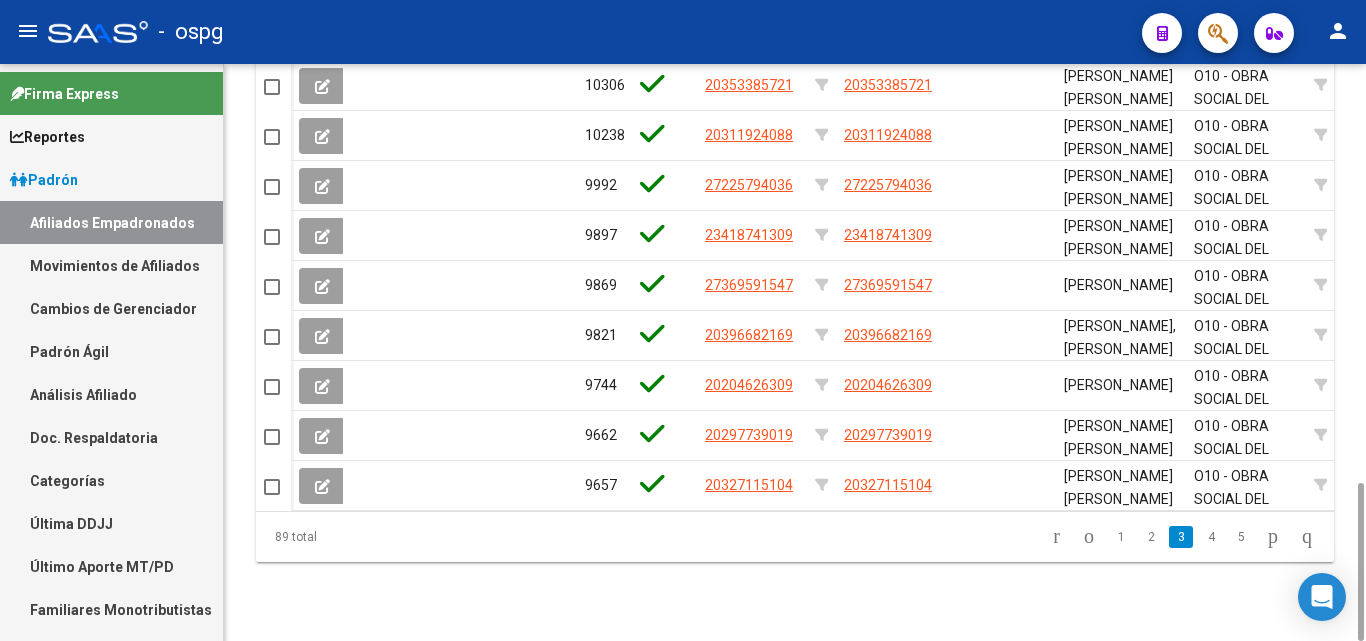 scroll, scrollTop: 1123, scrollLeft: 0, axis: vertical 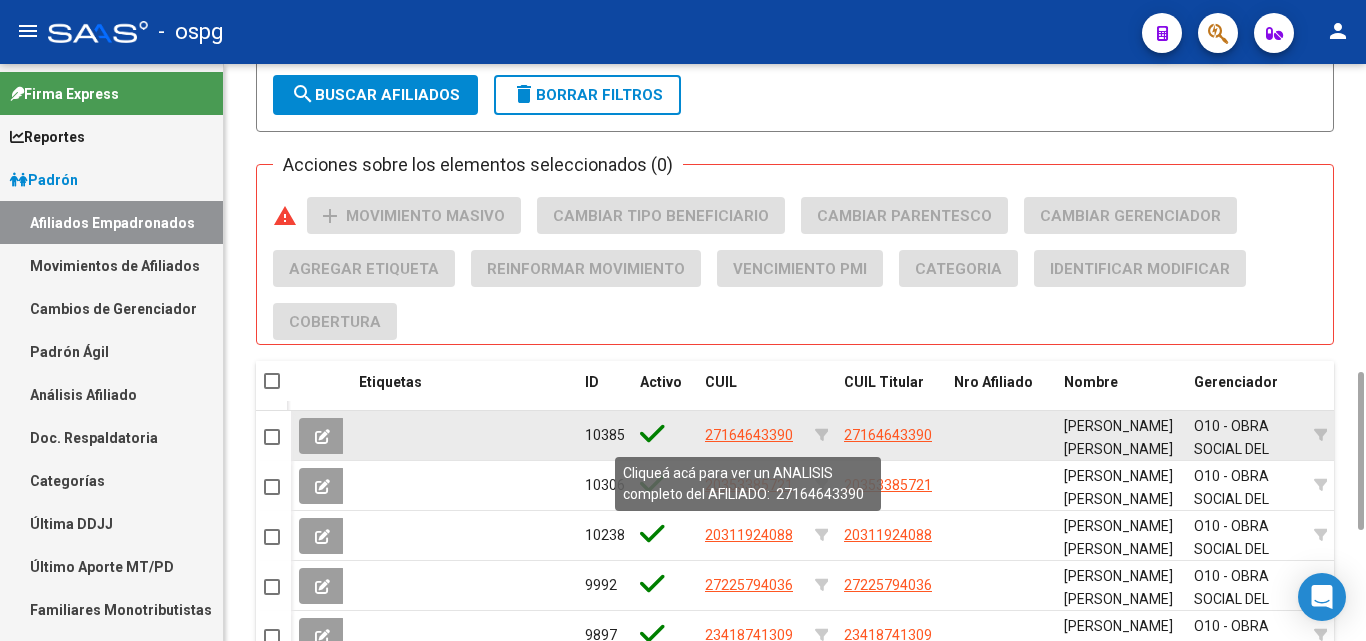 click on "27164643390" 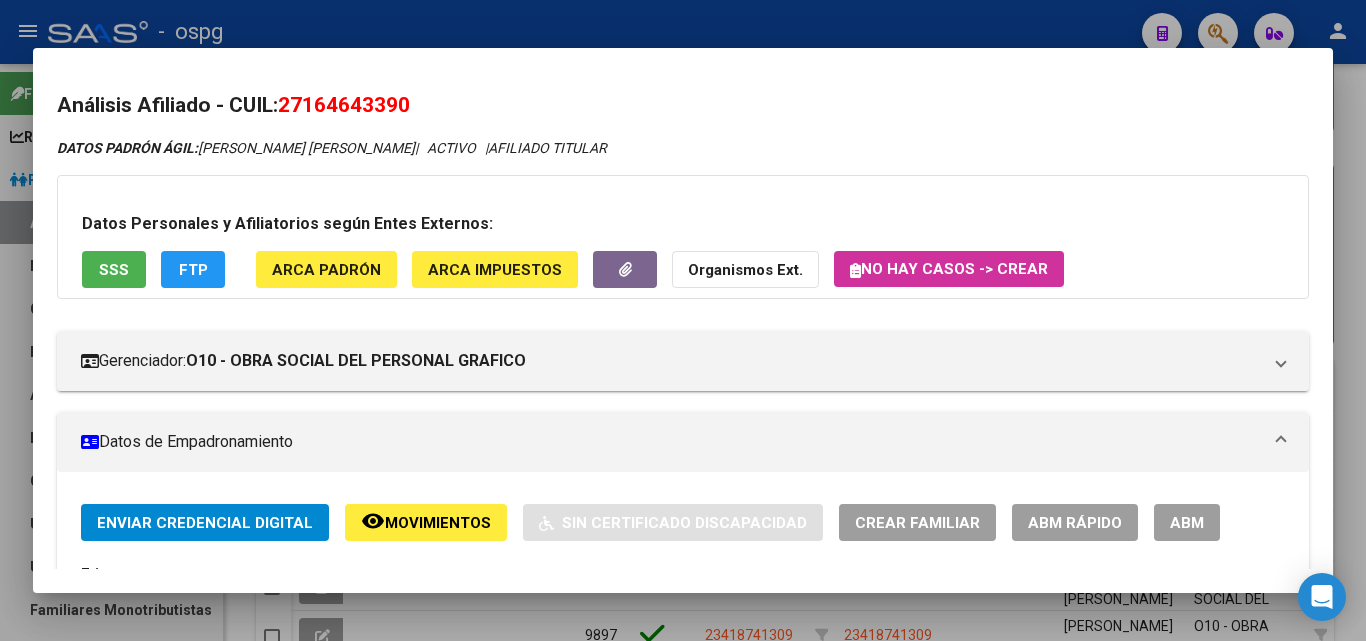 drag, startPoint x: 286, startPoint y: 100, endPoint x: 496, endPoint y: 102, distance: 210.00952 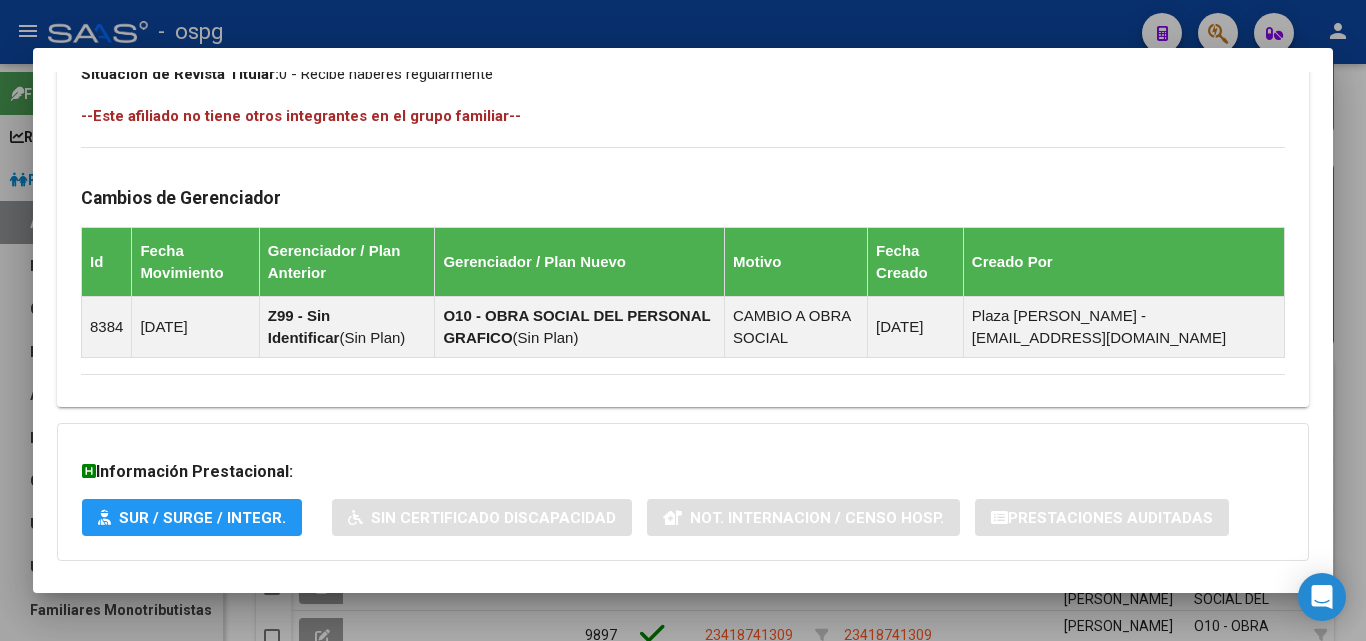 scroll, scrollTop: 1159, scrollLeft: 0, axis: vertical 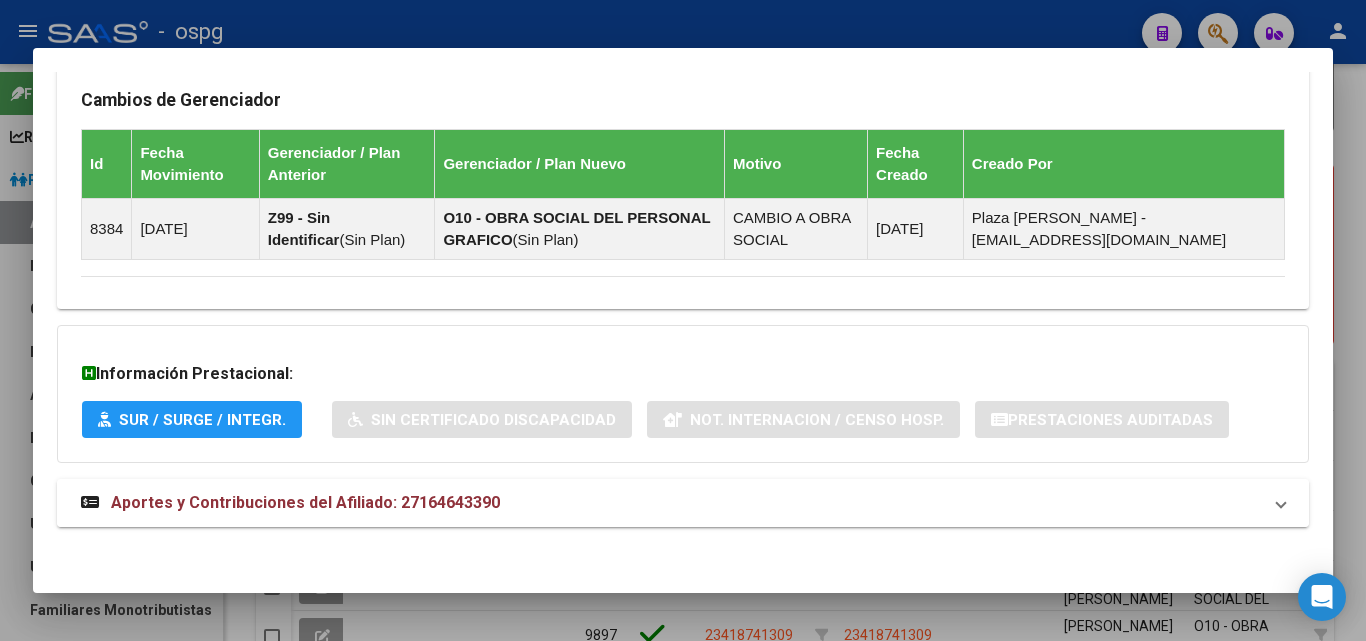 click on "Aportes y Contribuciones del Afiliado: 27164643390" at bounding box center [305, 502] 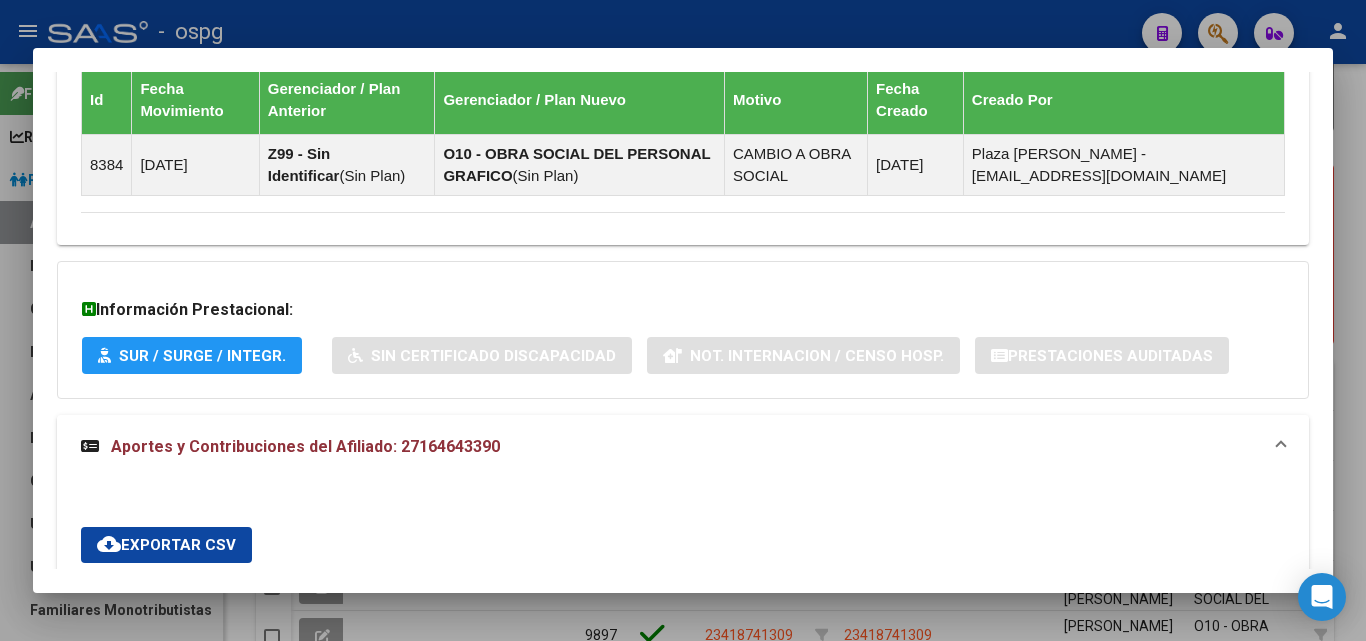 scroll, scrollTop: 1136, scrollLeft: 0, axis: vertical 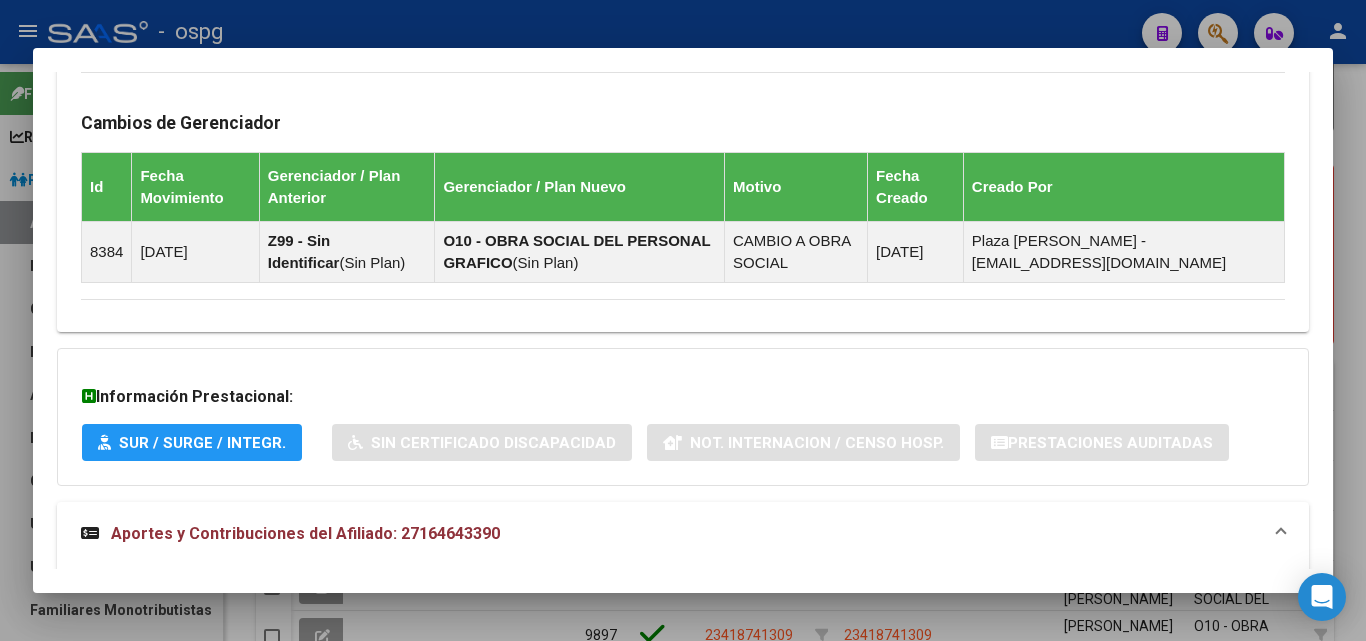 click at bounding box center (683, 320) 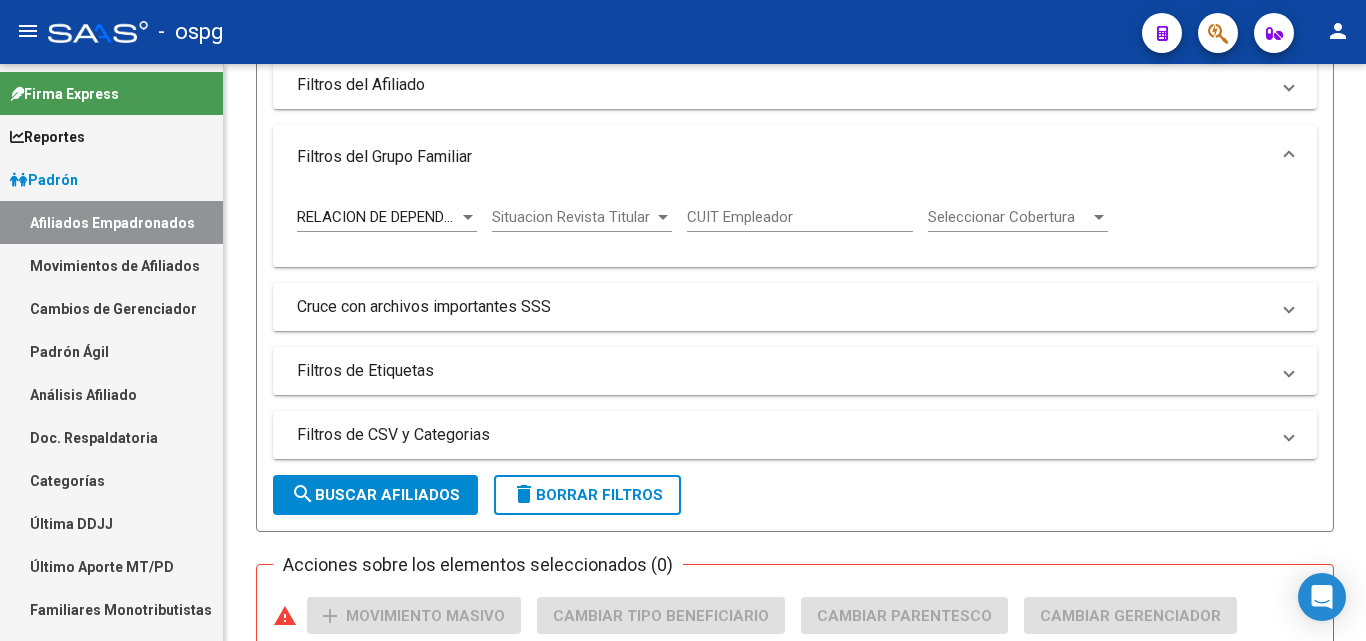 scroll, scrollTop: 1323, scrollLeft: 0, axis: vertical 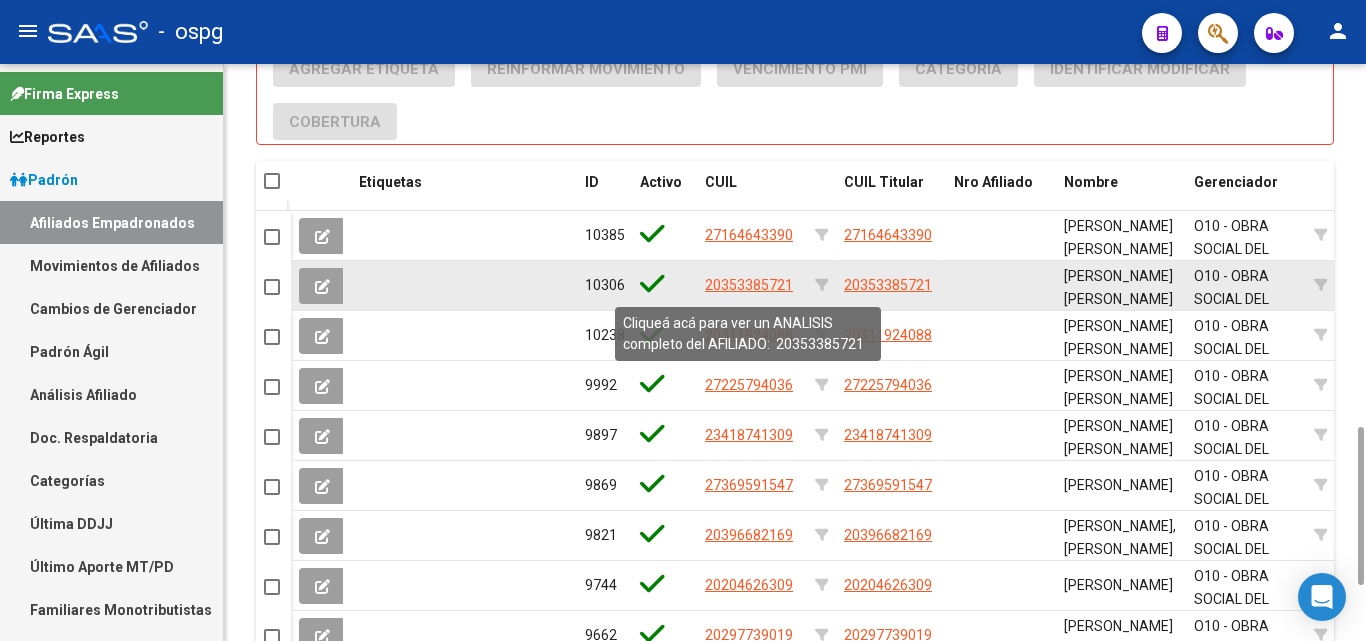 click on "20353385721" 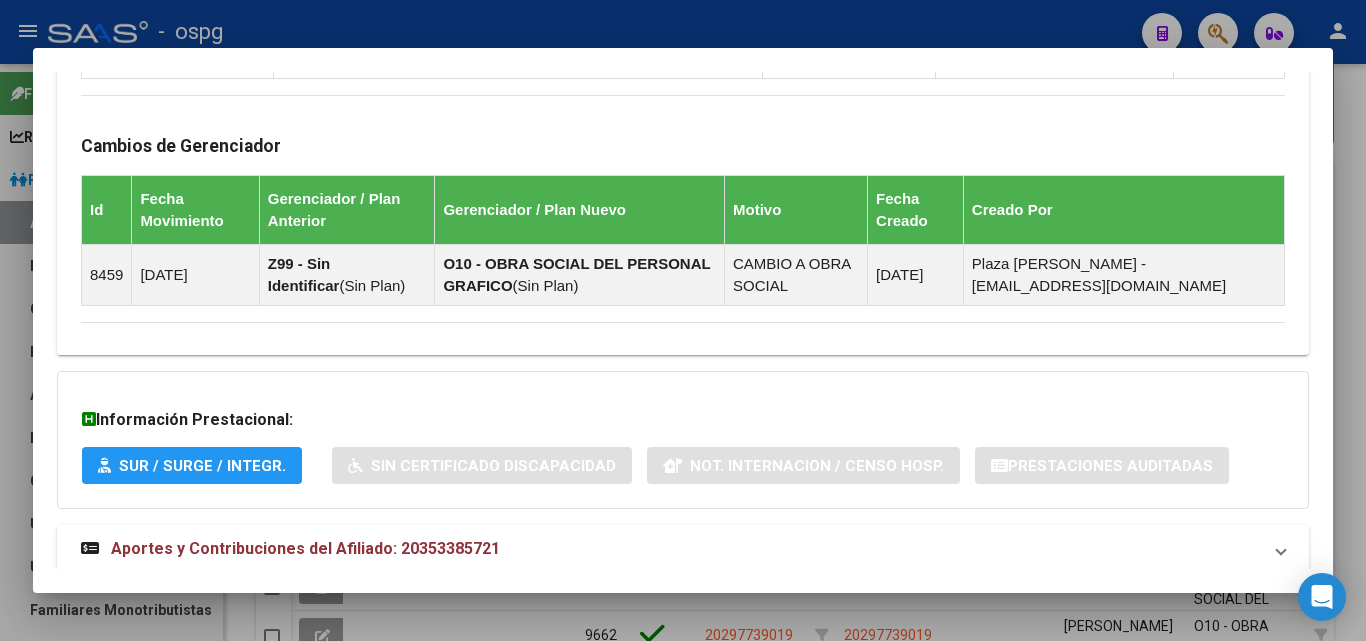 scroll, scrollTop: 1395, scrollLeft: 0, axis: vertical 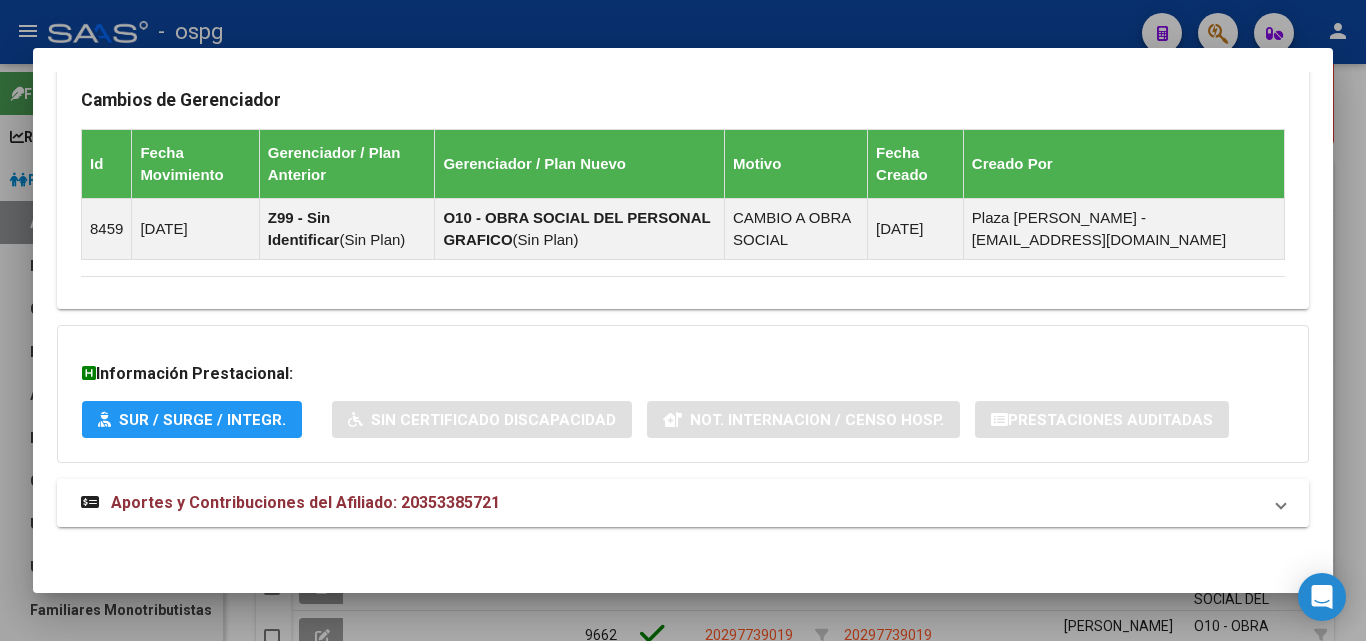 click on "Aportes y Contribuciones del Afiliado: 20353385721" at bounding box center (671, 503) 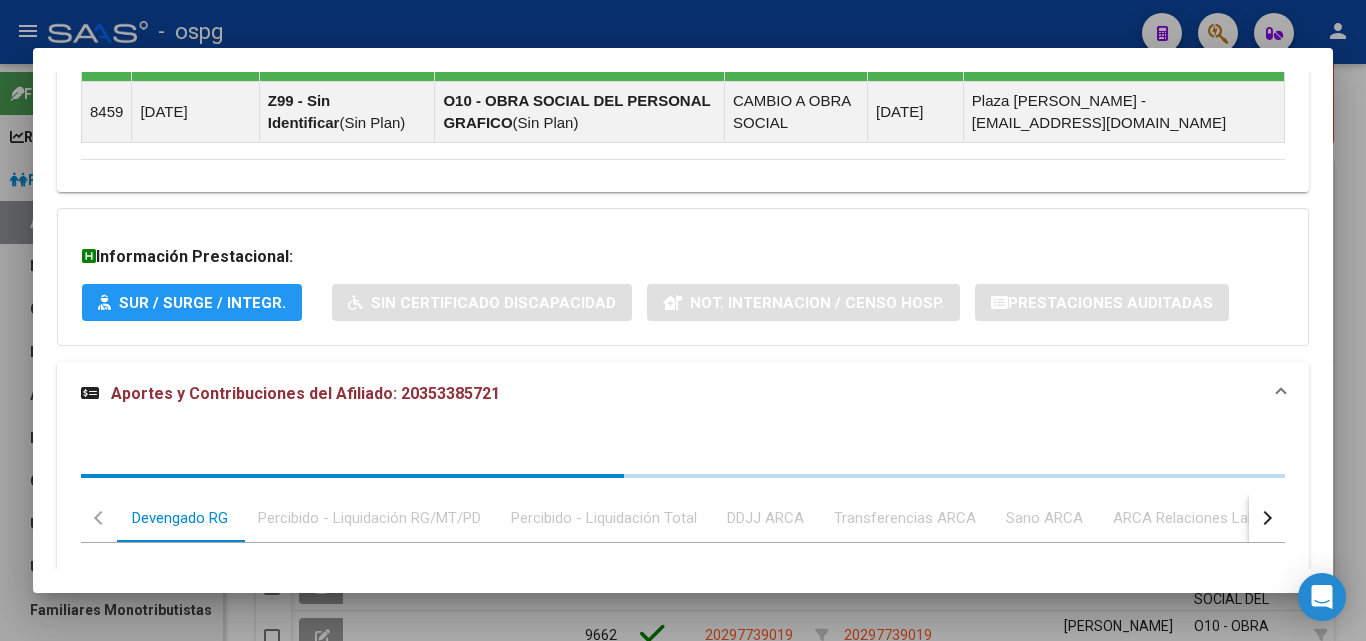 scroll, scrollTop: 1812, scrollLeft: 0, axis: vertical 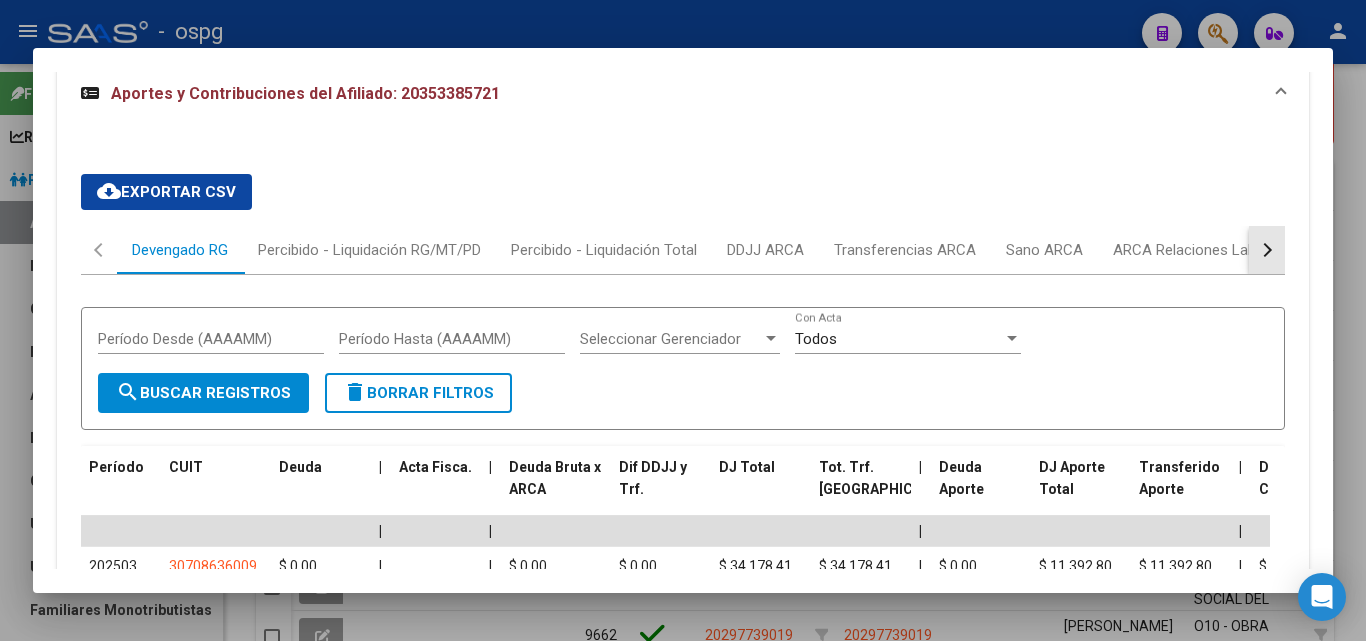 click at bounding box center (1267, 250) 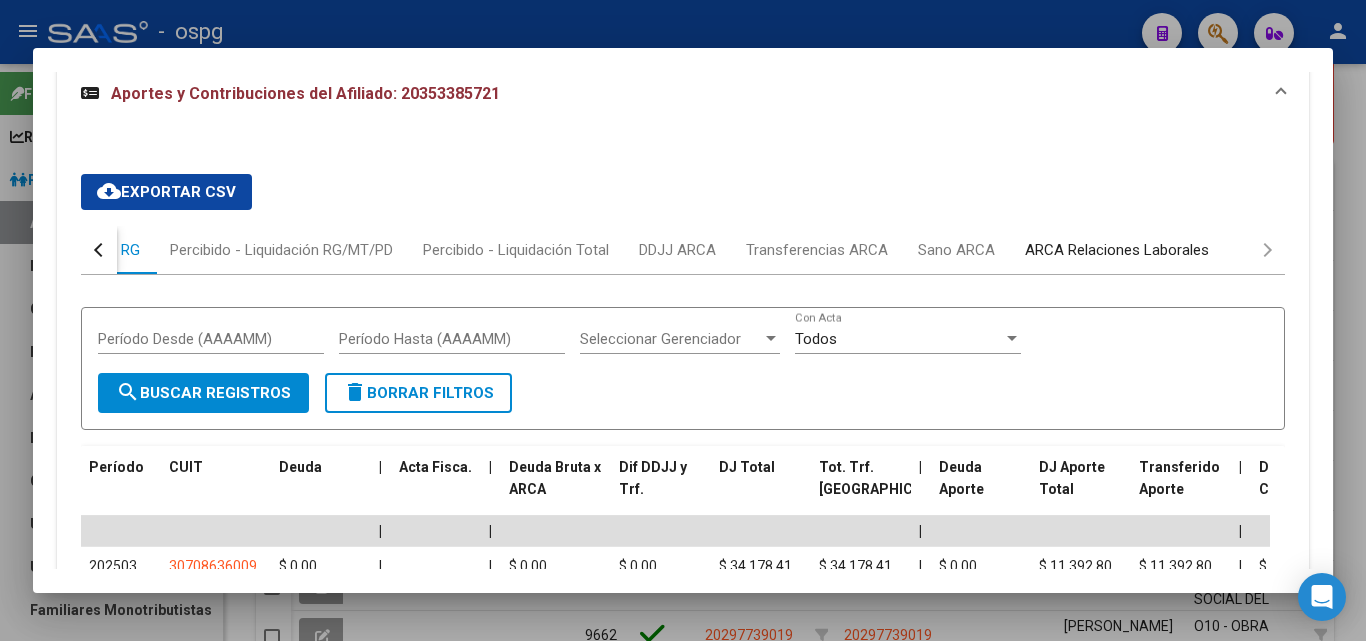 click on "ARCA Relaciones Laborales" at bounding box center [1117, 250] 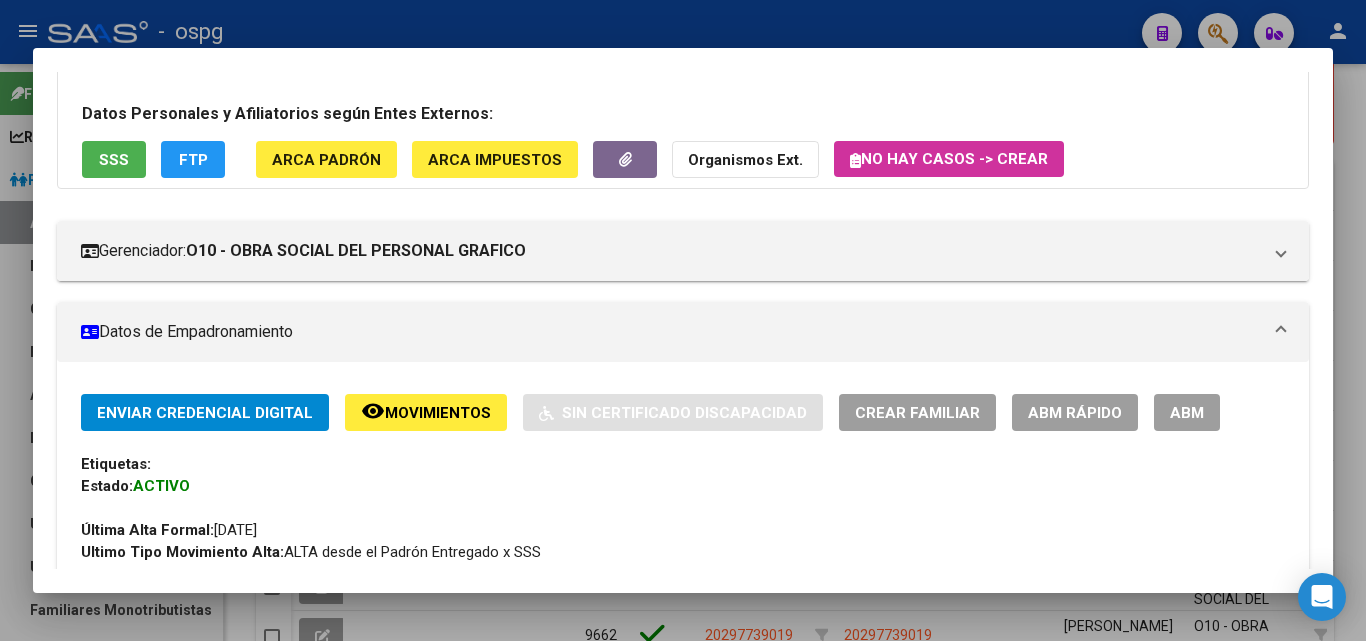 scroll, scrollTop: 0, scrollLeft: 0, axis: both 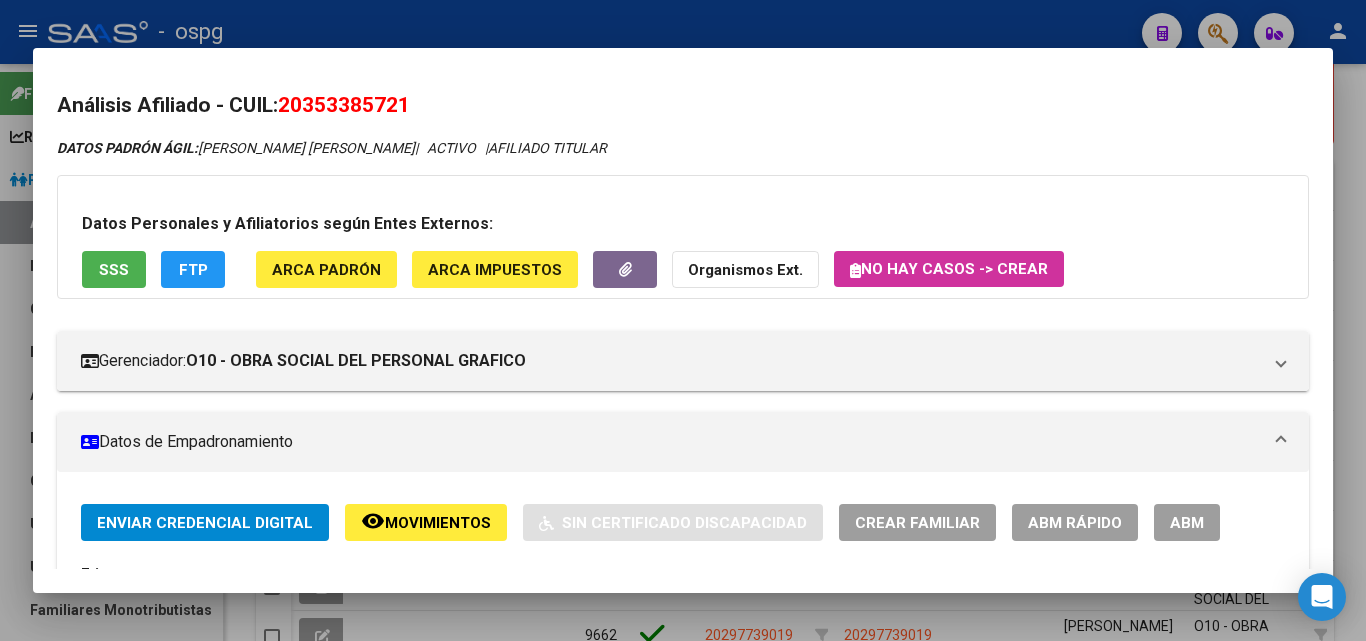drag, startPoint x: 286, startPoint y: 110, endPoint x: 545, endPoint y: 109, distance: 259.00192 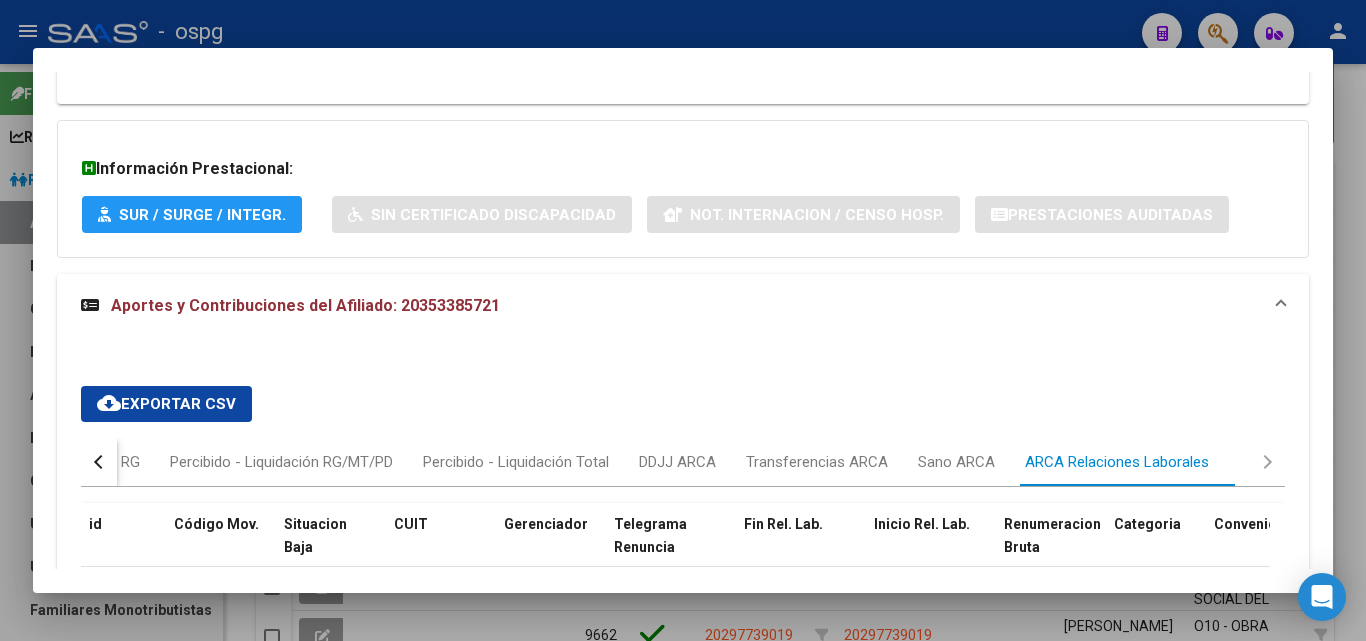 scroll, scrollTop: 1810, scrollLeft: 0, axis: vertical 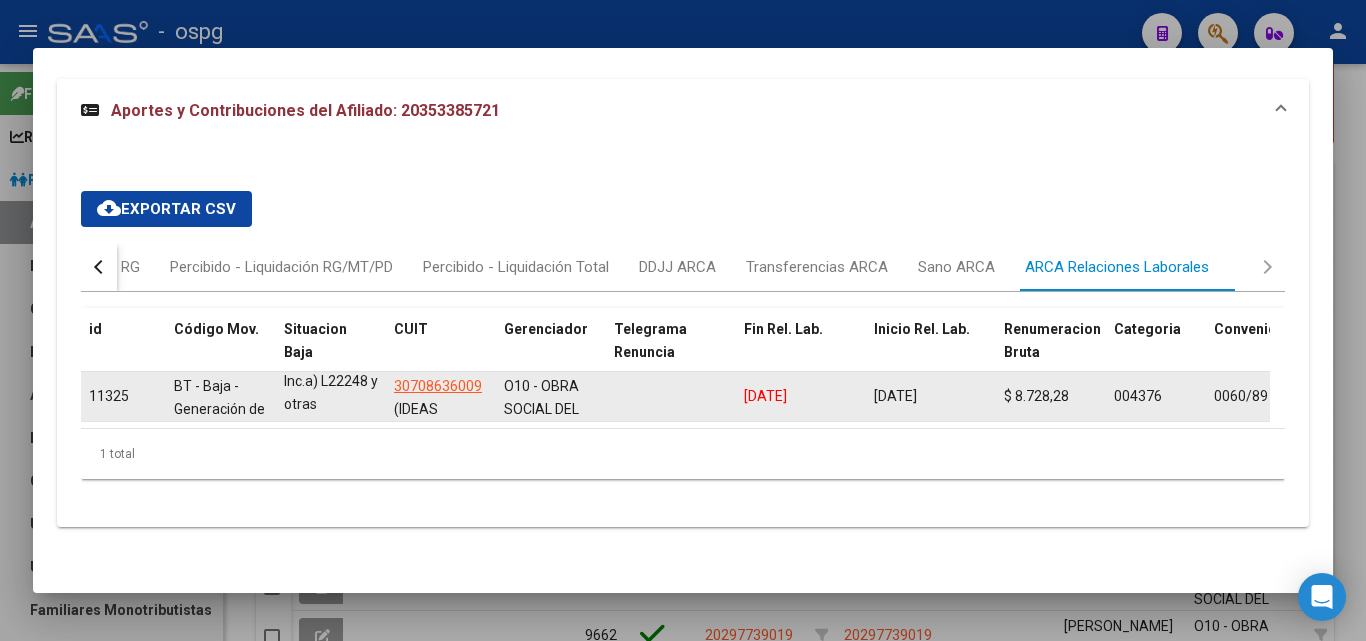 drag, startPoint x: 310, startPoint y: 371, endPoint x: 373, endPoint y: 394, distance: 67.06713 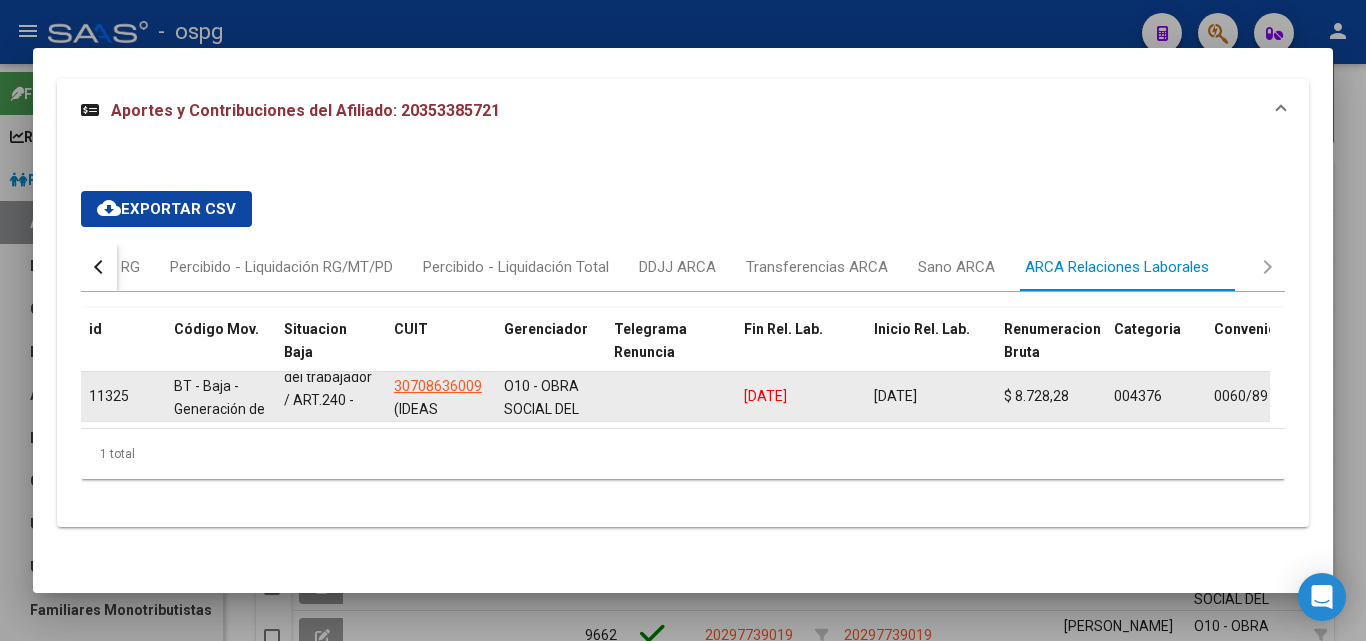 scroll, scrollTop: 0, scrollLeft: 0, axis: both 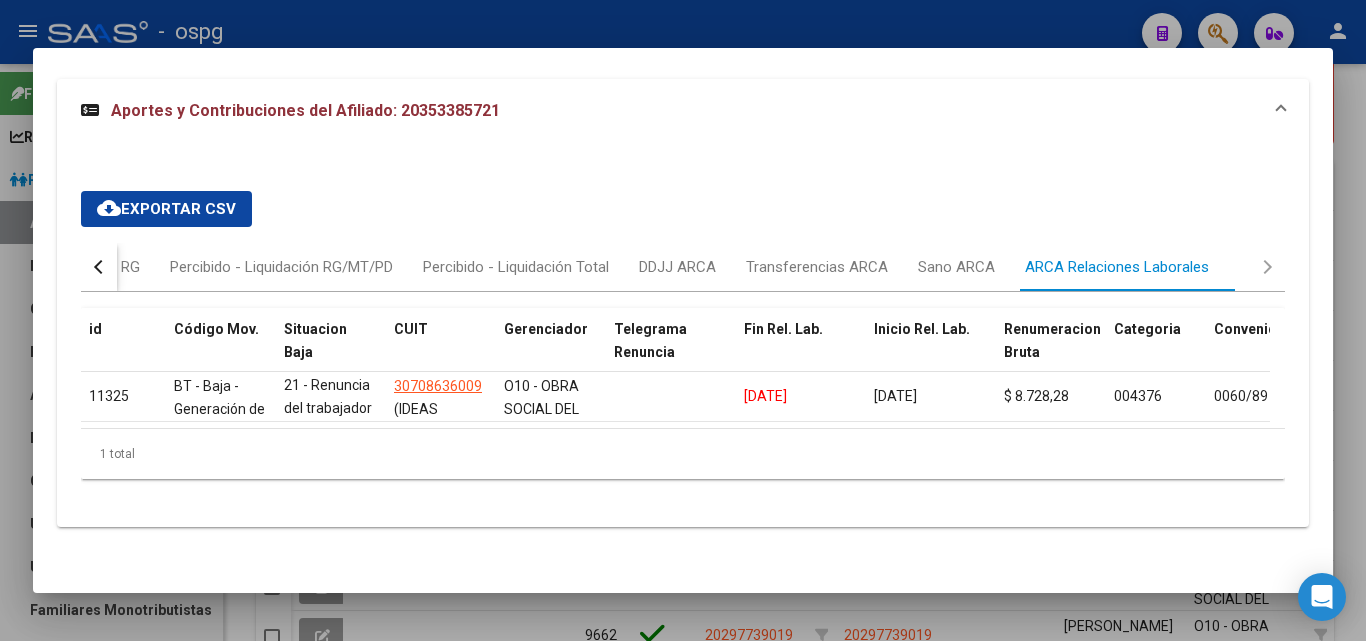click at bounding box center (683, 320) 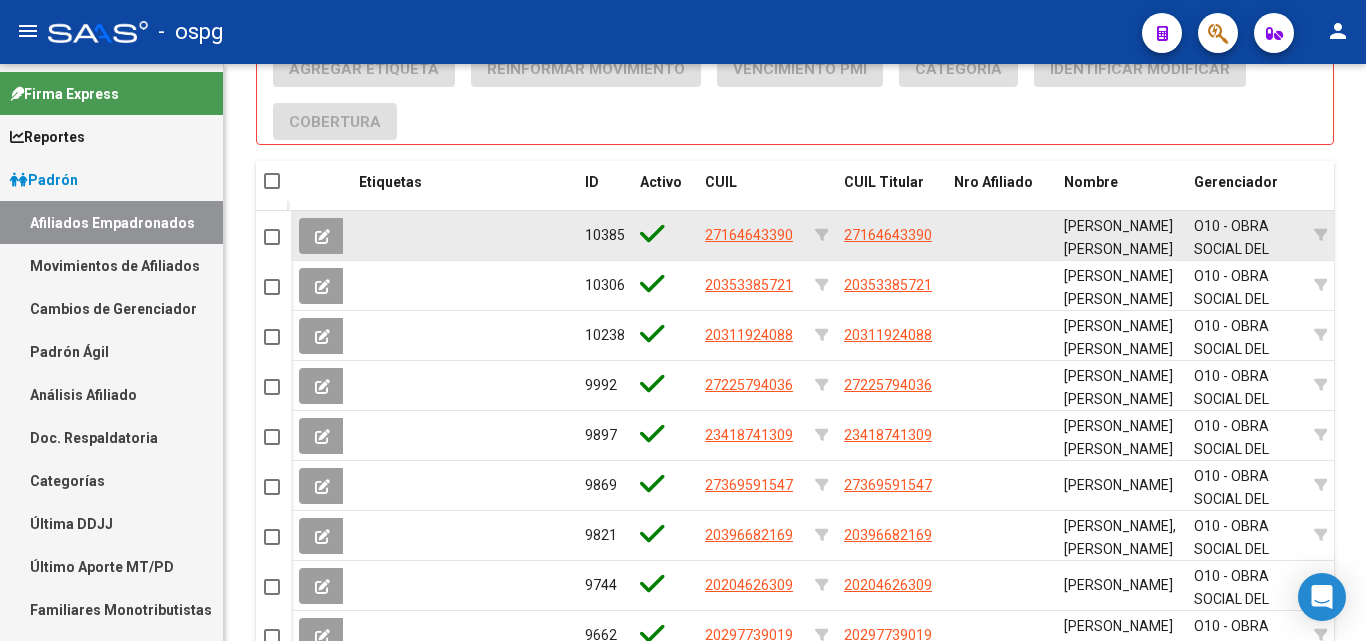 scroll, scrollTop: 523, scrollLeft: 0, axis: vertical 